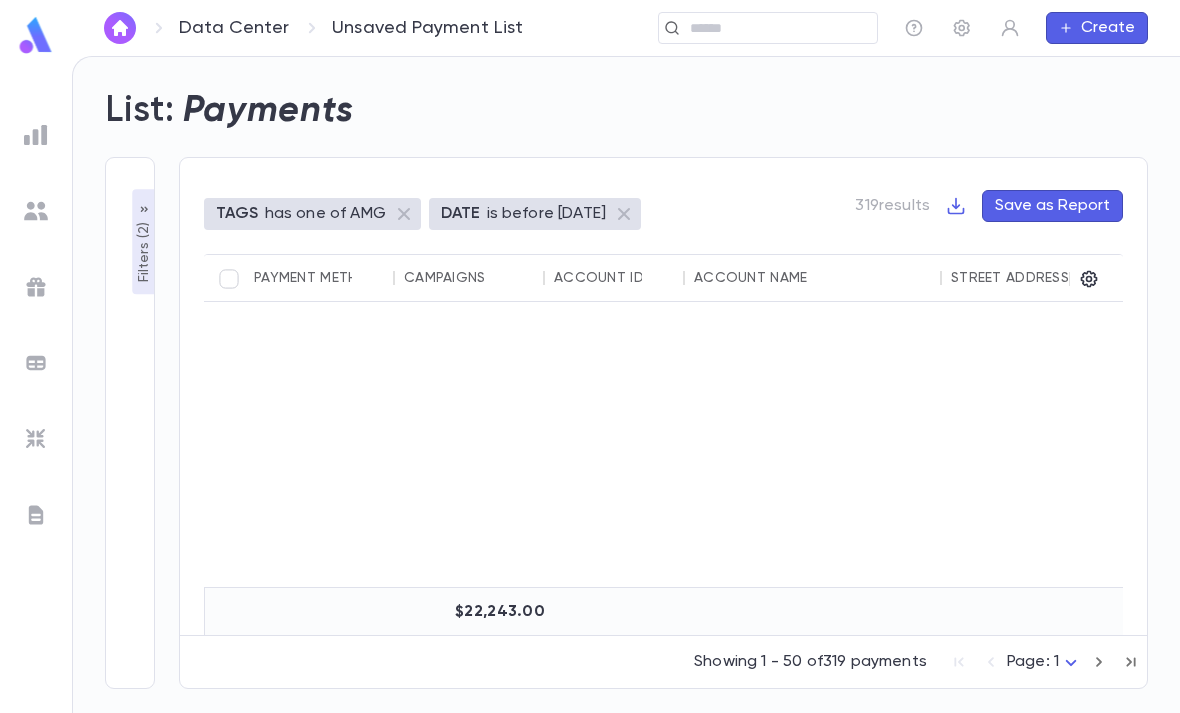 scroll, scrollTop: 64, scrollLeft: 0, axis: vertical 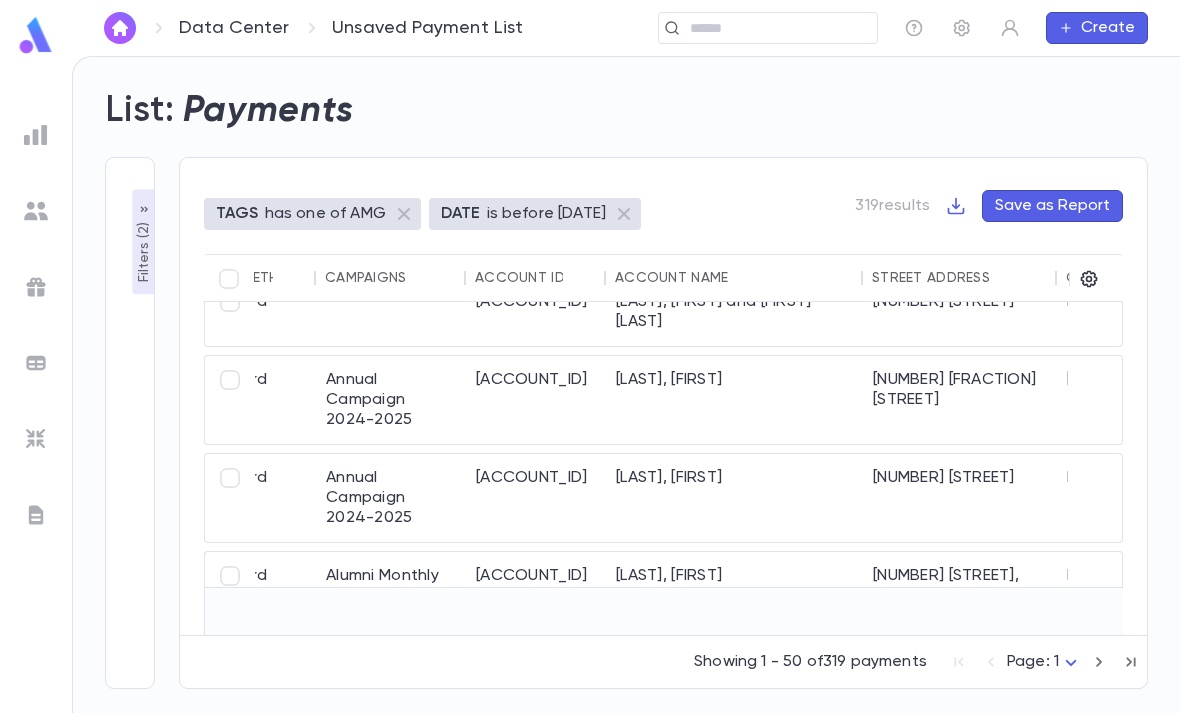 click at bounding box center (776, 28) 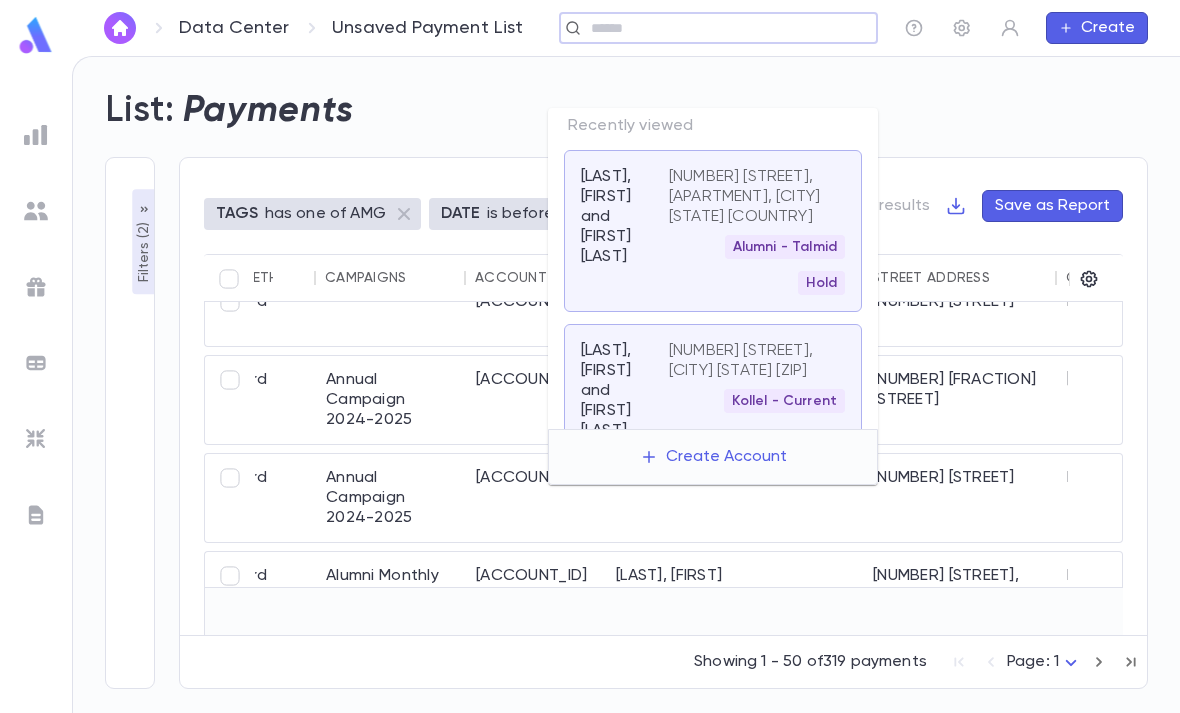click on "TAGS has one of AMG DATE is before 7/31/2025 319  results Save as Report Date Amount Payment Method Campaigns Account ID Account Name Street Address City State Zip 7/15/2025 $420.00 ACH Annual Campaign 2024-2025 134171 Tendler, Shloime and Bassie 70A Canary Dr Lakewood NJ 08701 7/8/2025 $60.00 Credit Card Alumni Monthly Giving 107255 Perecman, Dovid 6911 Park Heights Avenue Baltimore MD 21215 7/7/2025 $0.00 Credit Card 107819 Shugarman, Avraham and Aliza 3407 Taney Road Baltimore MD 21215 7/4/2025 $83.34 Credit Card Annual Campaign 2024-2025 107212 Ommatyar, Shimmy 1463 1/2 South Bedford Street Los Angeles CA 90035 7/4/2025 $100.00 Credit Card Annual Campaign 2024-2025 106708 Kranz, Aharon 3303 Pinkney Road Baltimore MD 21215 7/1/2025 $18.00 Credit Card Alumni Monthly Giving 133746 Belsky, Feivel Shneur 41 Cabernet Drive, Bsmt Door Lakewood OCEAN 08701 6/29/2025 $50.00 Credit Card Annual Campaign 2024-2025 105425 Baral, Yaakov 2823 West Lunt Avenue Chicago IL 60645 6/24/2025 $100.00 Credit Card 133472 MD MD" at bounding box center (651, 411) 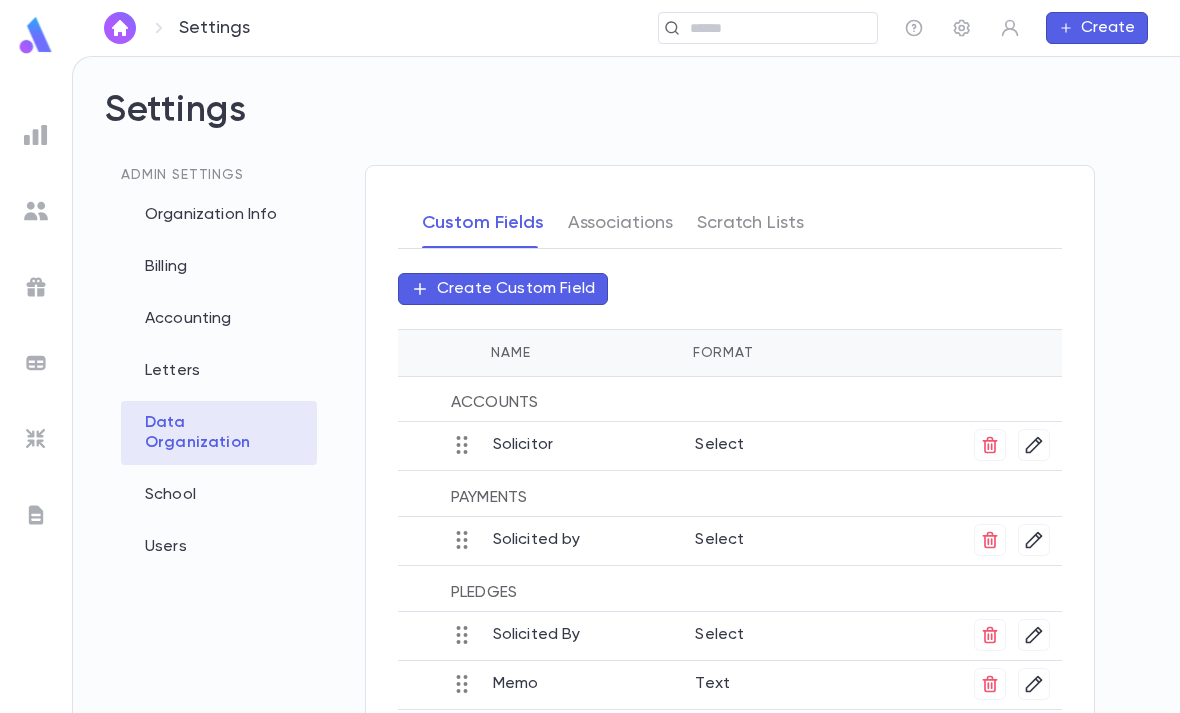 scroll, scrollTop: 0, scrollLeft: 0, axis: both 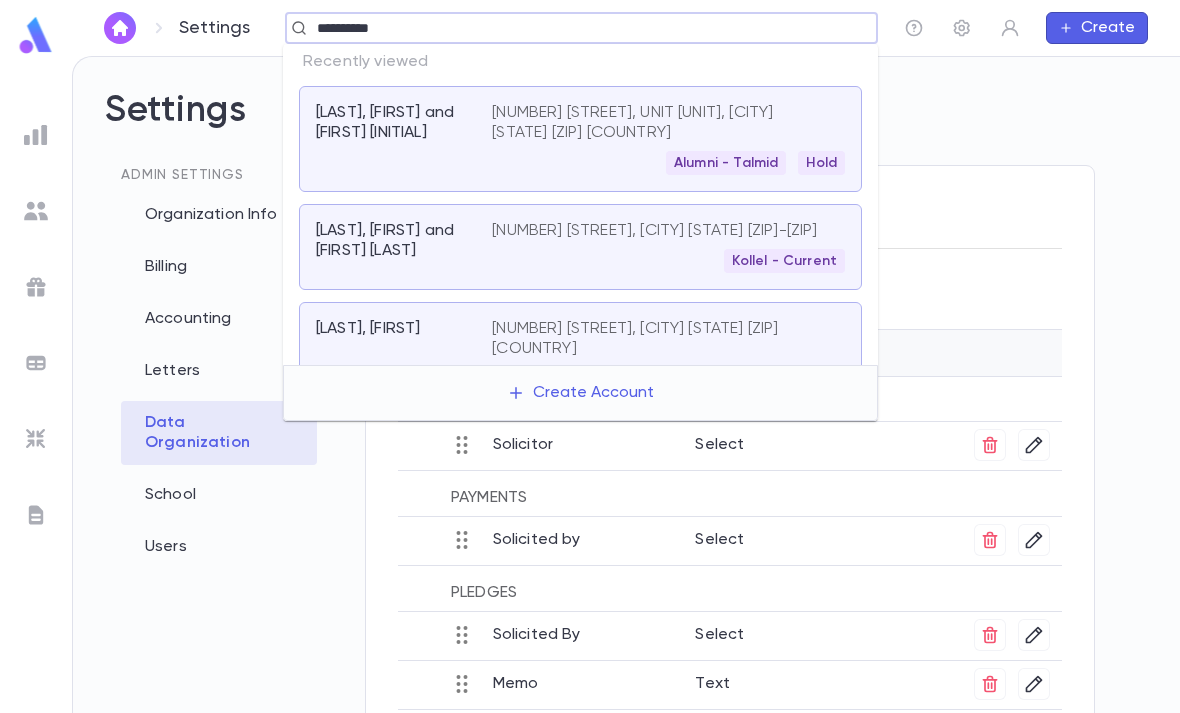 type on "**********" 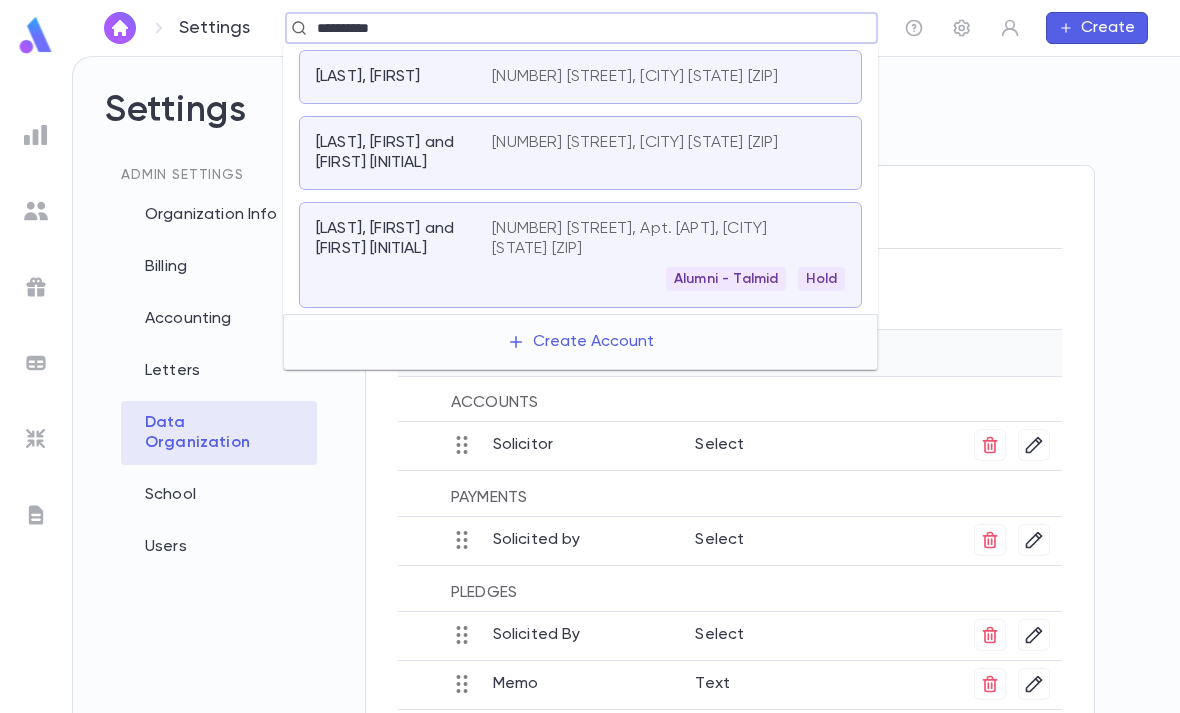 click on "Alumni - Talmid" at bounding box center (726, 279) 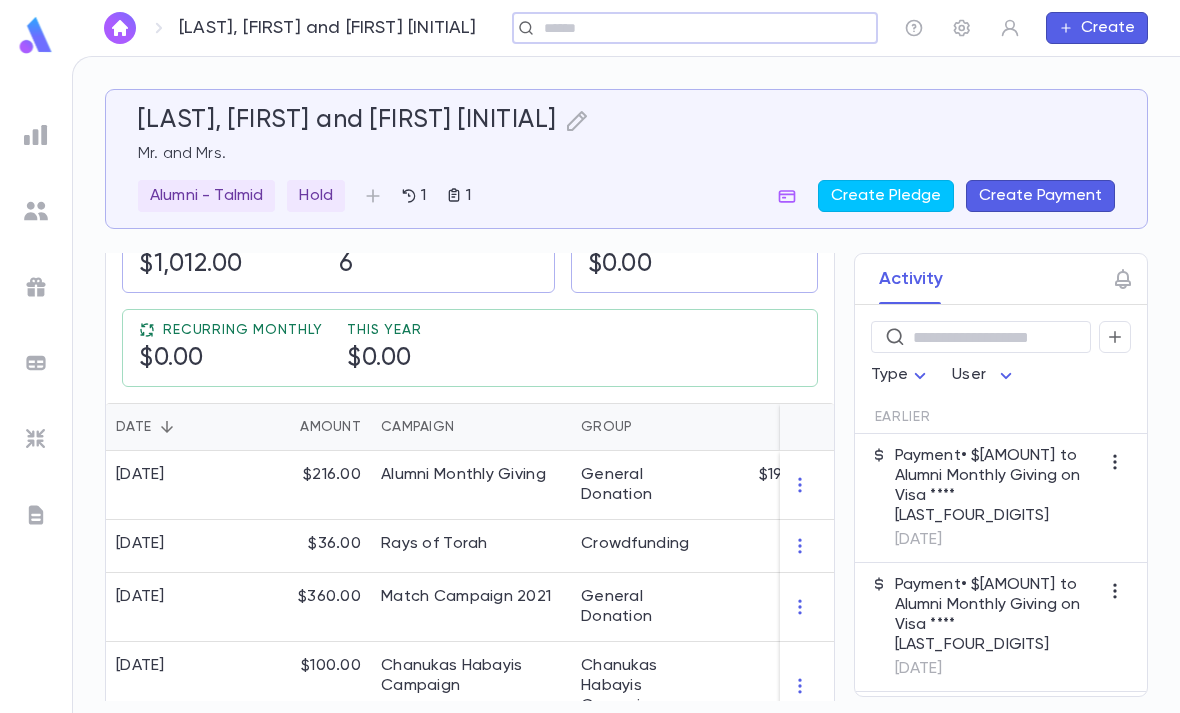 scroll, scrollTop: 397, scrollLeft: 0, axis: vertical 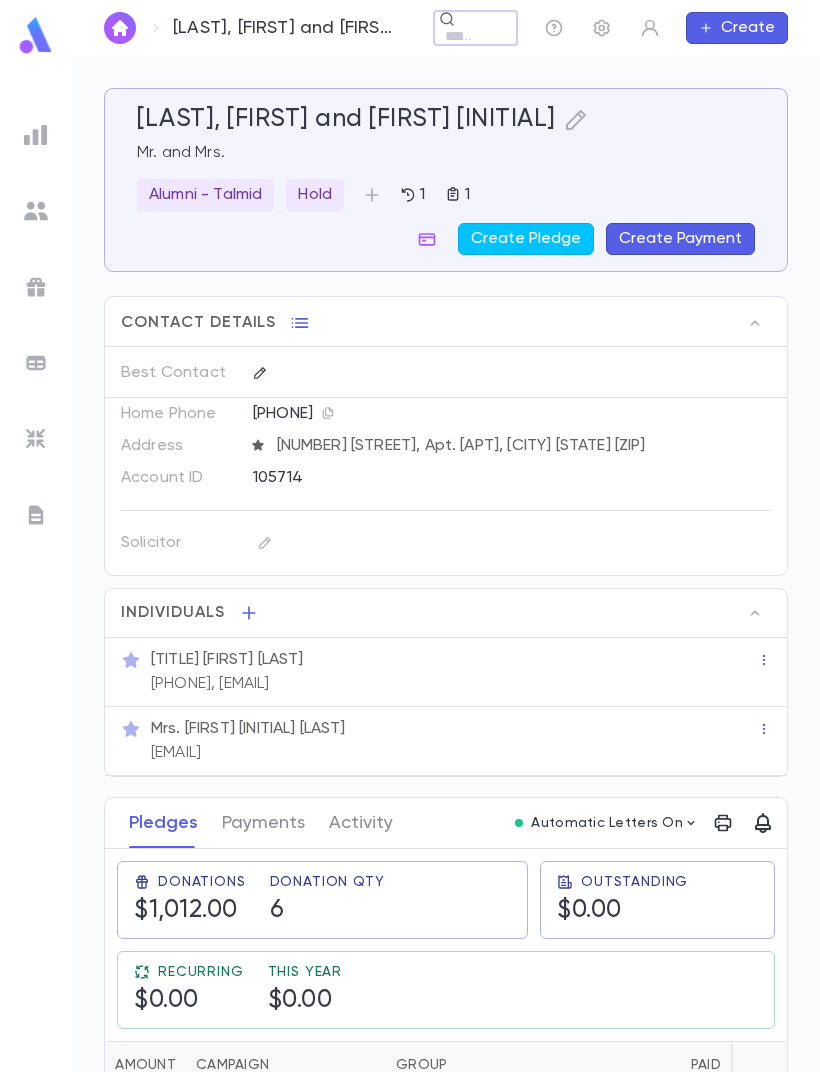 click on "Group" at bounding box center [461, 1065] 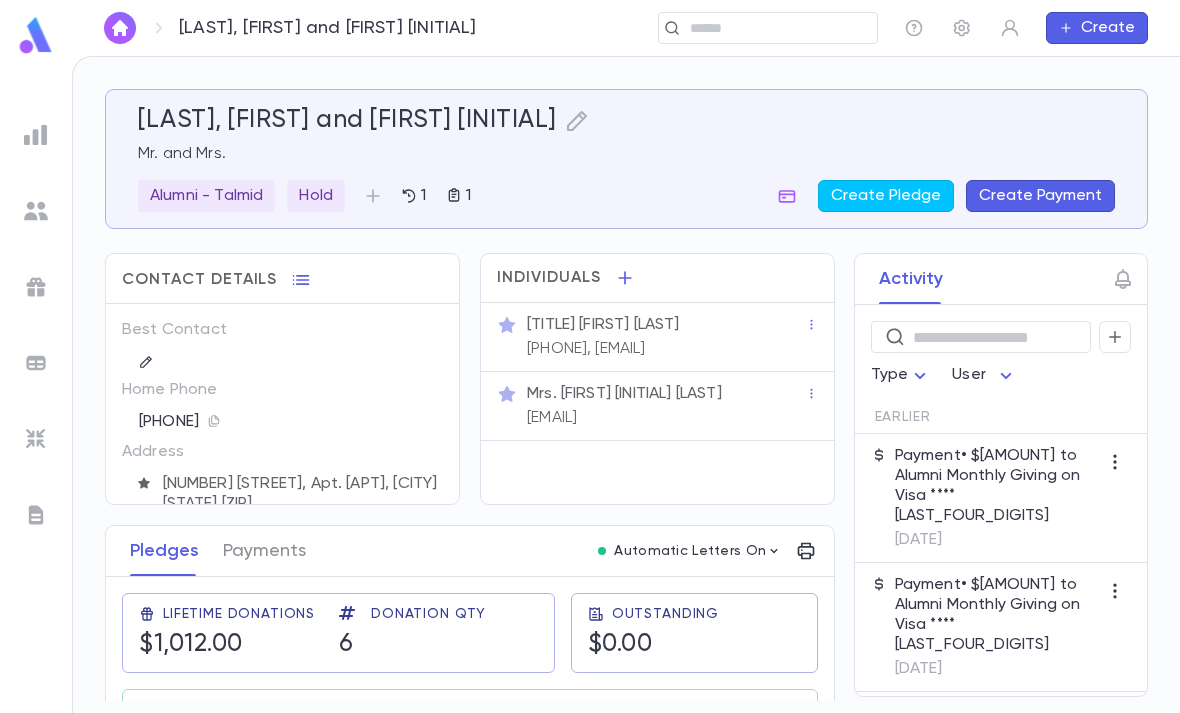 scroll, scrollTop: 69, scrollLeft: 0, axis: vertical 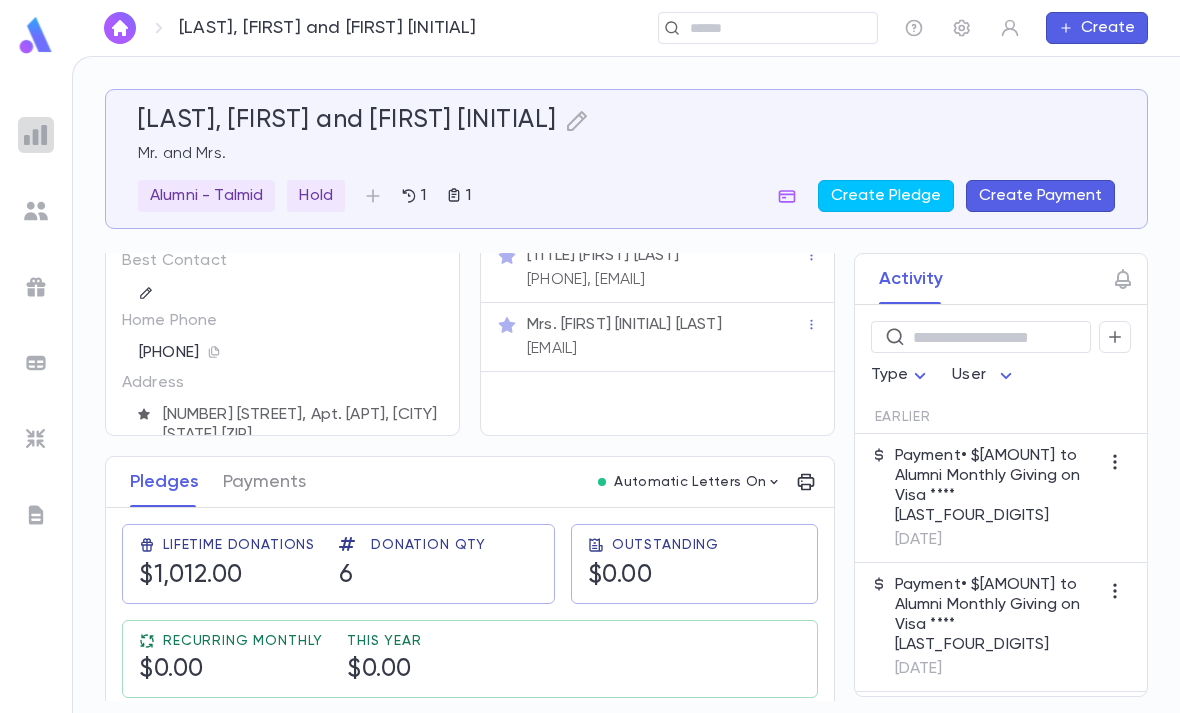 click at bounding box center [36, 135] 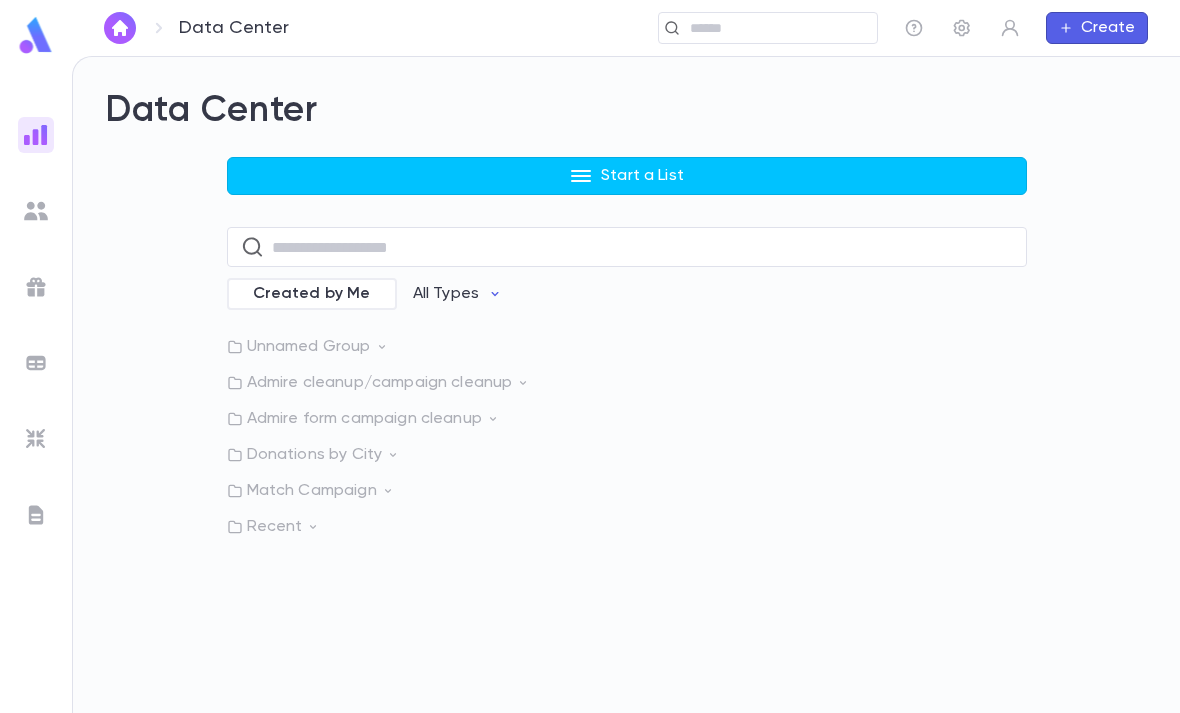 click on "Start a List" at bounding box center [627, 176] 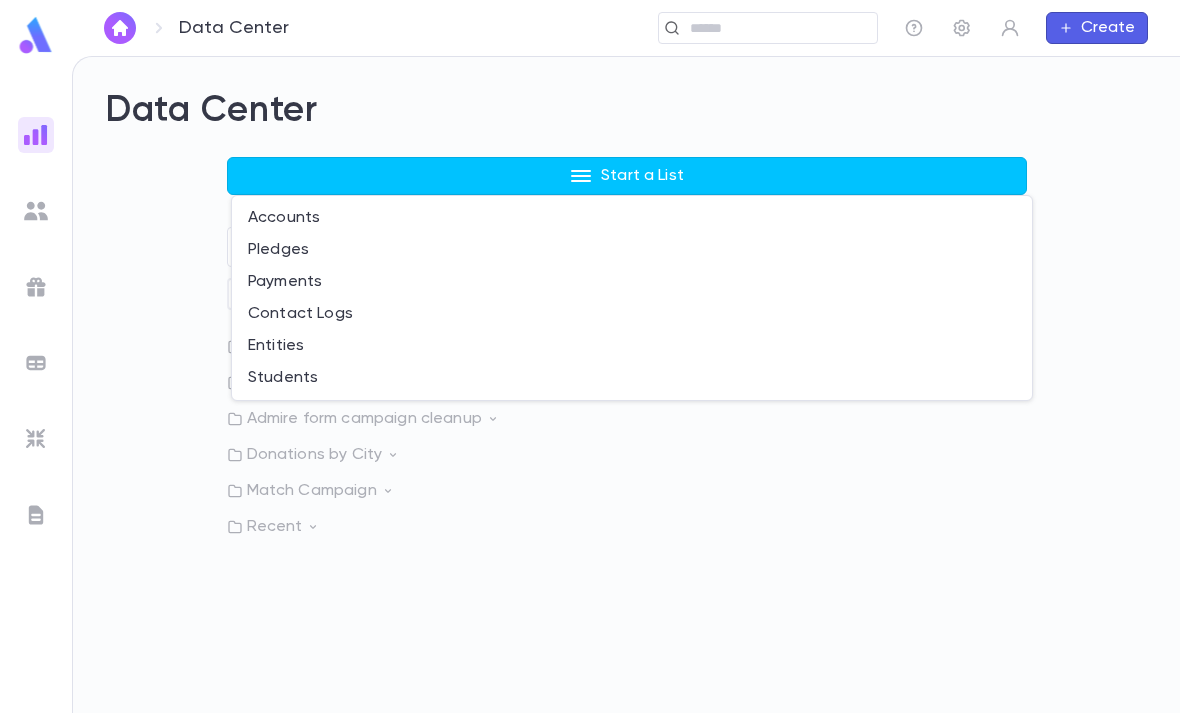 click on "Accounts" at bounding box center (632, 218) 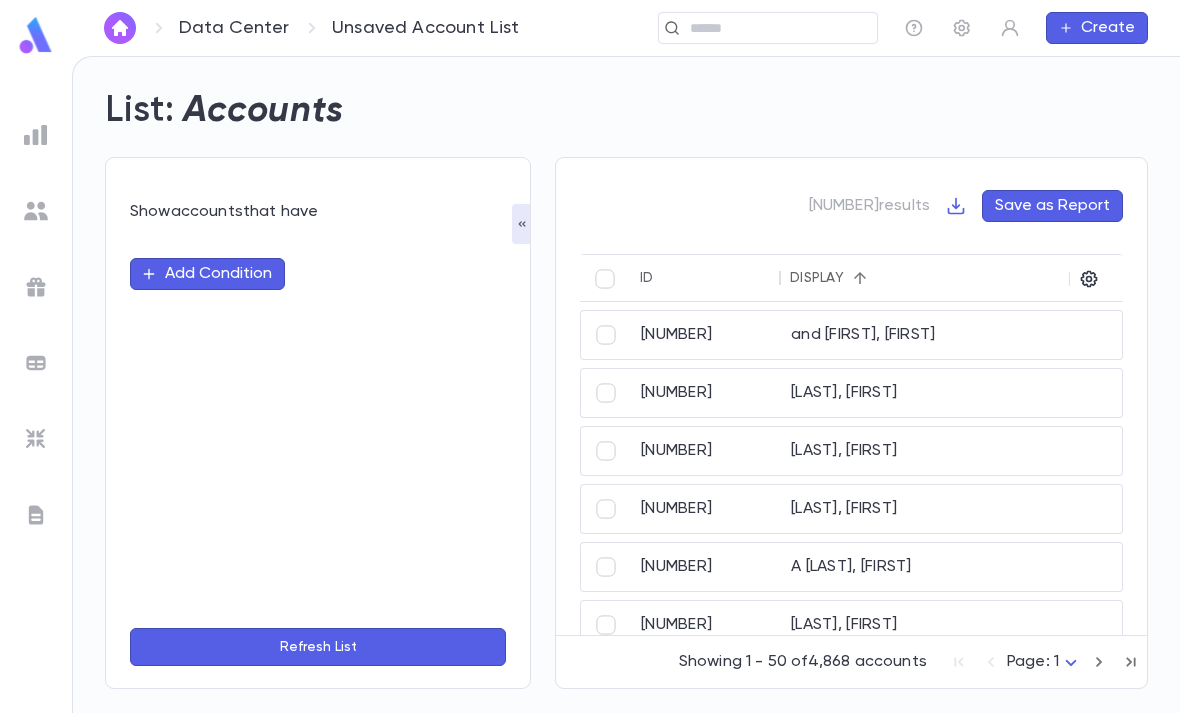 click on "Add Condition" at bounding box center (207, 274) 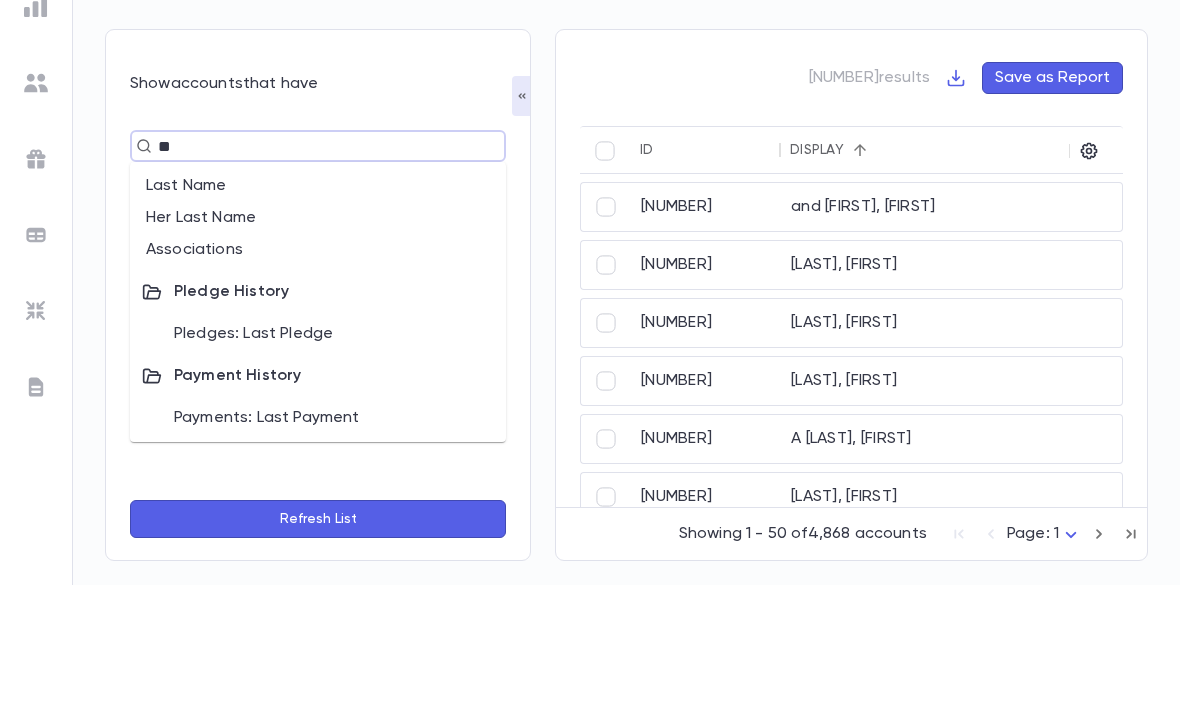 type on "***" 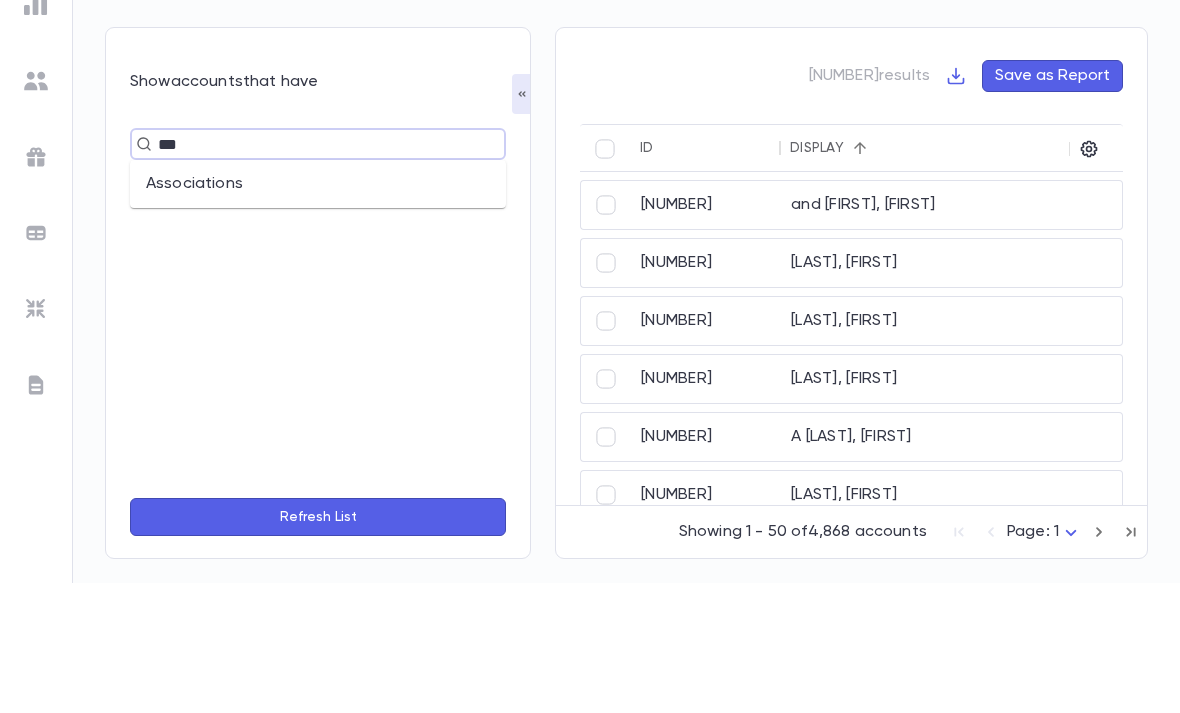 click on "Associations" at bounding box center (318, 314) 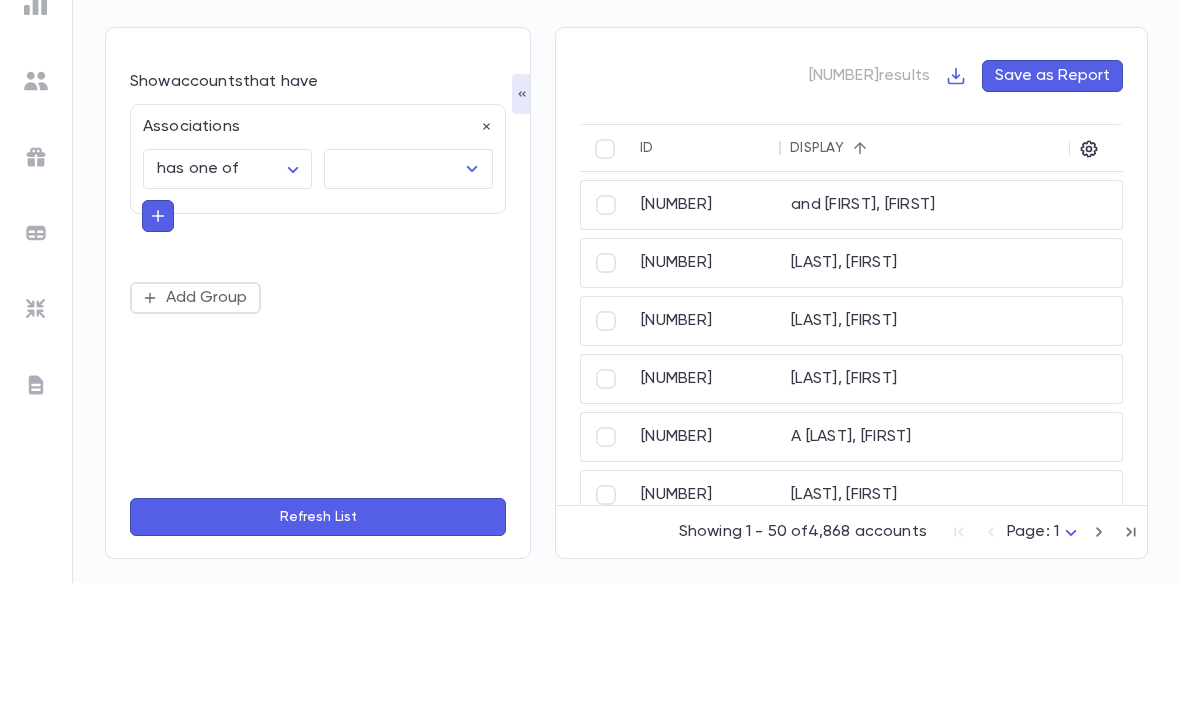 scroll, scrollTop: 64, scrollLeft: 0, axis: vertical 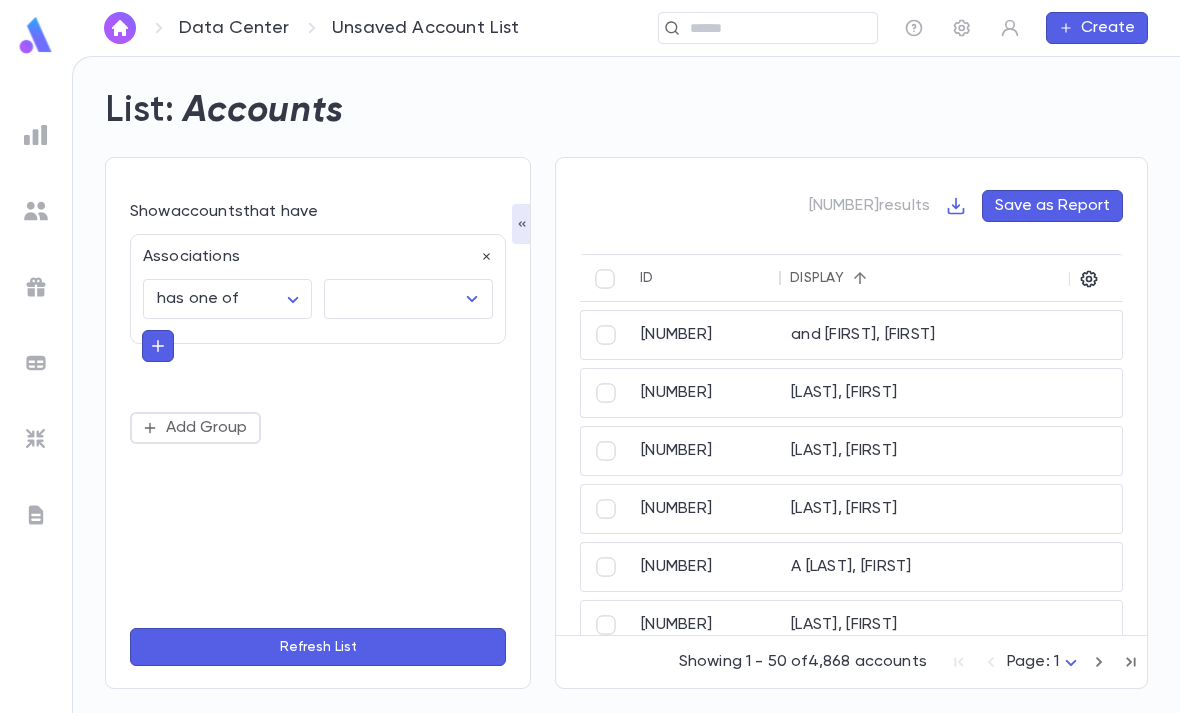 click at bounding box center [393, 299] 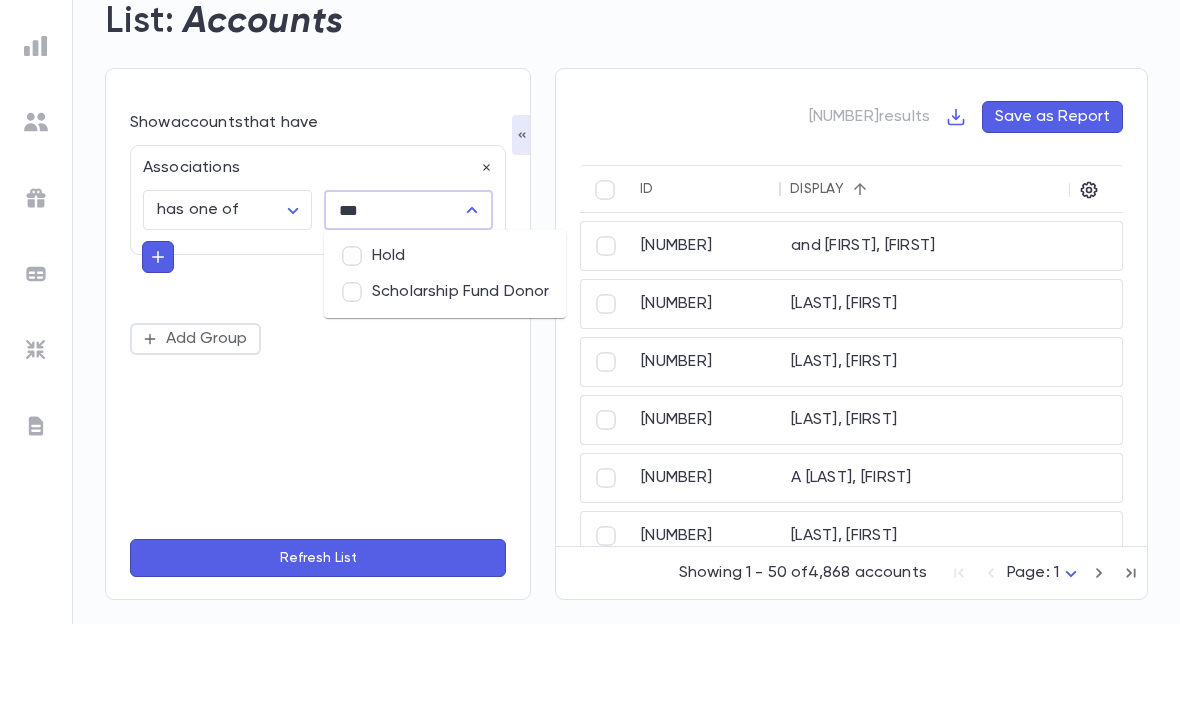 type on "****" 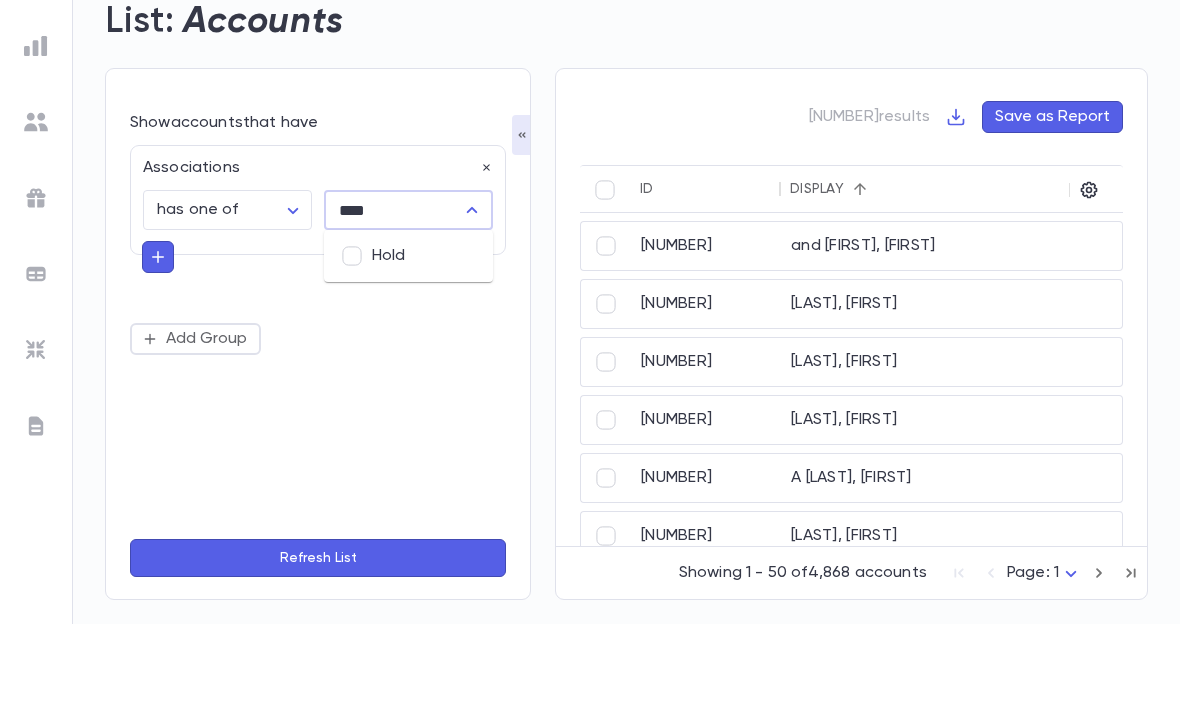 type 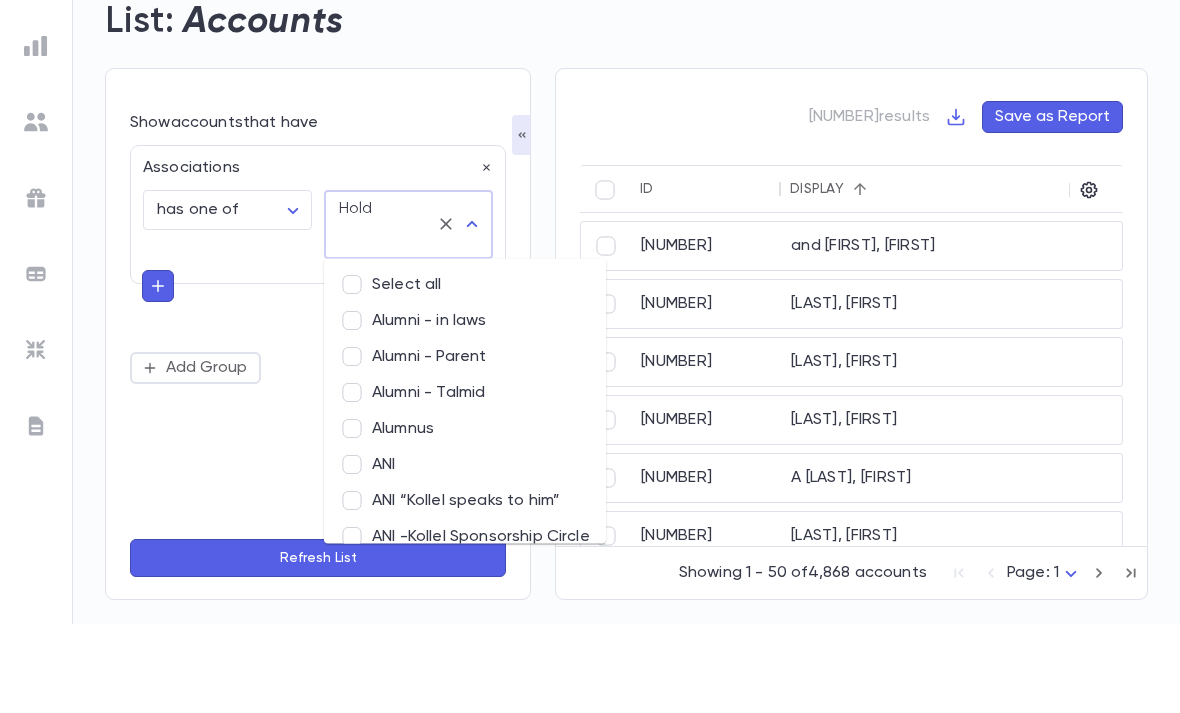 scroll, scrollTop: 525, scrollLeft: 0, axis: vertical 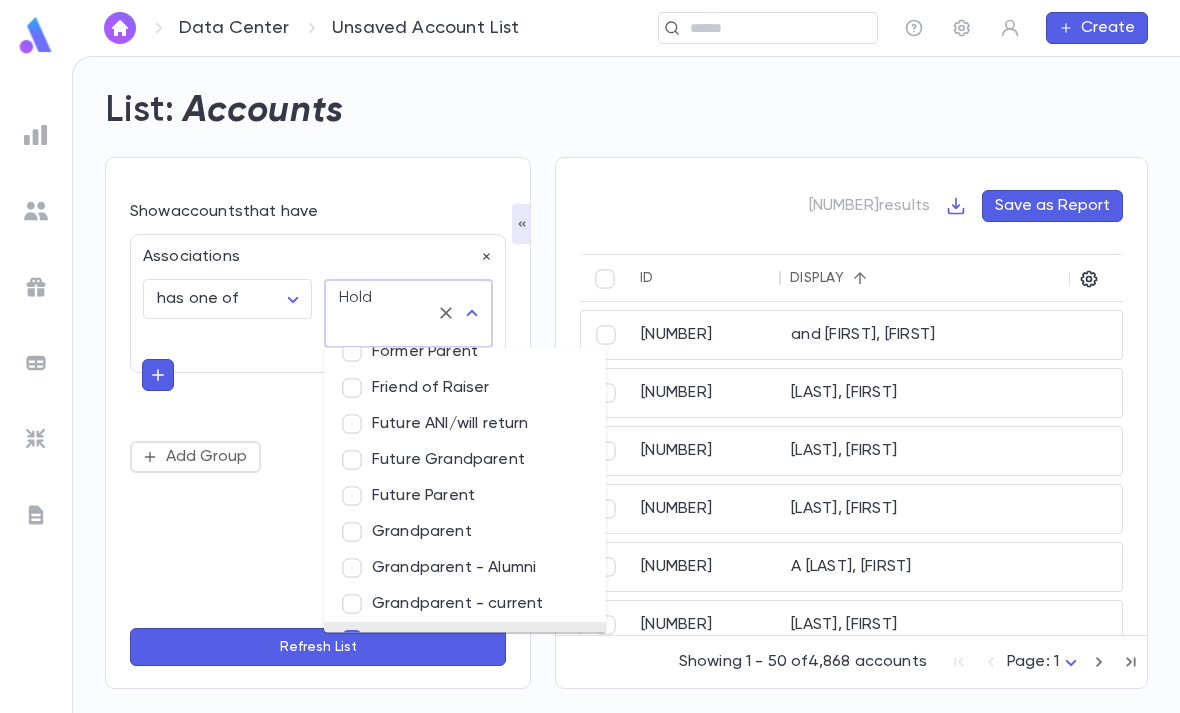 click on "Refresh List" at bounding box center [318, 647] 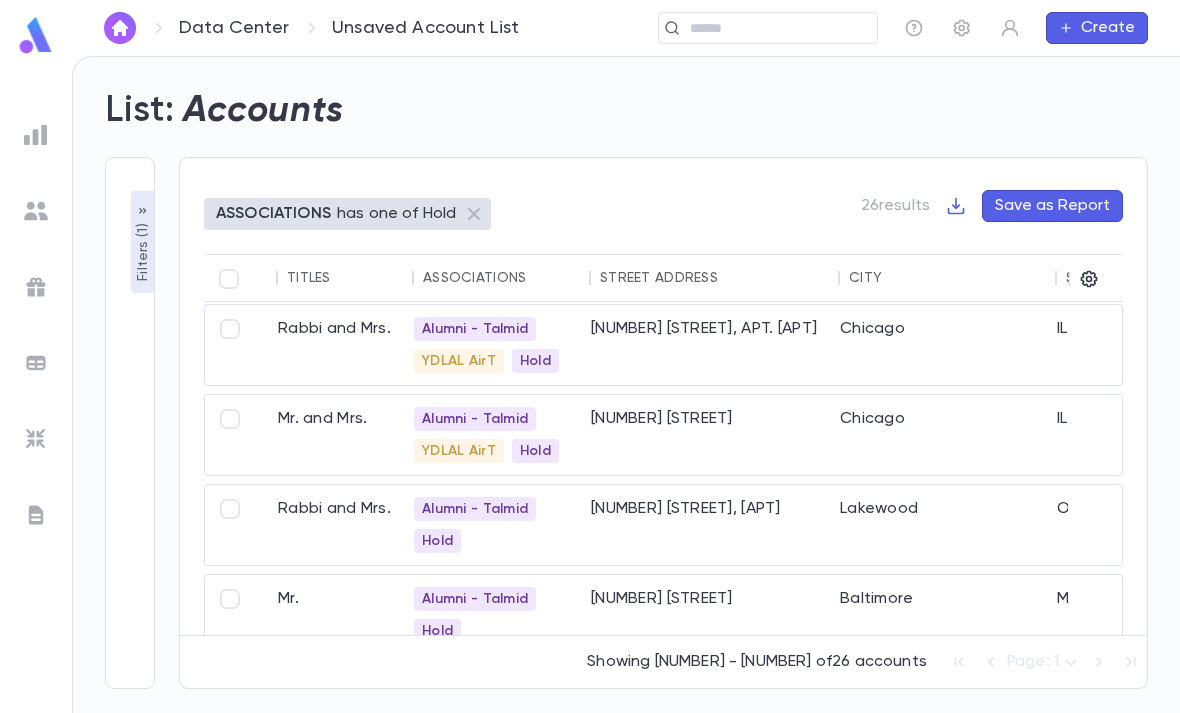 scroll, scrollTop: 6, scrollLeft: 440, axis: both 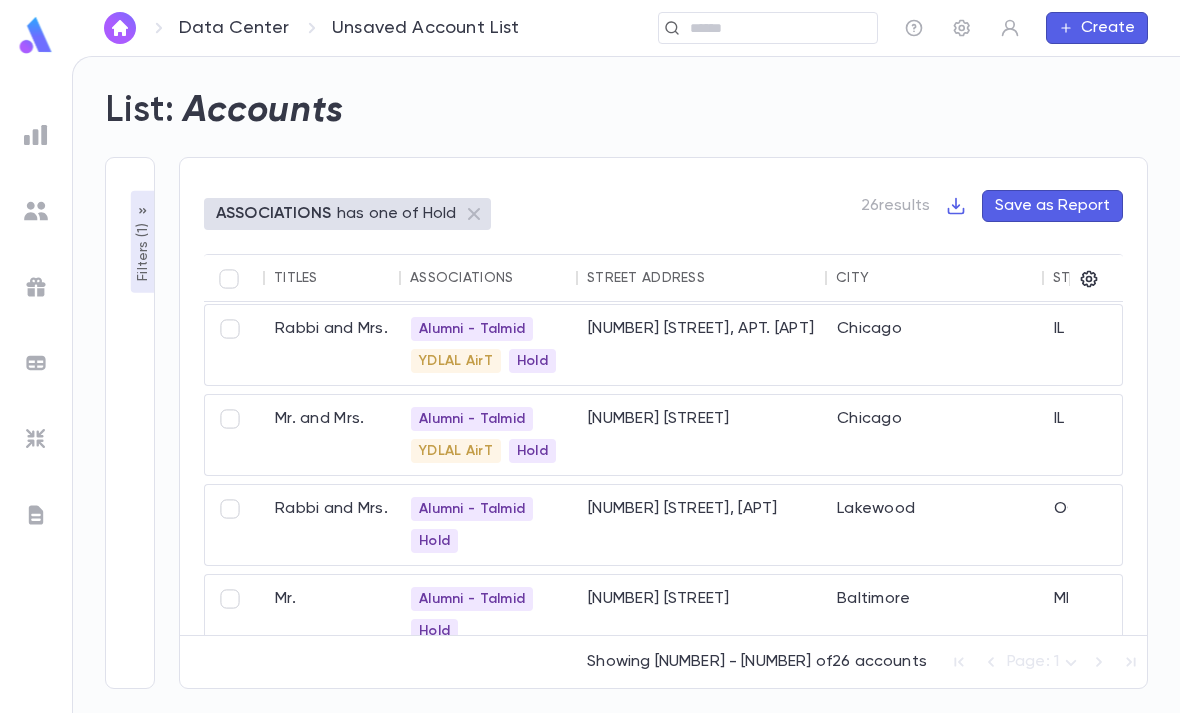click 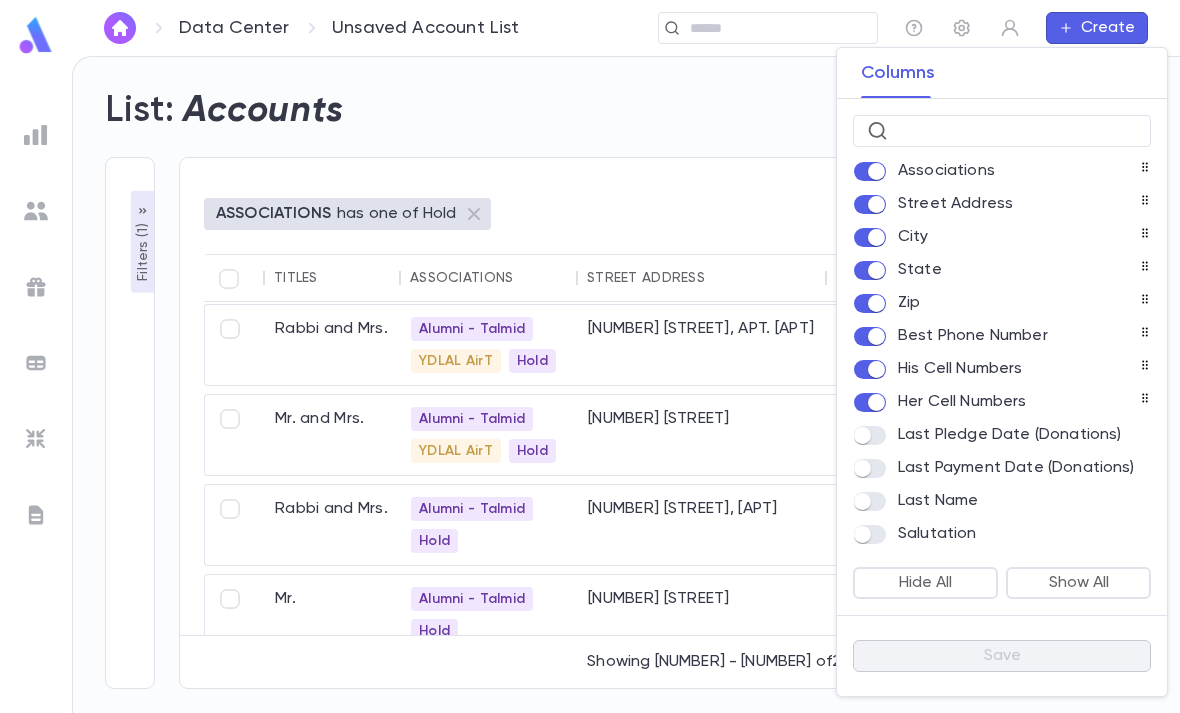 scroll, scrollTop: 105, scrollLeft: 0, axis: vertical 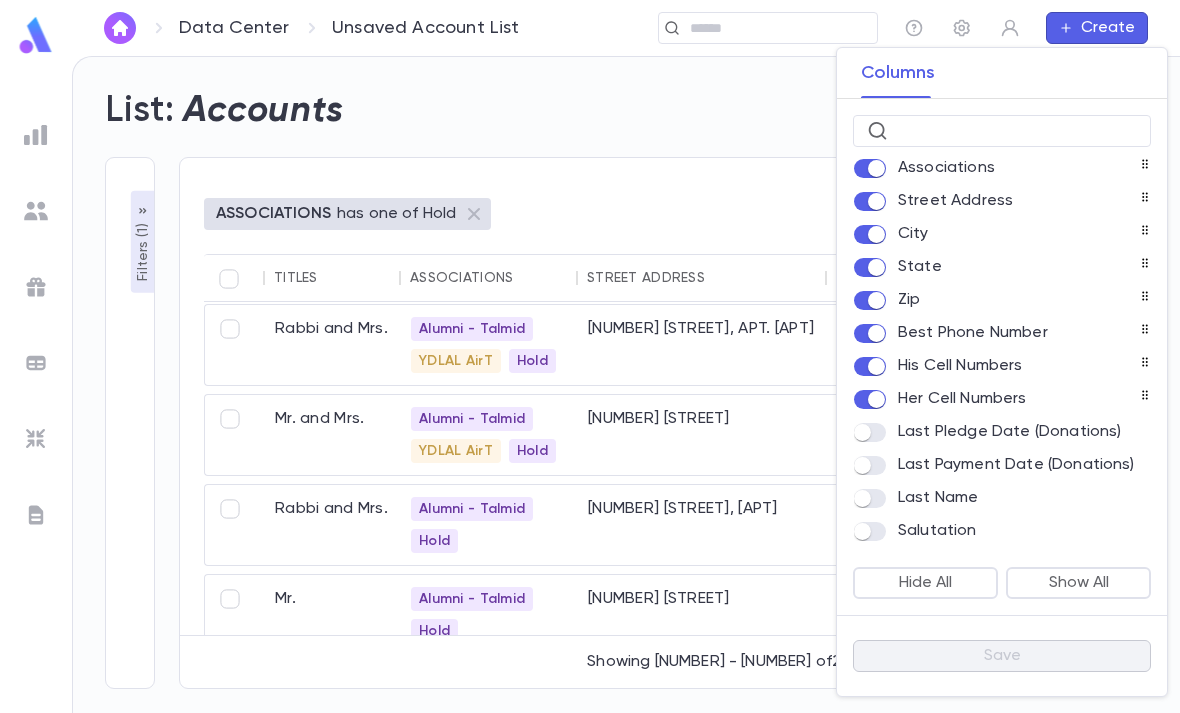 click at bounding box center (590, 356) 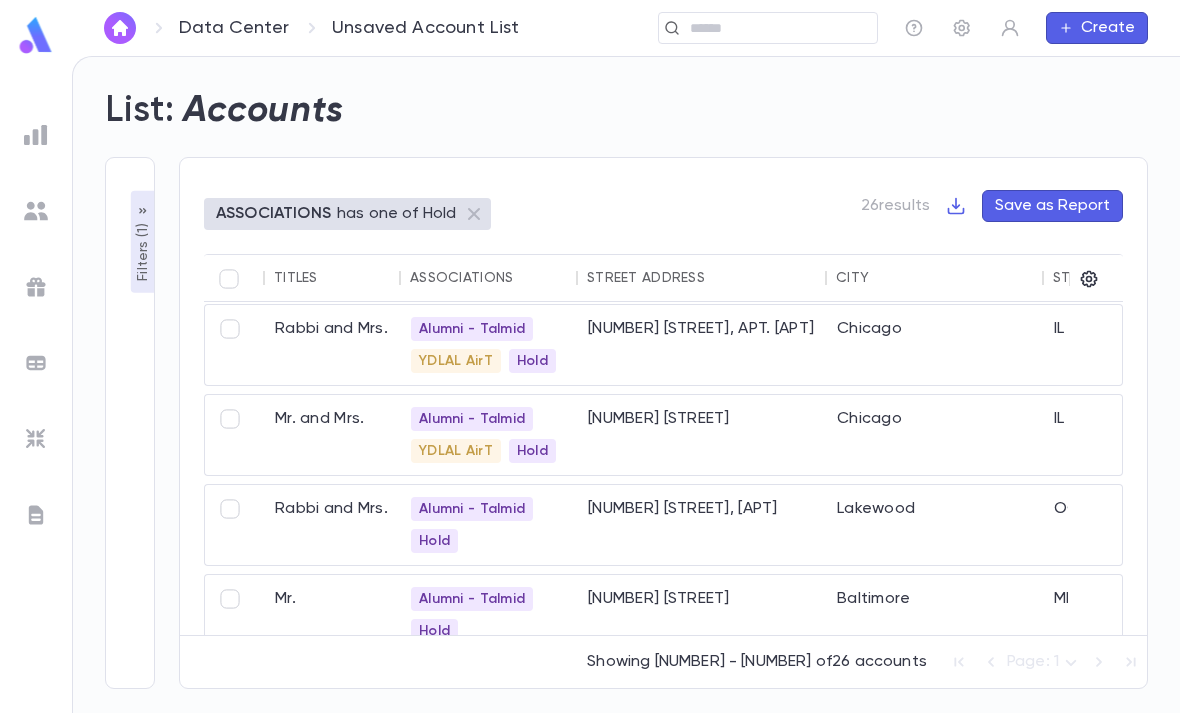 click 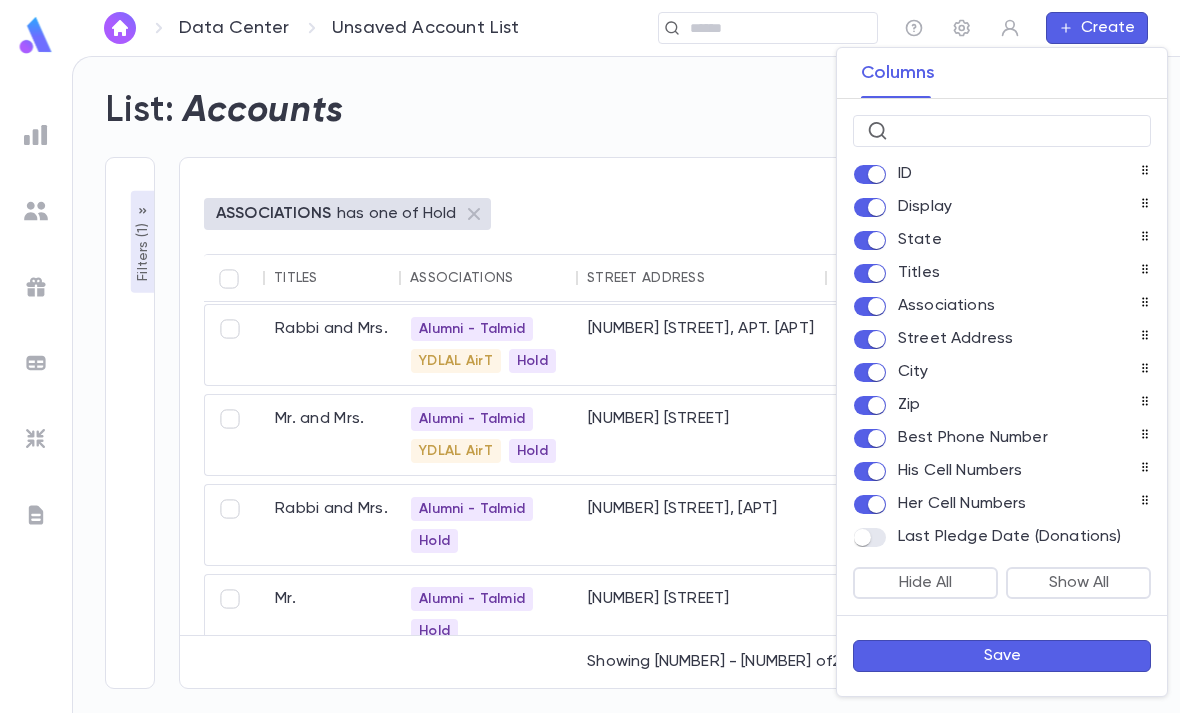 click on "Save" at bounding box center (1002, 656) 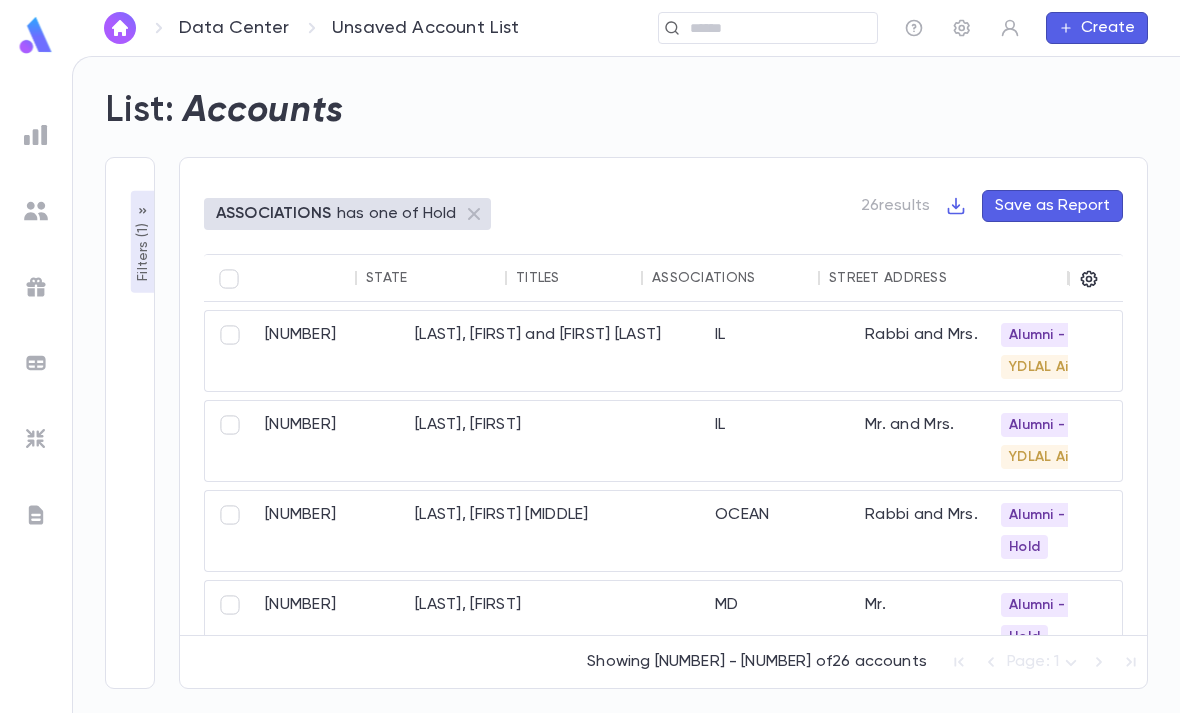 scroll, scrollTop: 0, scrollLeft: 0, axis: both 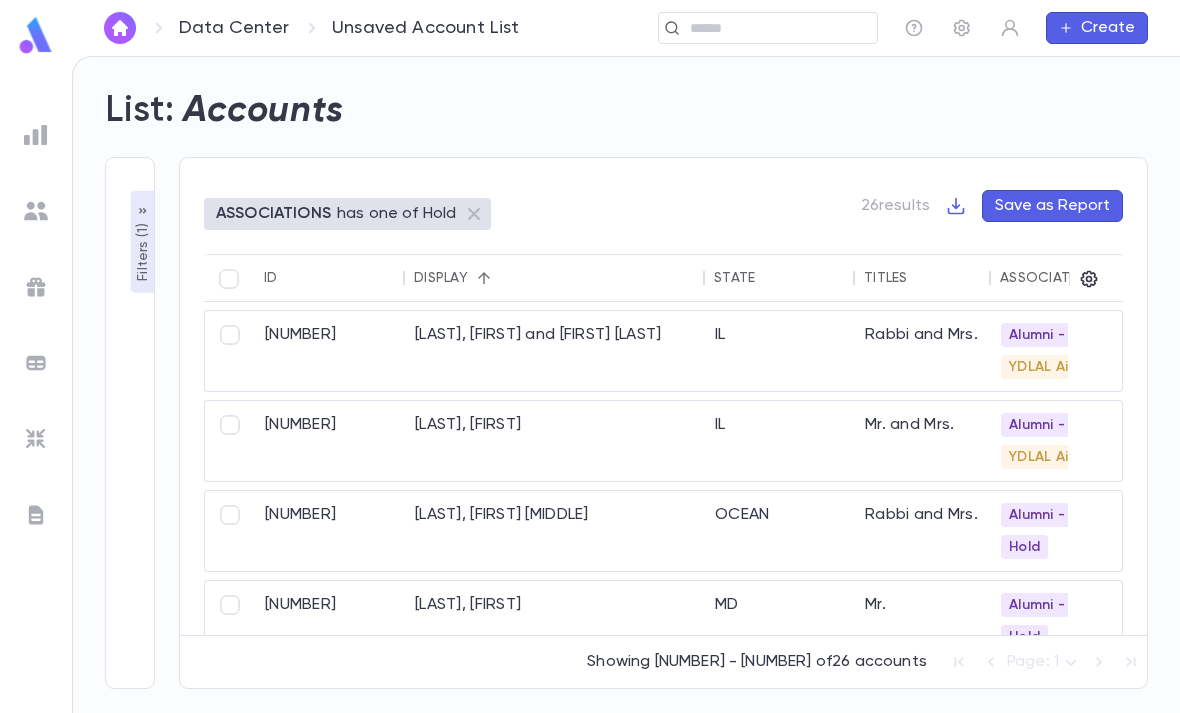 click 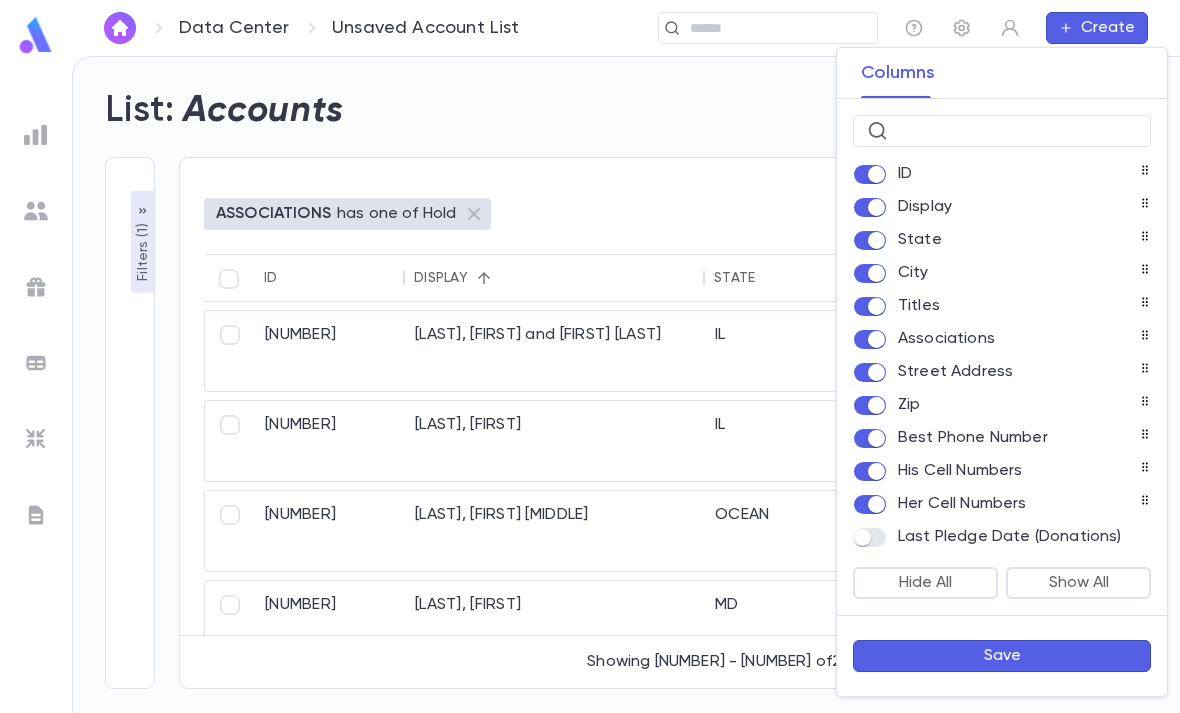 click on "Save" at bounding box center (1002, 656) 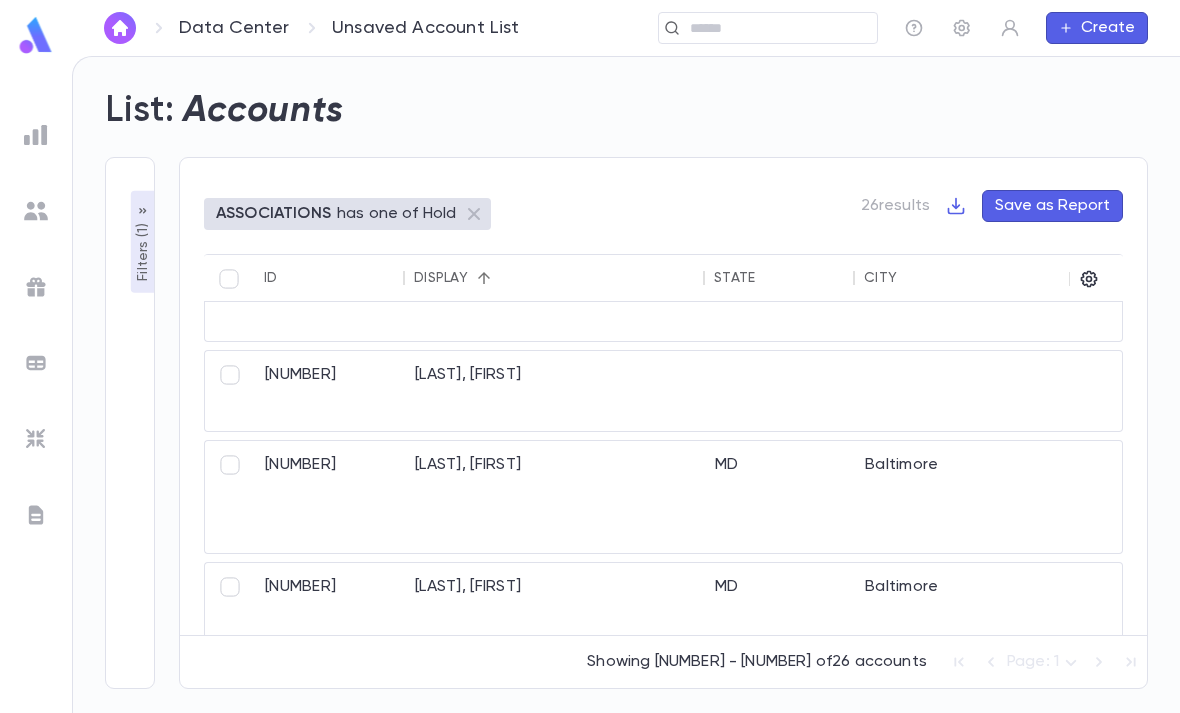 scroll, scrollTop: 1806, scrollLeft: -1, axis: both 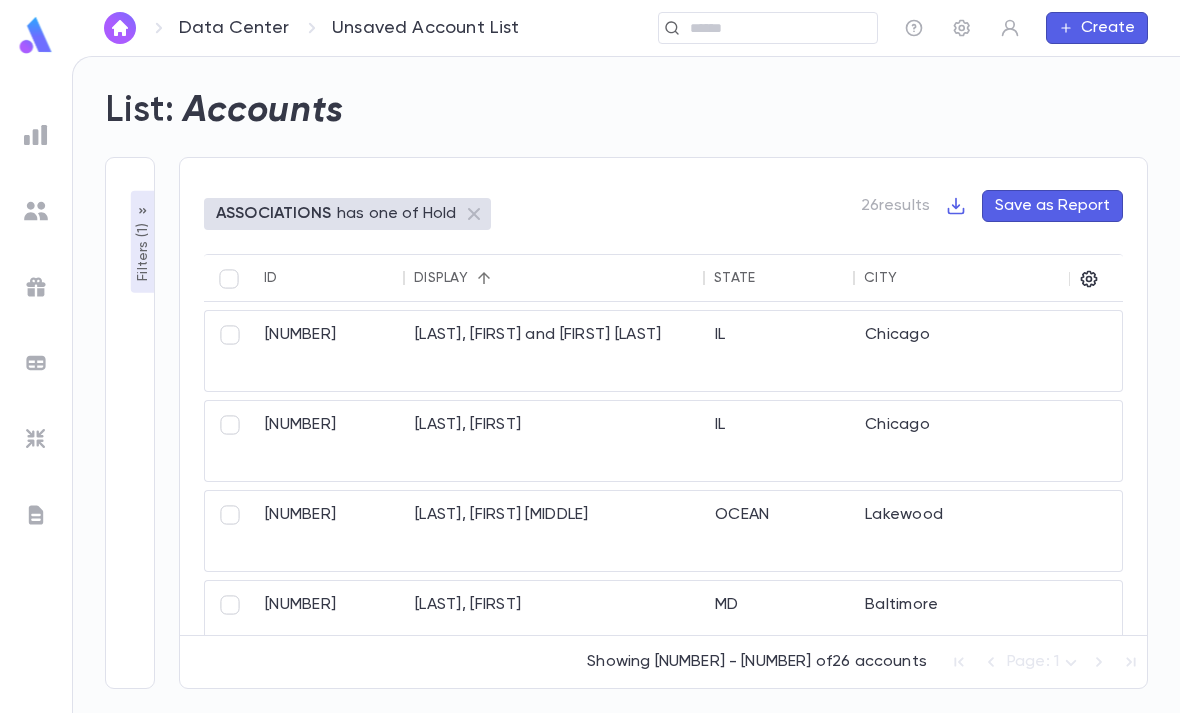 click on "Filters ( 1 )" at bounding box center (143, 250) 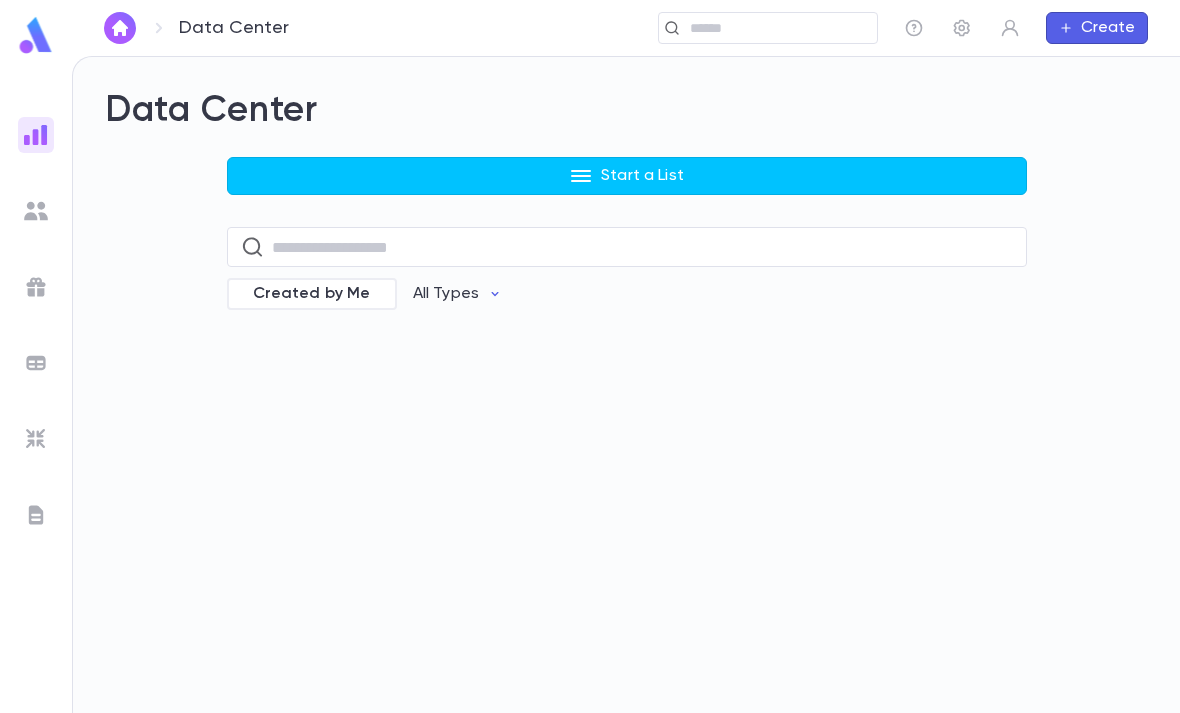 scroll, scrollTop: 0, scrollLeft: 0, axis: both 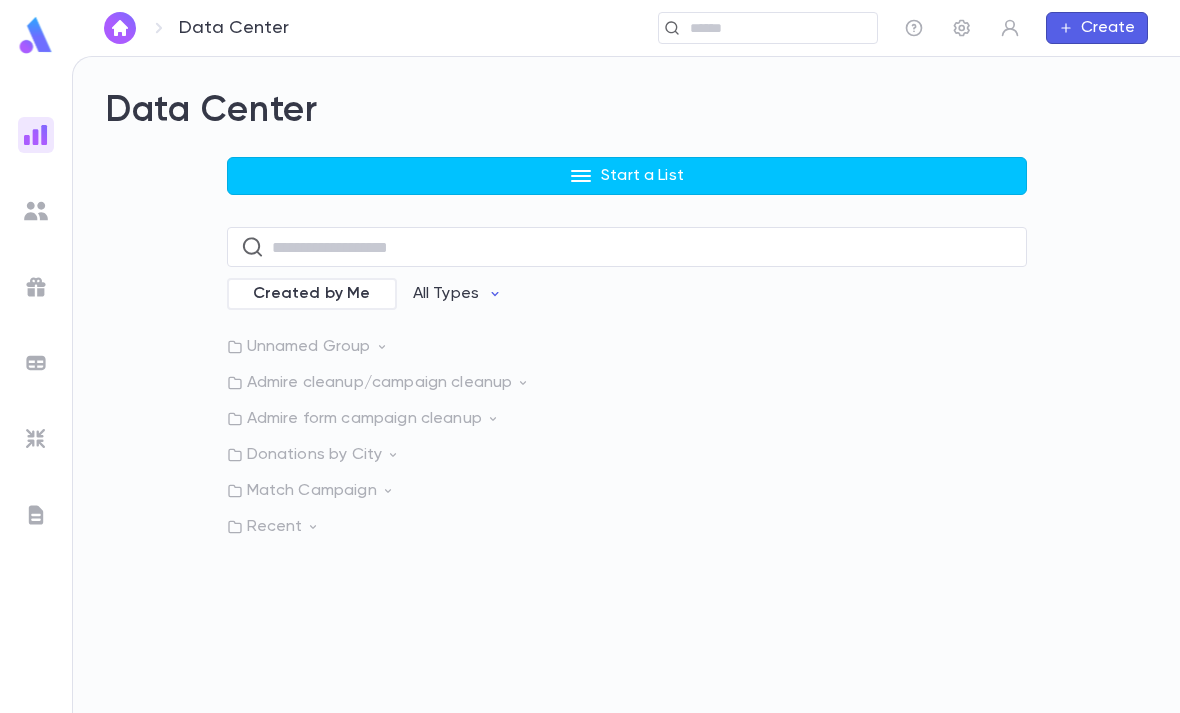 click on "Start a List" at bounding box center [642, 176] 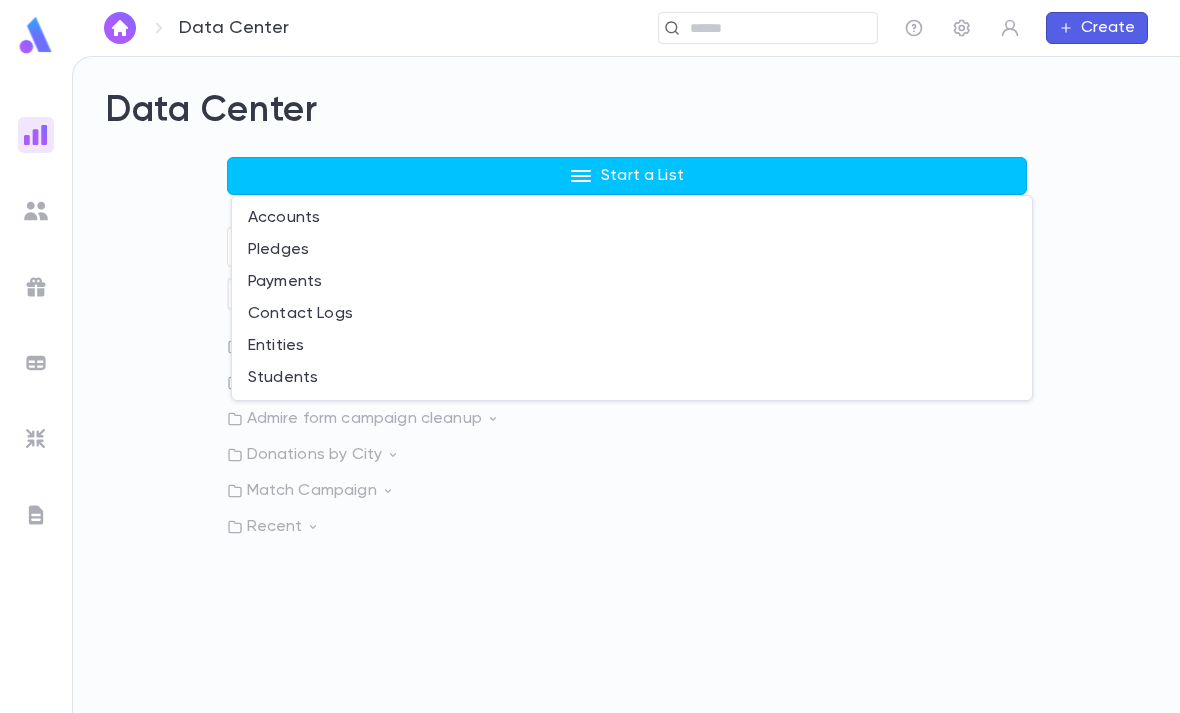 click on "Payments" at bounding box center (632, 282) 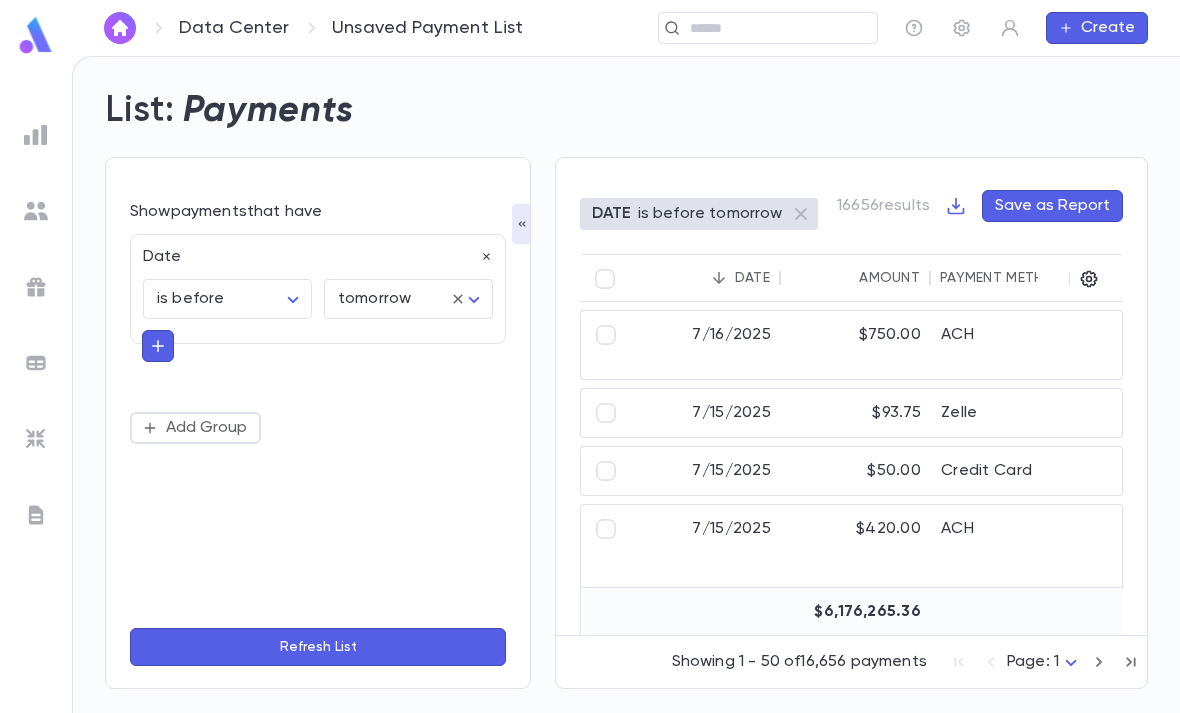 click on "Data Center Unsaved Payment List ​  Create List:  Payments Show  payments  that have Date is before ******** ​ tomorrow ******** ​ Add Group Refresh List DATE is before tomorrow 16656  results Save as Report Date Amount Payment Method Campaigns Account ID Account Name Street Address City State Zip 7/16/2025 $750.00 ACH Summer Program 2025 151449 Wolf, Menchem 47 Carlton Avenue Lakewood NJ 08701 7/15/2025 $93.75 Zelle Reimbursement 105959 Feit, Yisrael A 91 Amsterdam Avenue Passaic NJ 07055 7/15/2025 $50.00 Credit Card Rebbis Project 106198 Goldberg, Moshe and Rachie 7632 Carla Road Baltimore MD 21208 7/15/2025 $420.00 ACH Annual Campaign 2024-2025 134171 Tendler, Shloime and Bassie 70A Canary Dr Lakewood NJ 08701 7/15/2025 $20.00 Credit Card Annual Campaign 2024-2025 133640 Alter, D J 190 Garfield Ave Passaic NJ 7055 7/13/2025 $1,000.00 Credit Card Annual Campaign 2024-2025 106502 Ishakis, Yochanan 15619 George Washington Southfield MI 48075 7/12/2025 $36.00 Credit Card Annual Campaign 2024-2025 107735" at bounding box center [590, 384] 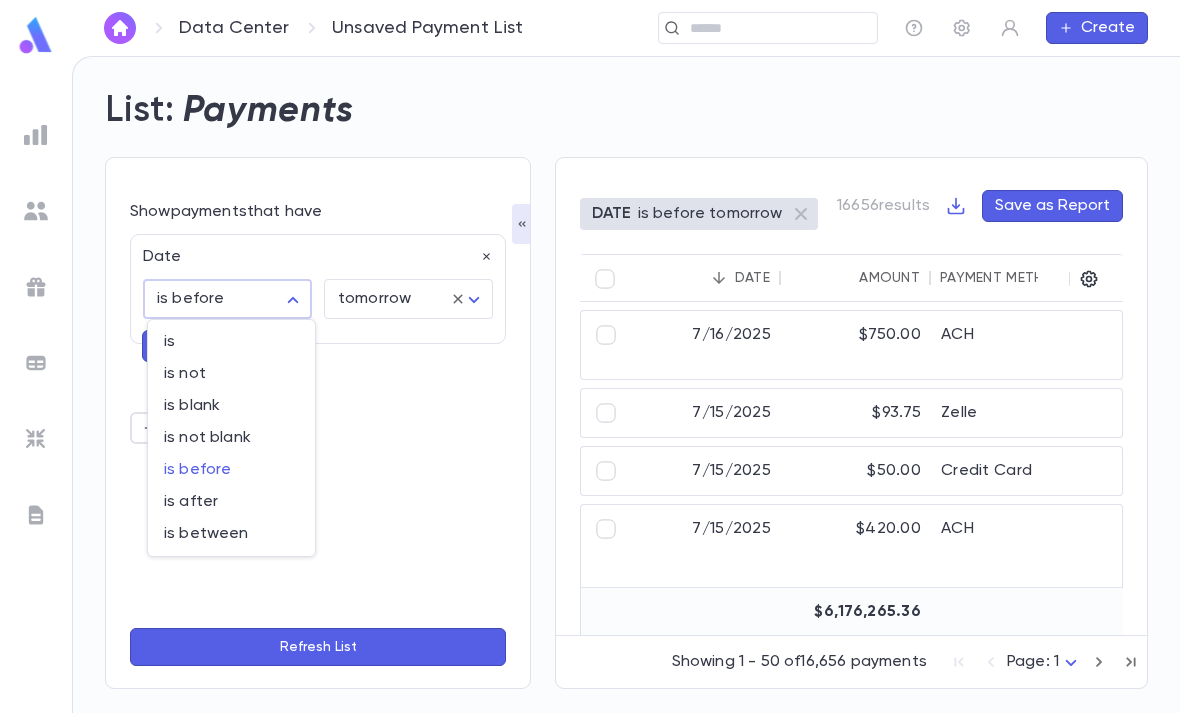 click on "is after" at bounding box center (231, 502) 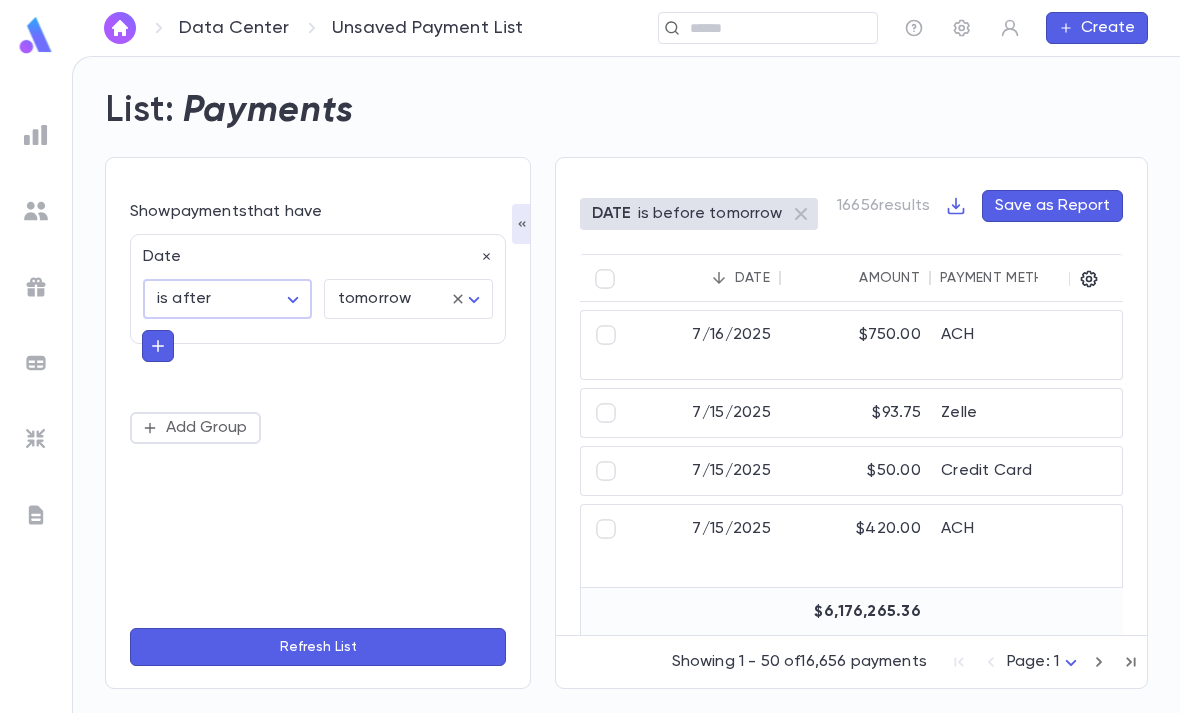 type on "**********" 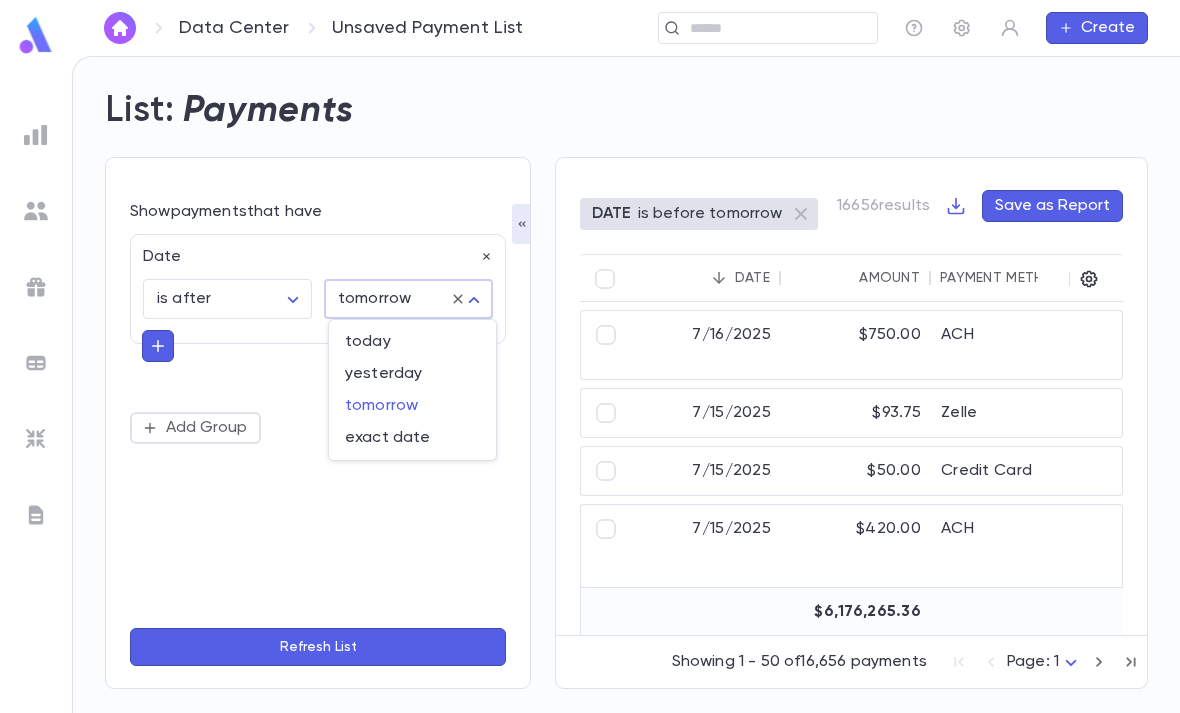 click on "today" at bounding box center [412, 342] 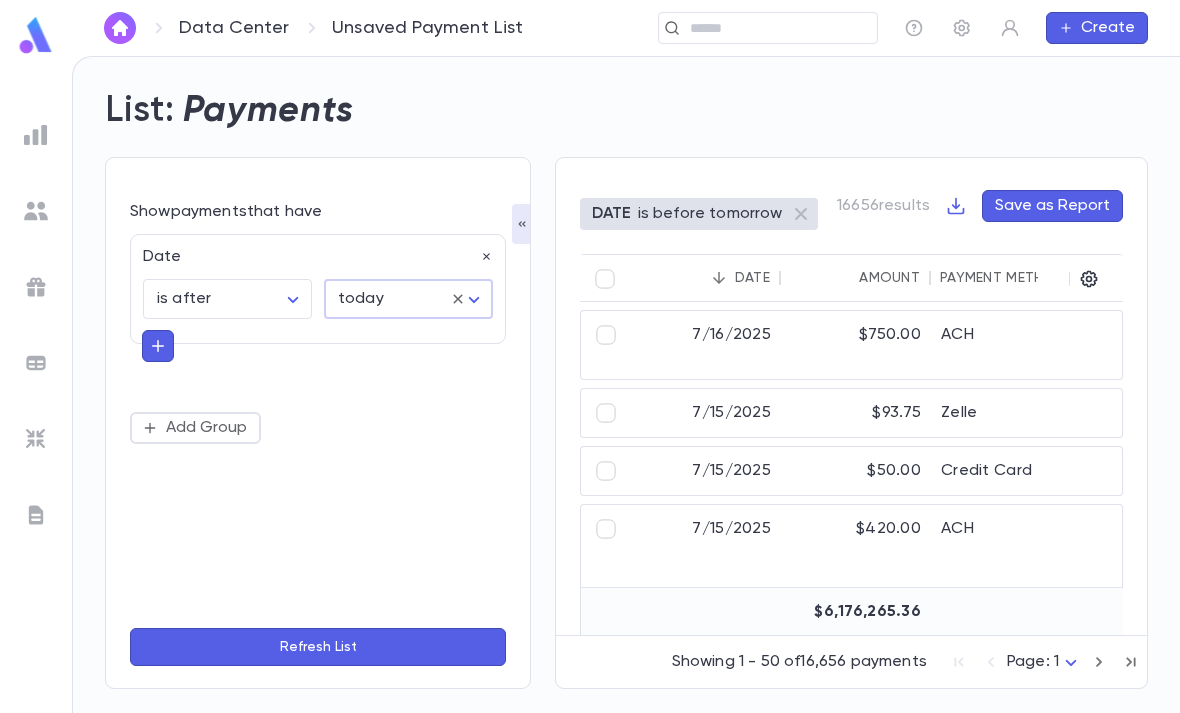 type on "*****" 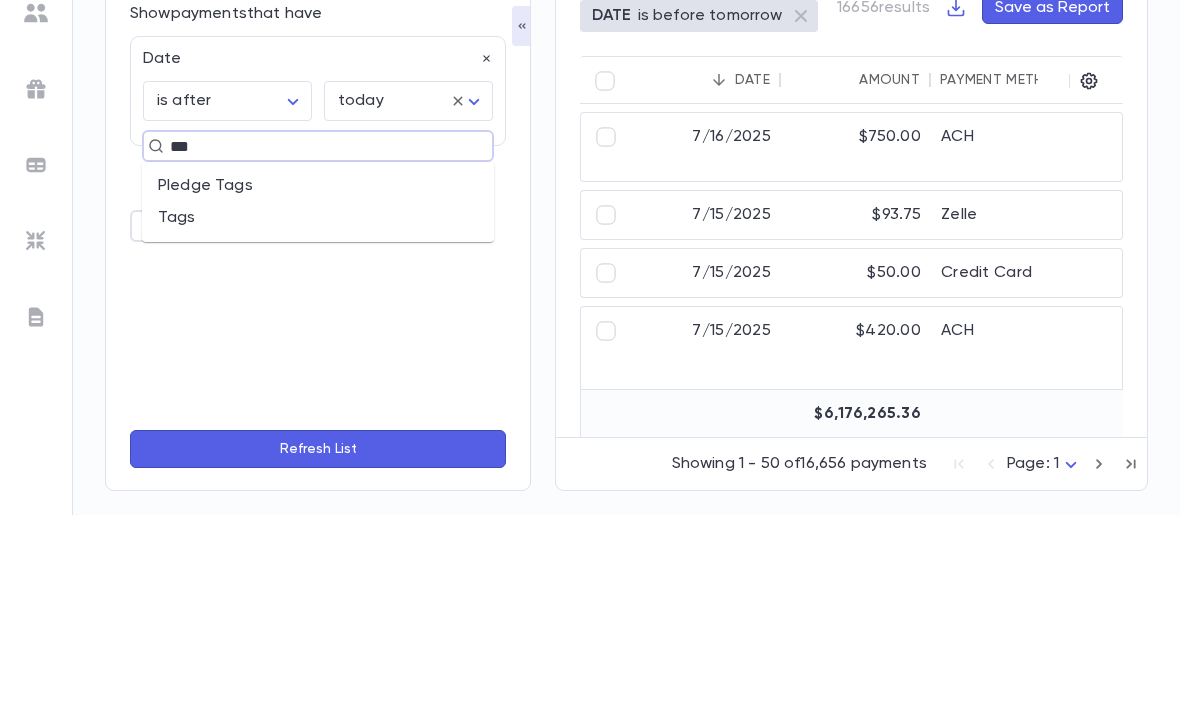type on "***" 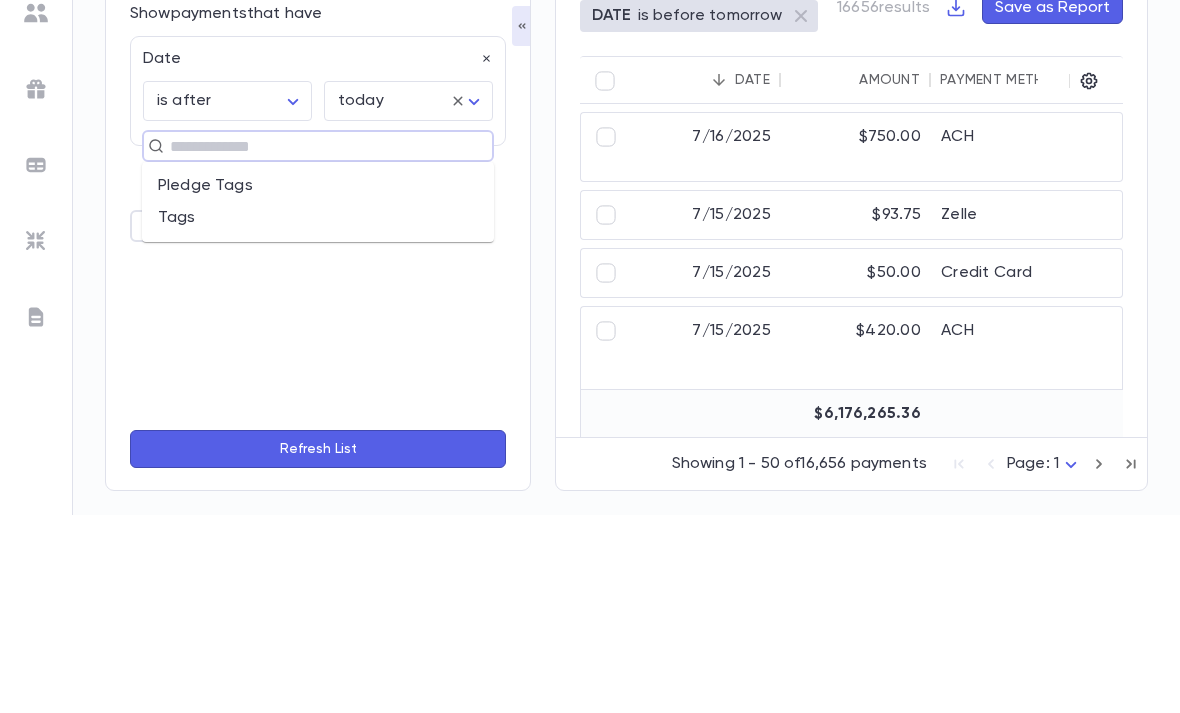 scroll, scrollTop: 64, scrollLeft: 0, axis: vertical 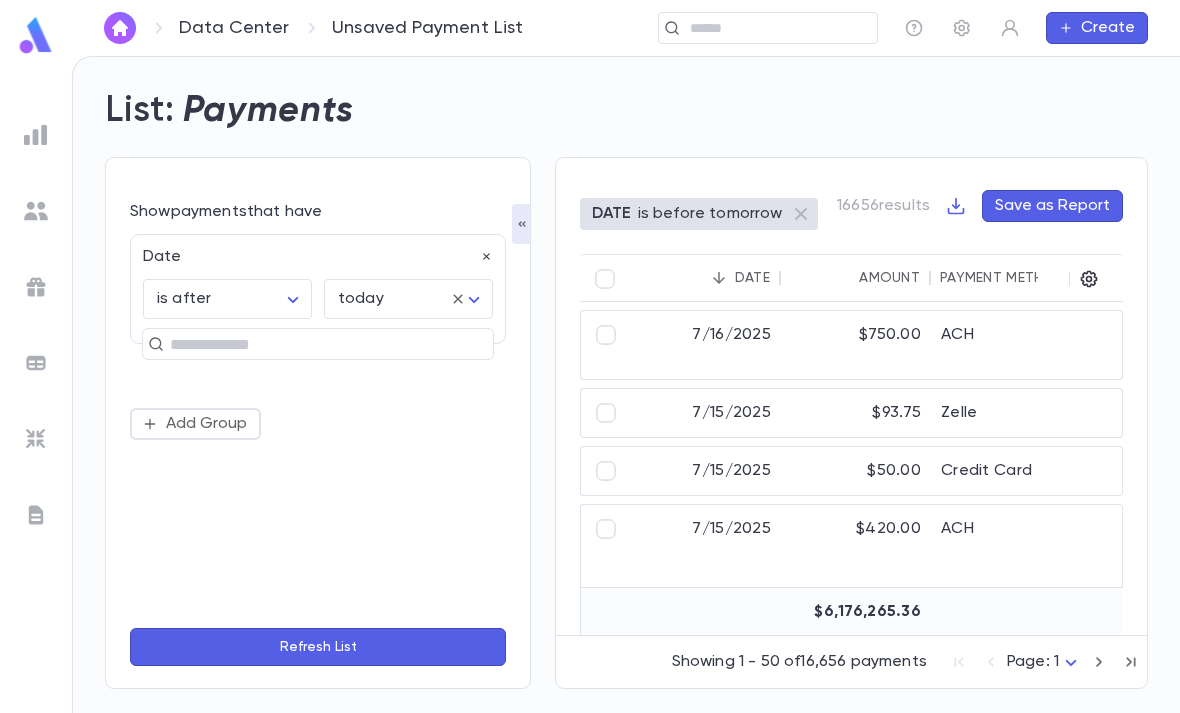 click at bounding box center [309, 344] 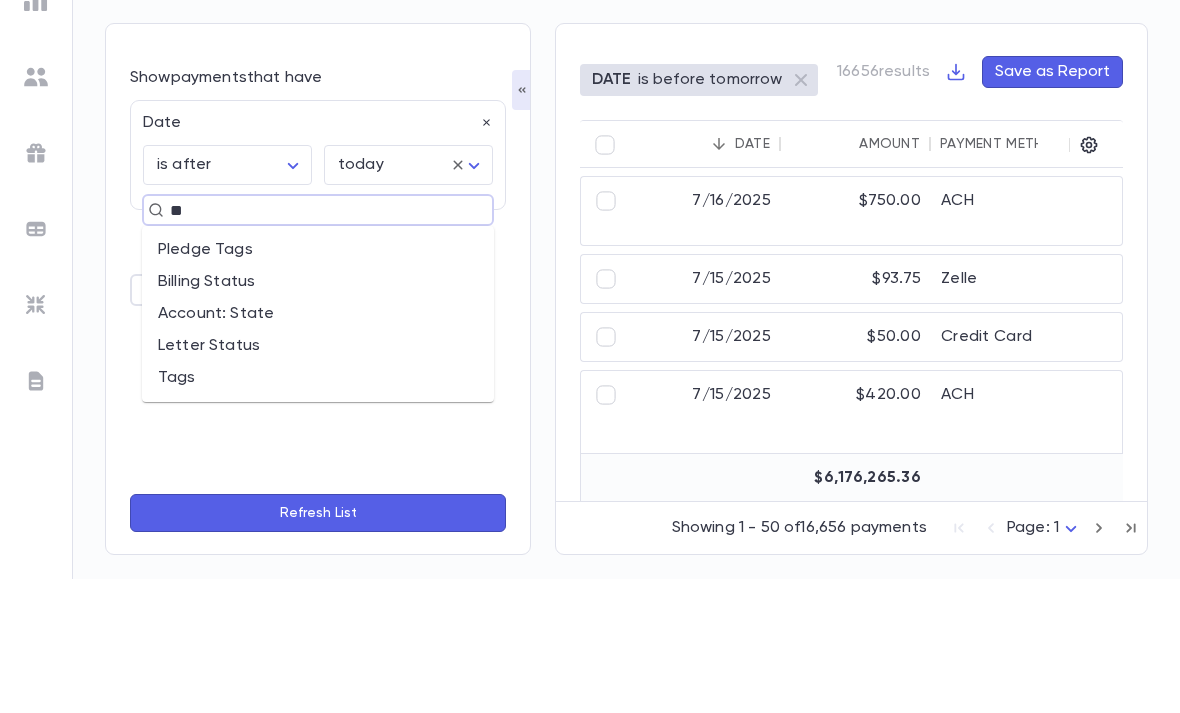 type on "***" 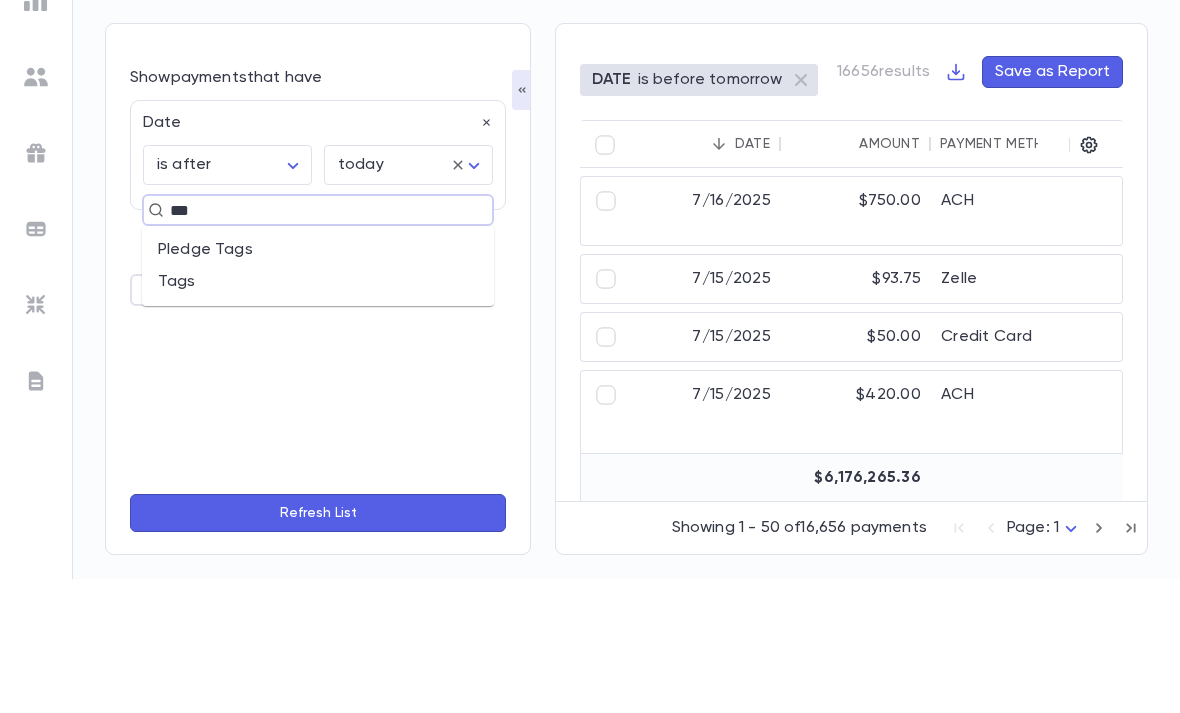 click on "Tags" at bounding box center (318, 416) 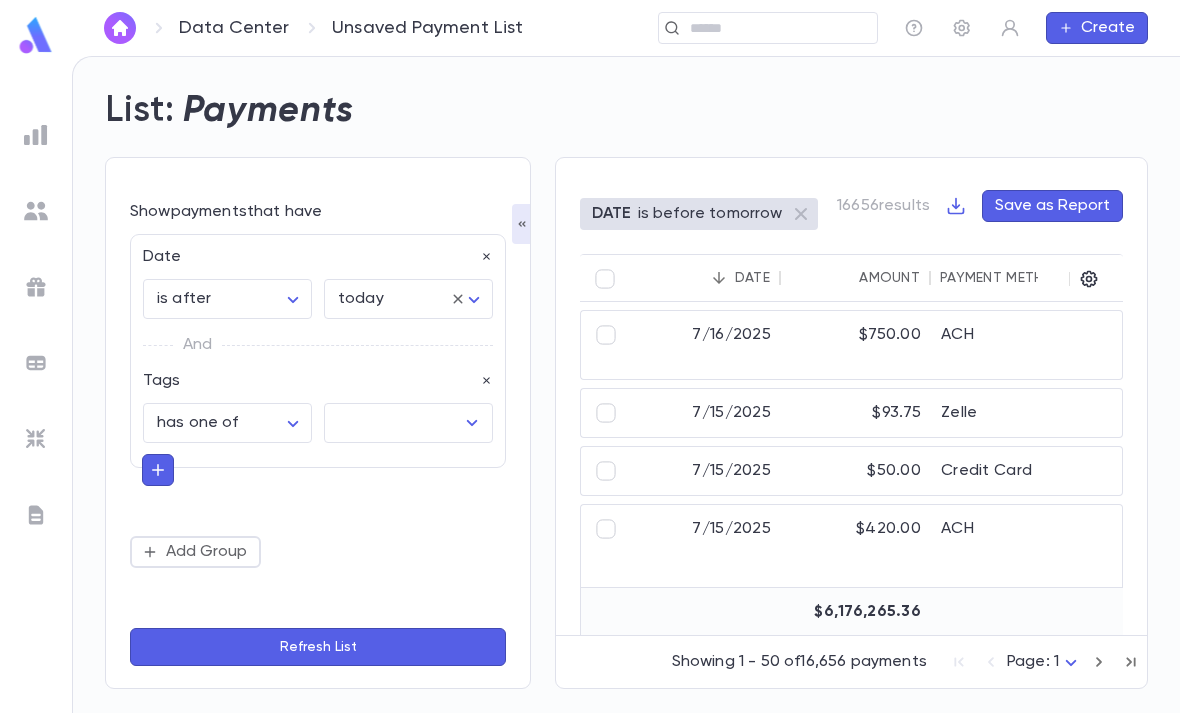 click at bounding box center (393, 423) 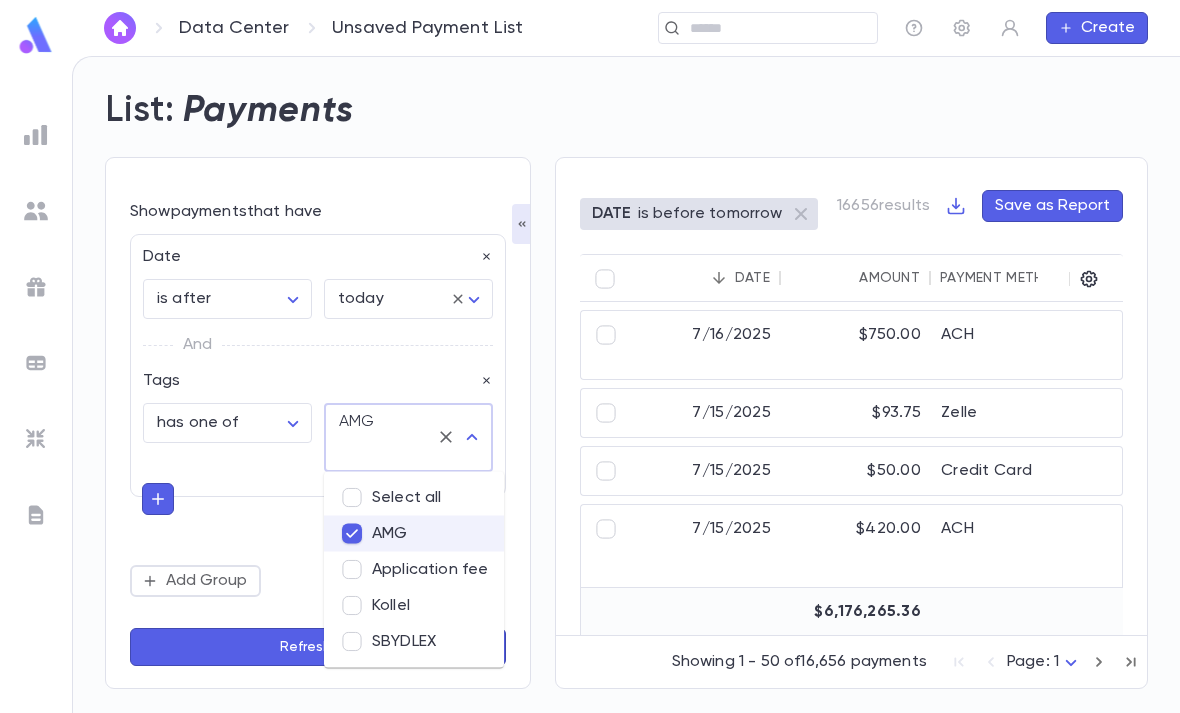 click on "Refresh List" at bounding box center (318, 647) 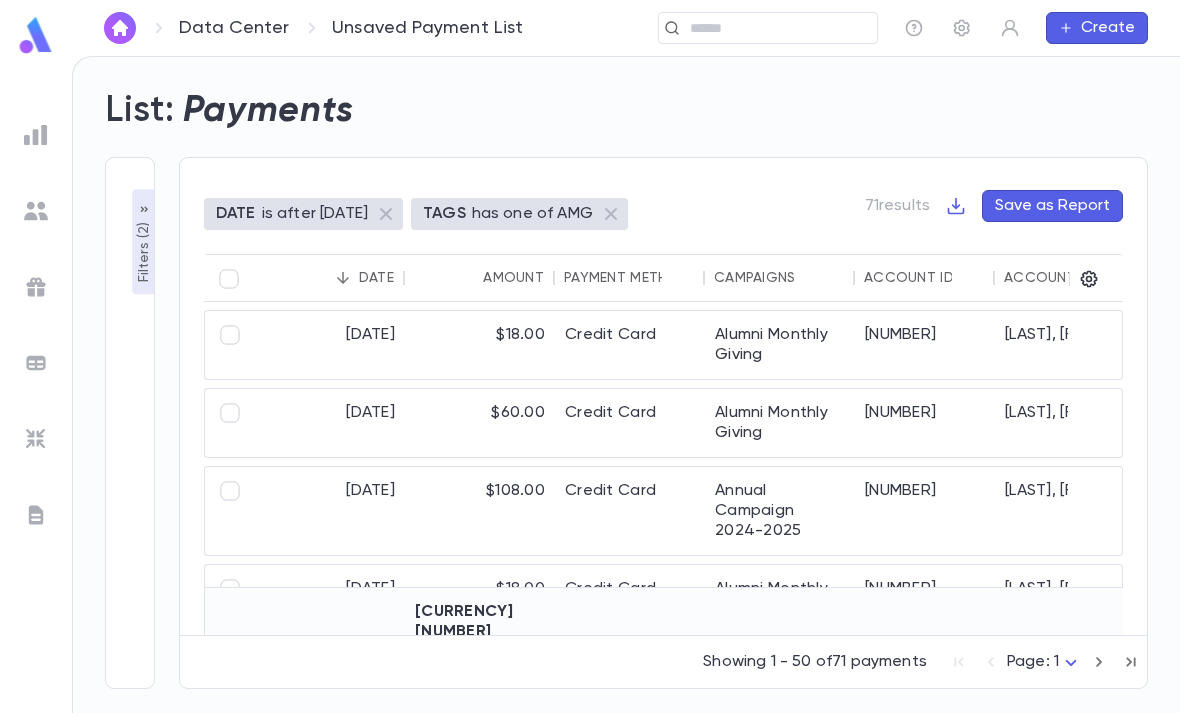 click on "Filters ( 2 )" at bounding box center (144, 250) 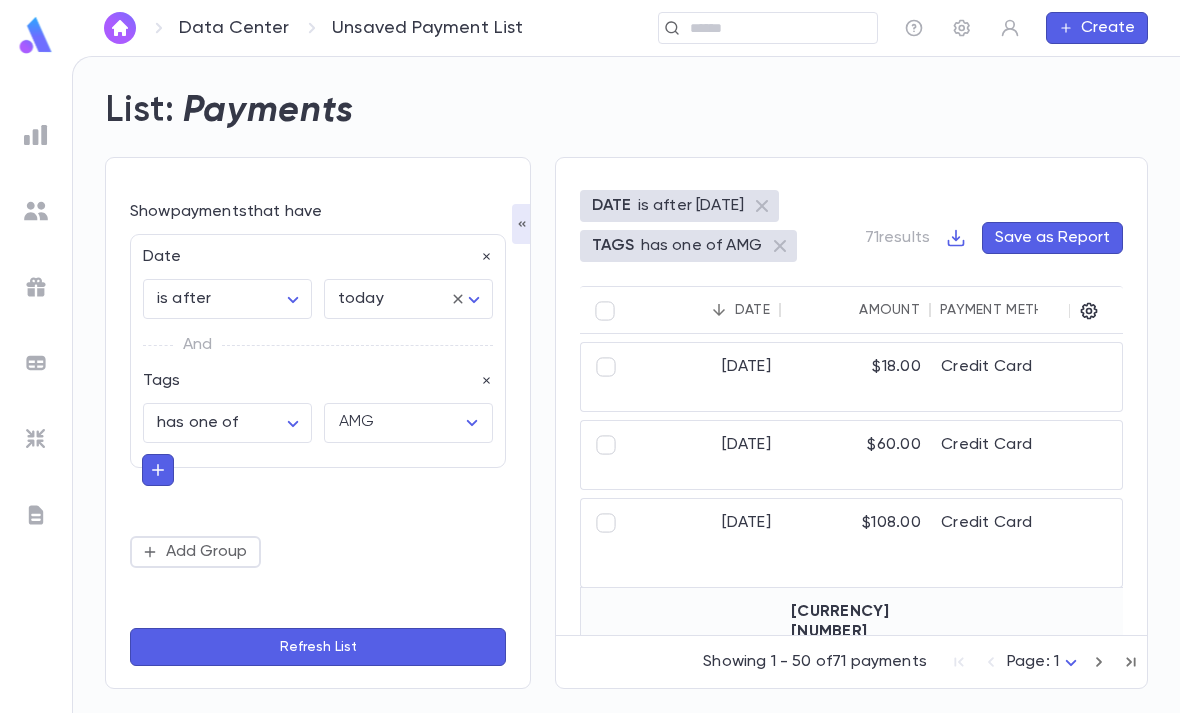 click on "**********" at bounding box center [590, 384] 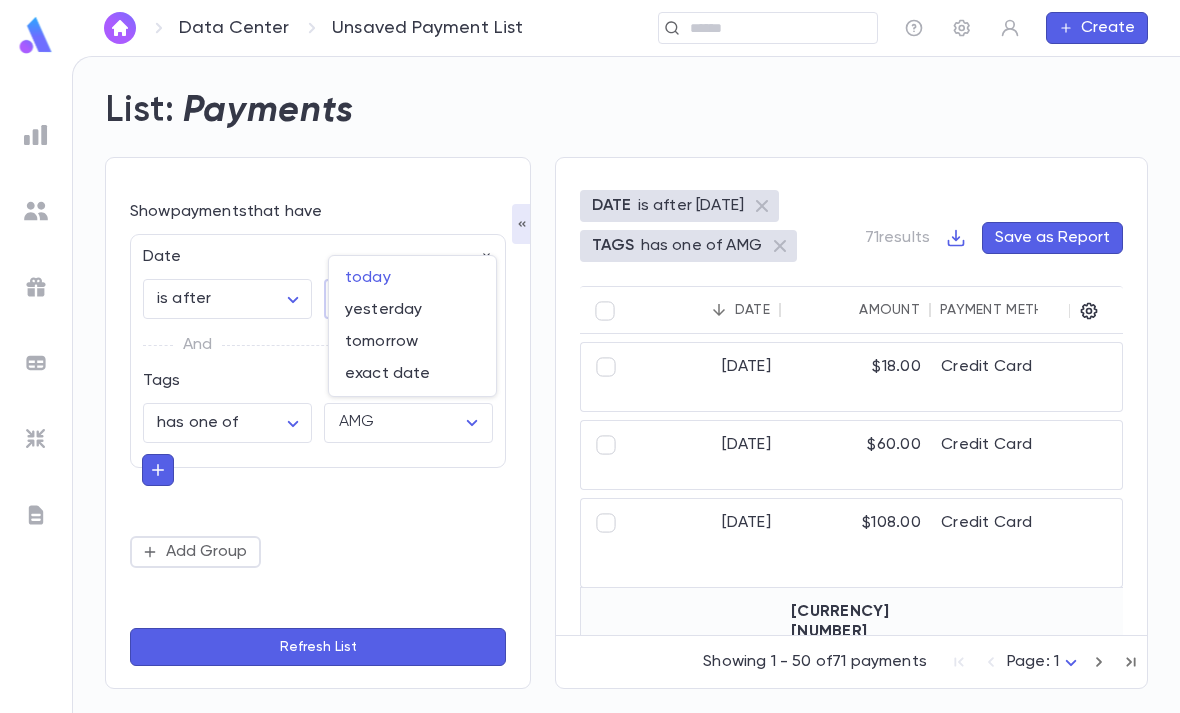 click on "exact date" at bounding box center [412, 374] 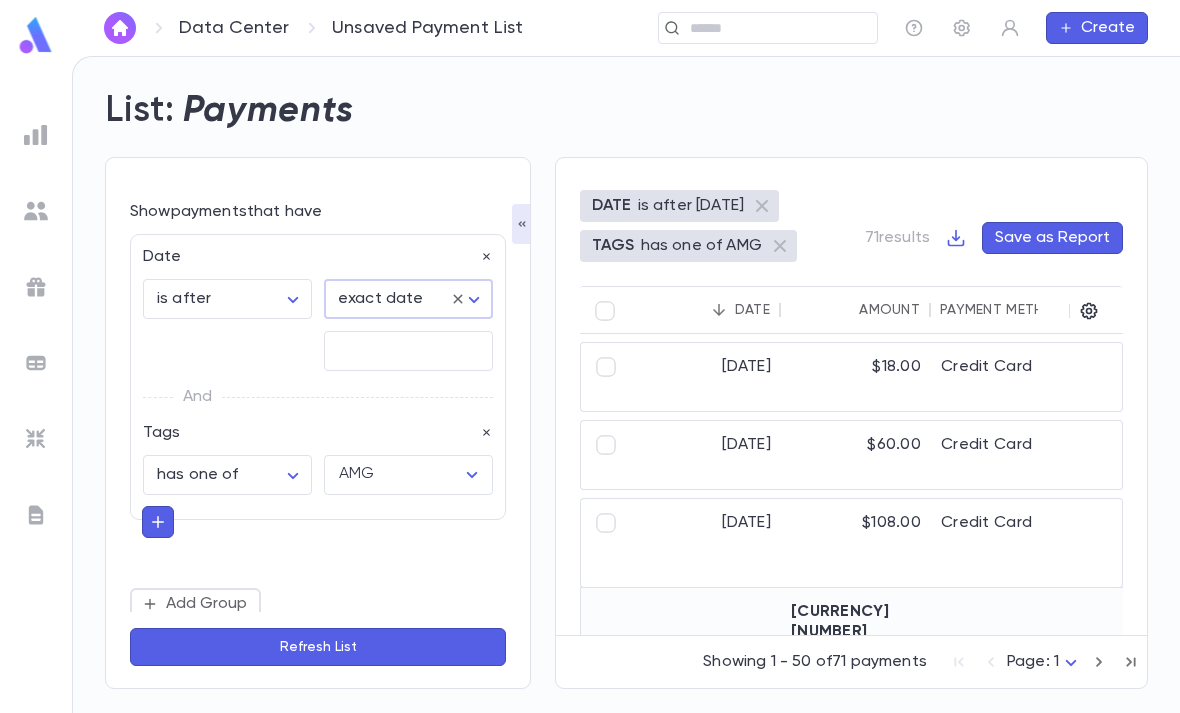 click at bounding box center (408, 351) 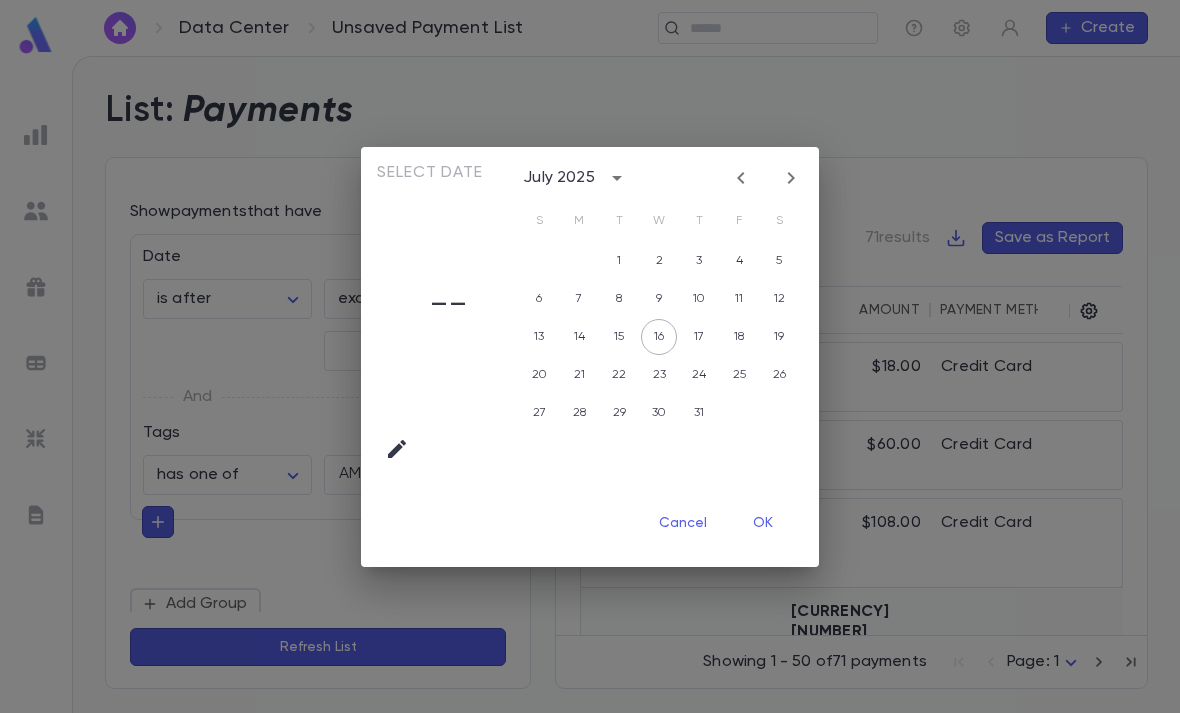 click 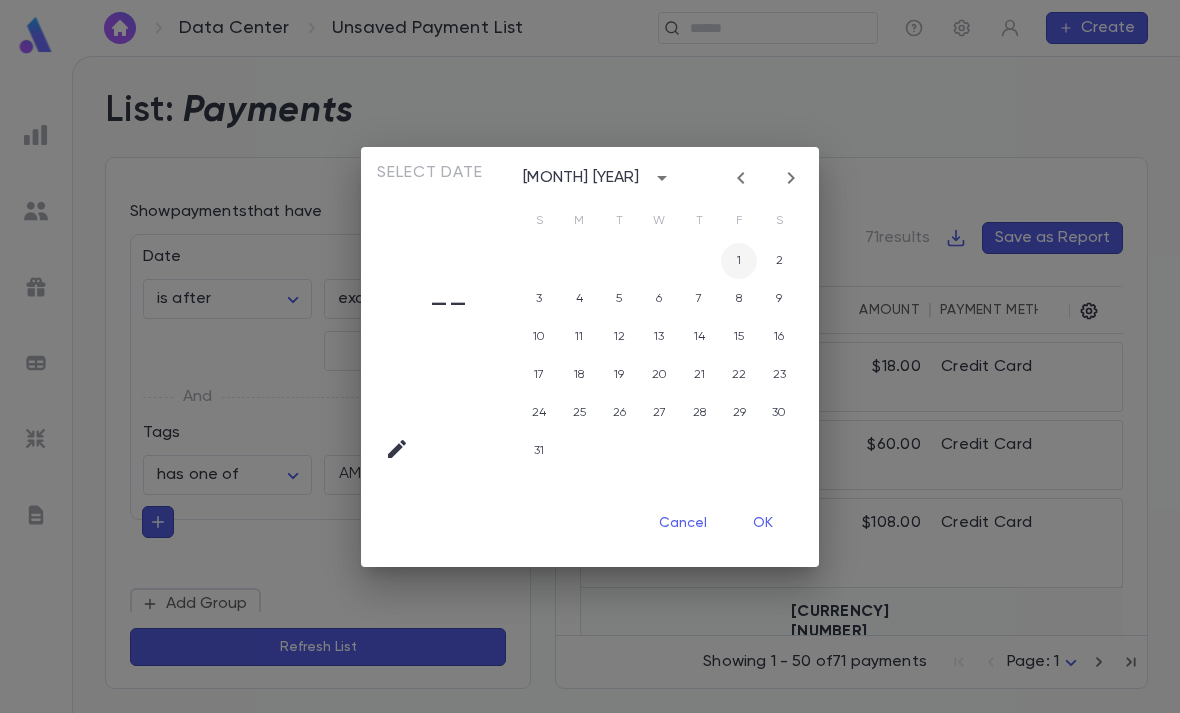 click on "1" at bounding box center (739, 261) 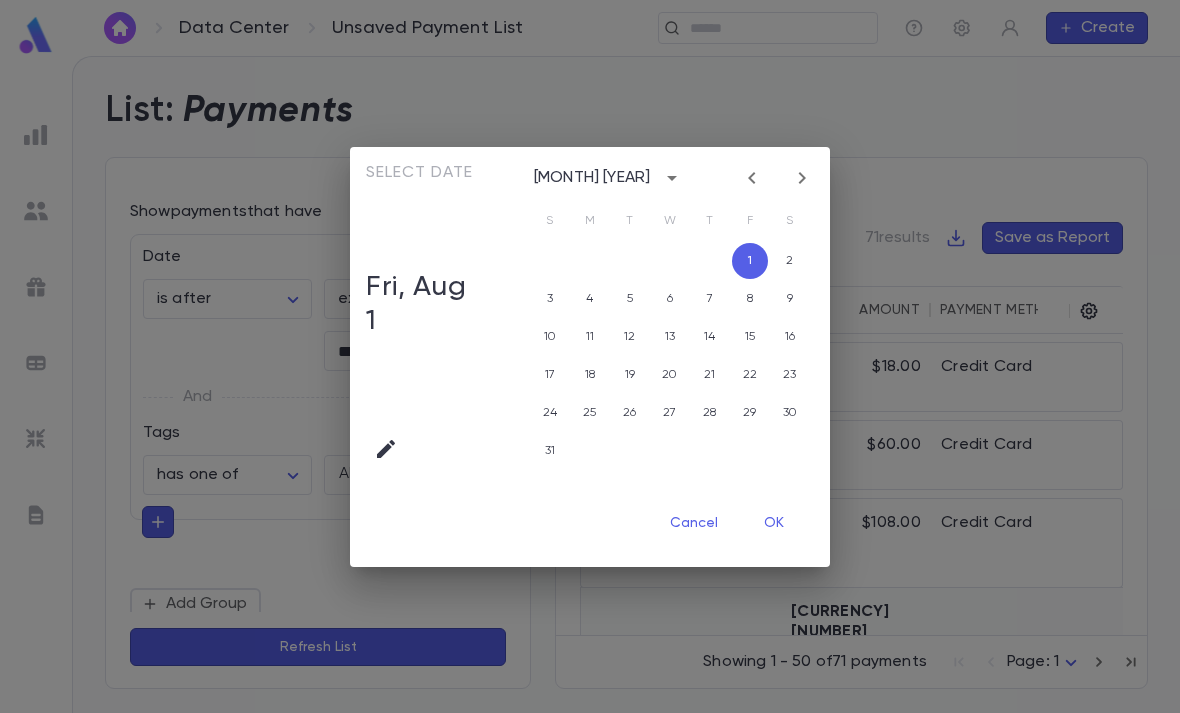 click on "OK" at bounding box center (774, 524) 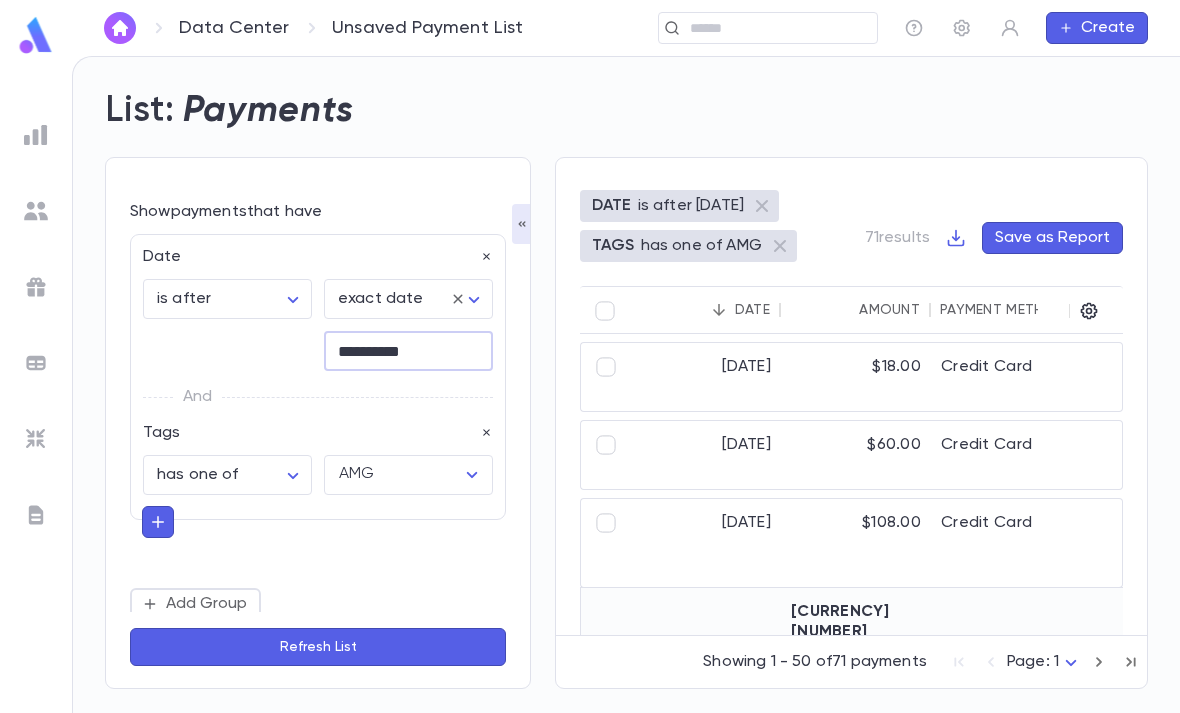 click on "Refresh List" at bounding box center [318, 647] 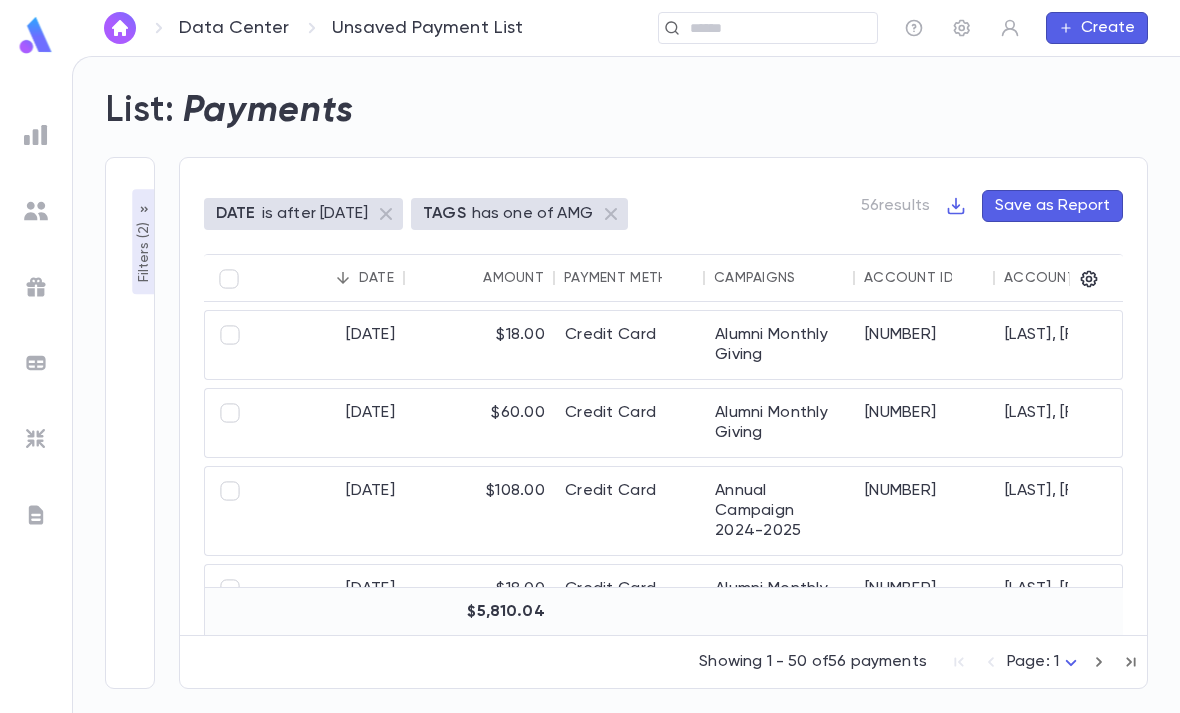 click on "Filters ( 2 )" at bounding box center (144, 250) 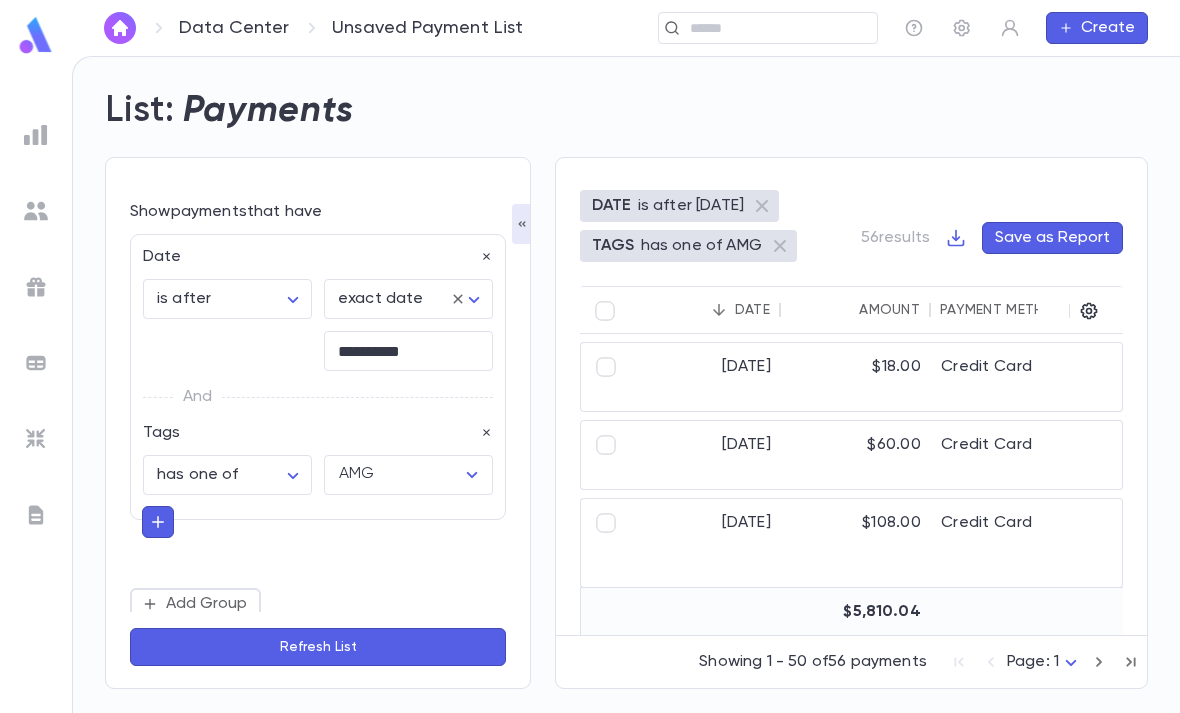 click on "**********" at bounding box center (590, 384) 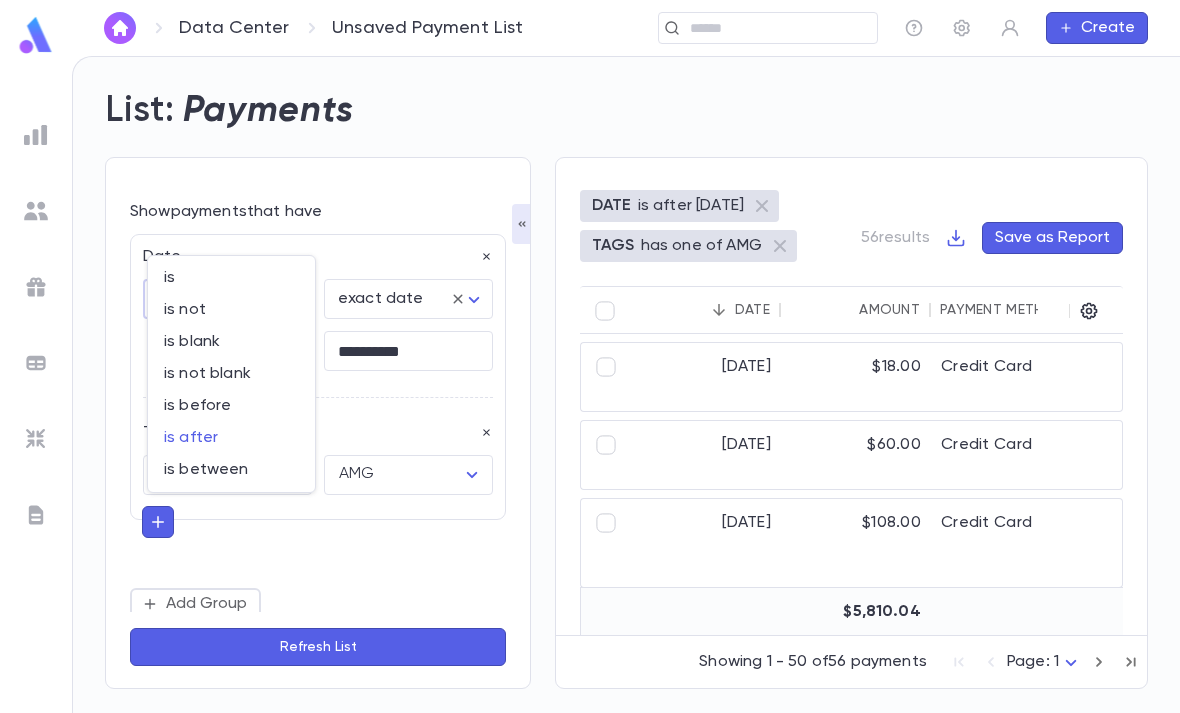 click on "is between" at bounding box center [231, 470] 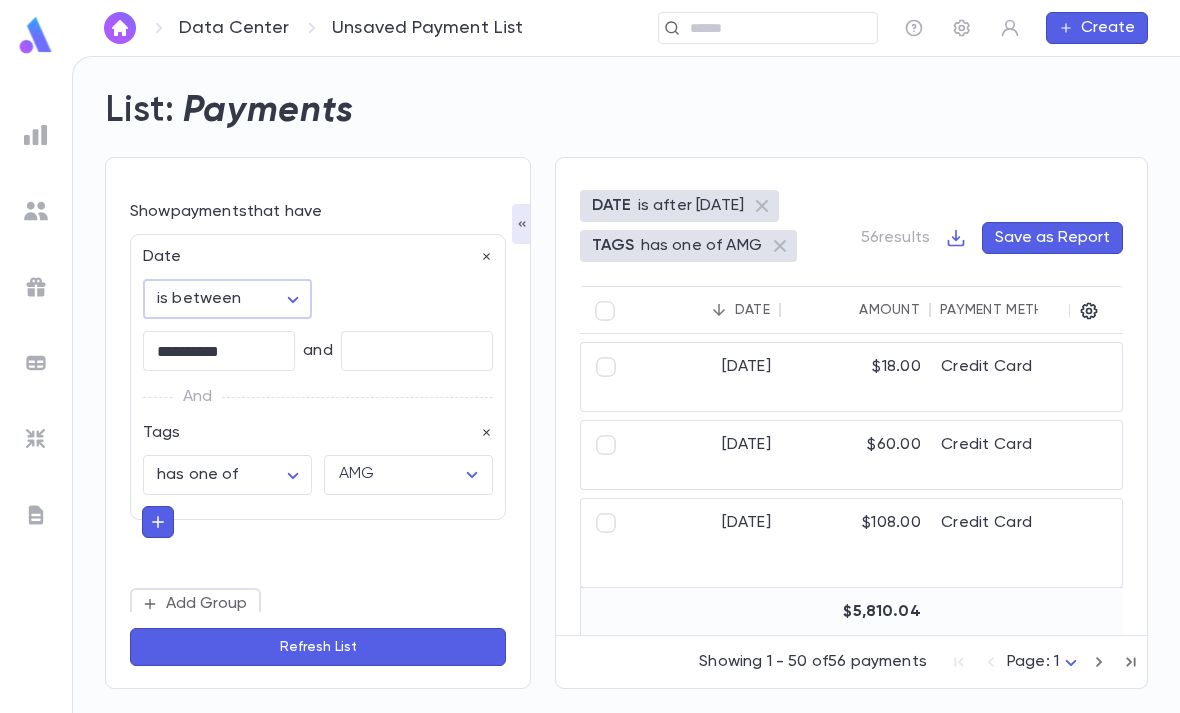 type on "*******" 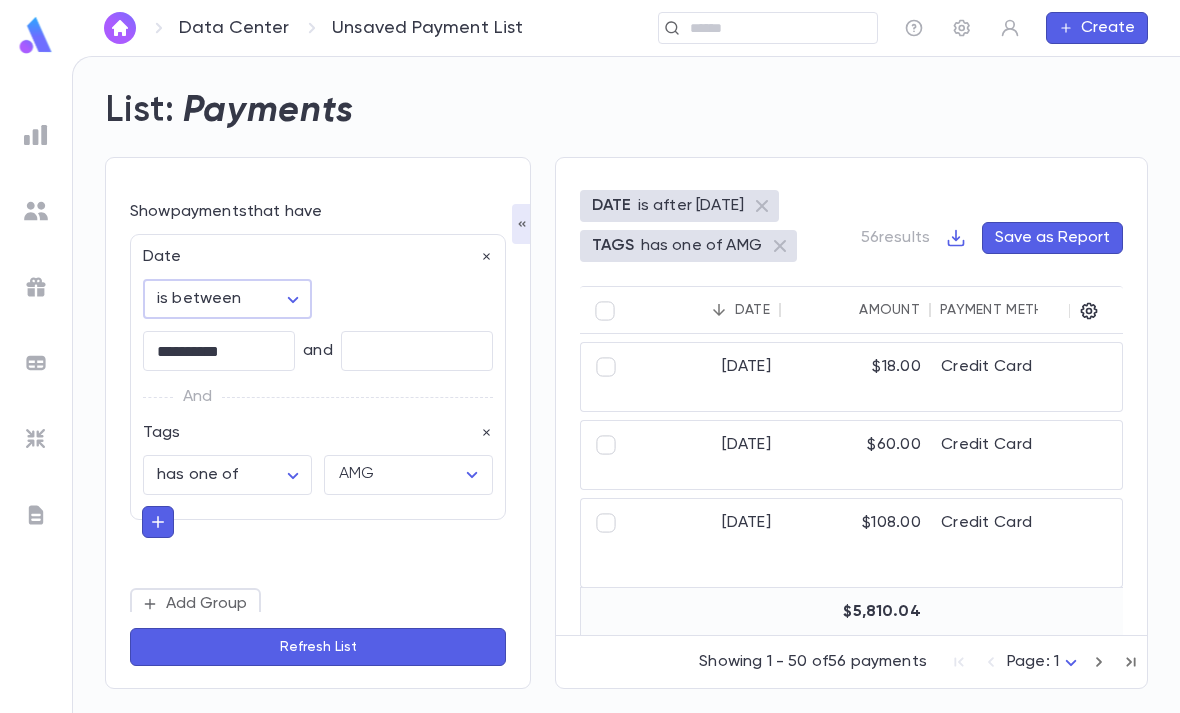 click on "**********" at bounding box center [219, 351] 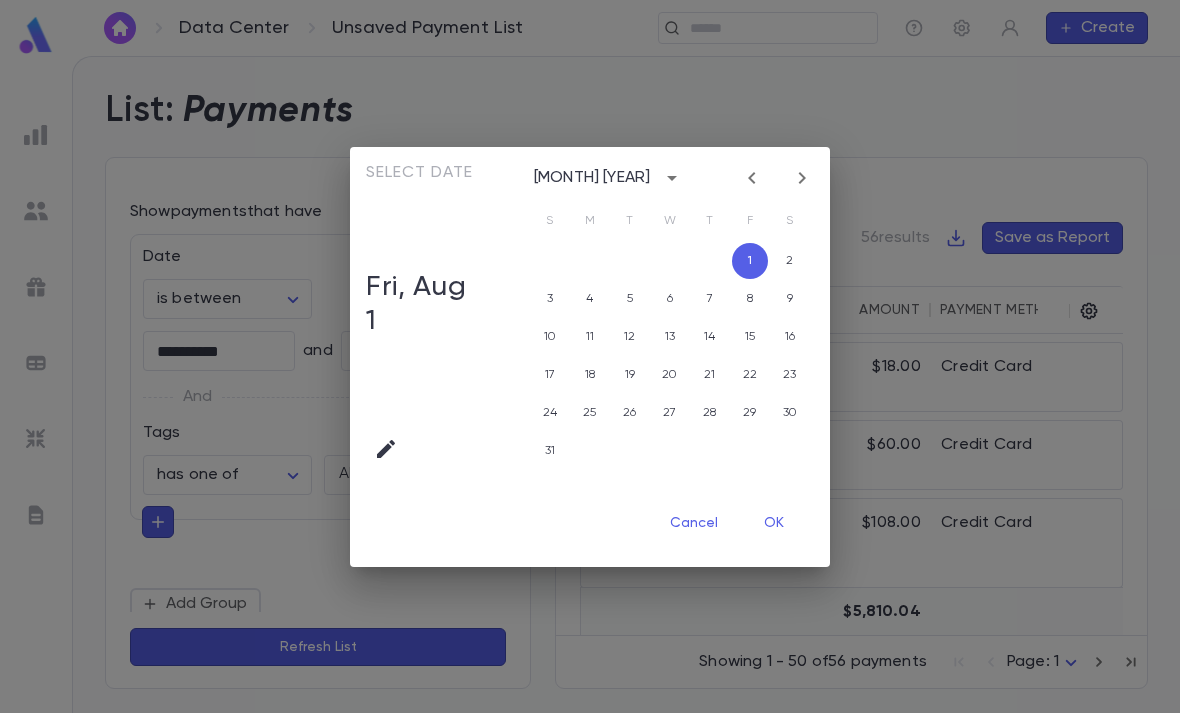 click 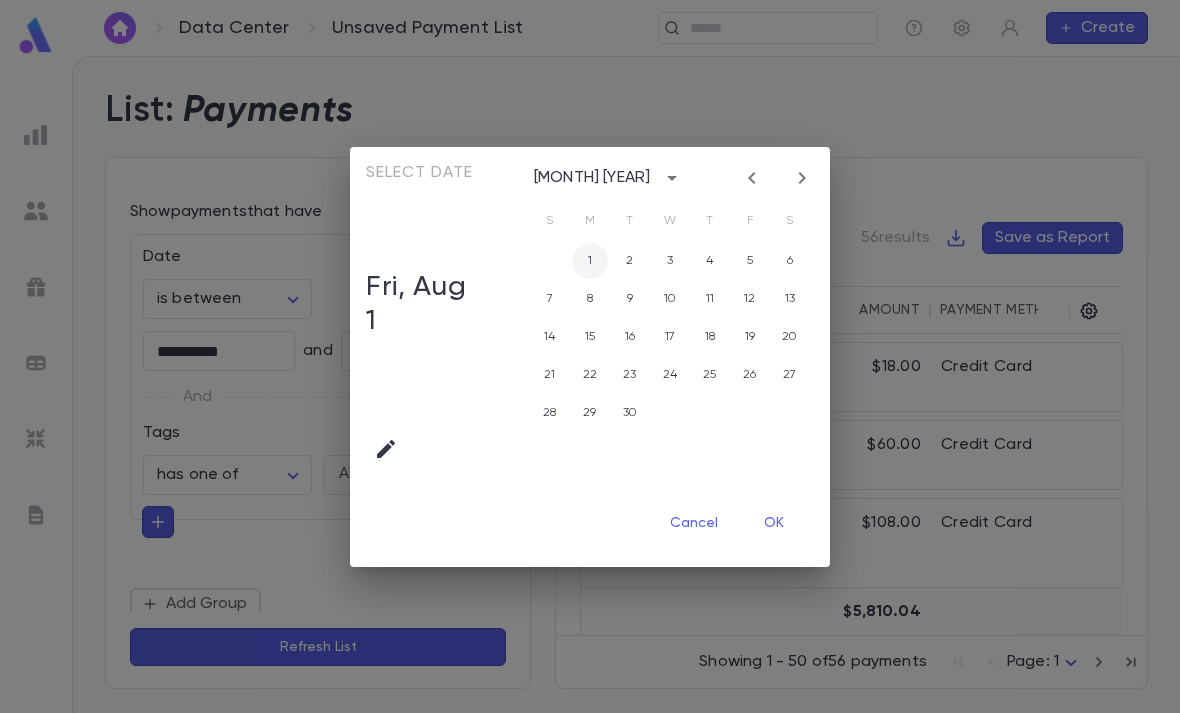click on "1" at bounding box center (590, 261) 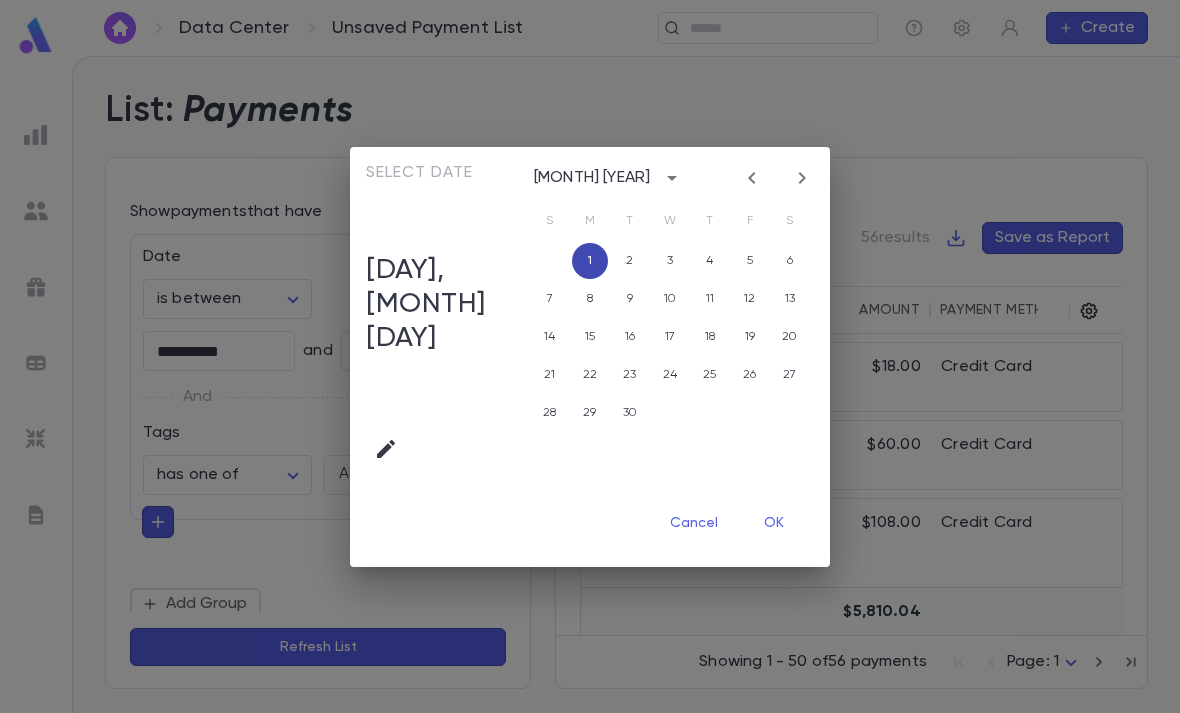 type on "**********" 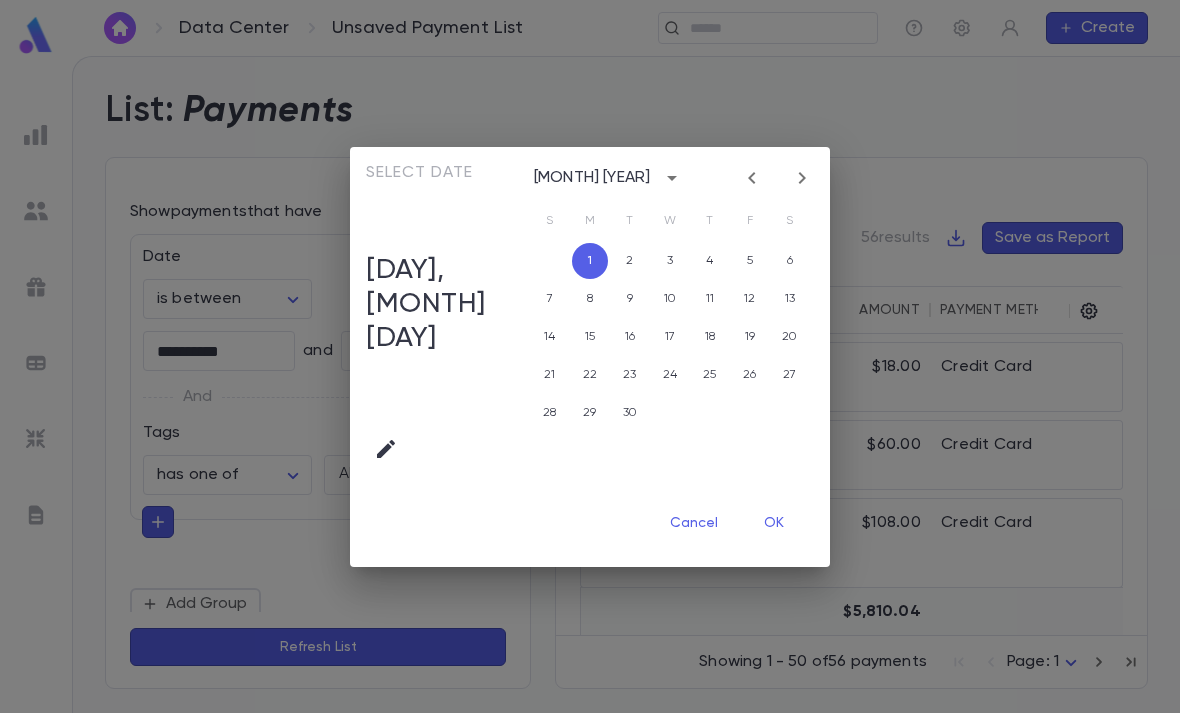 click on "OK" at bounding box center [774, 524] 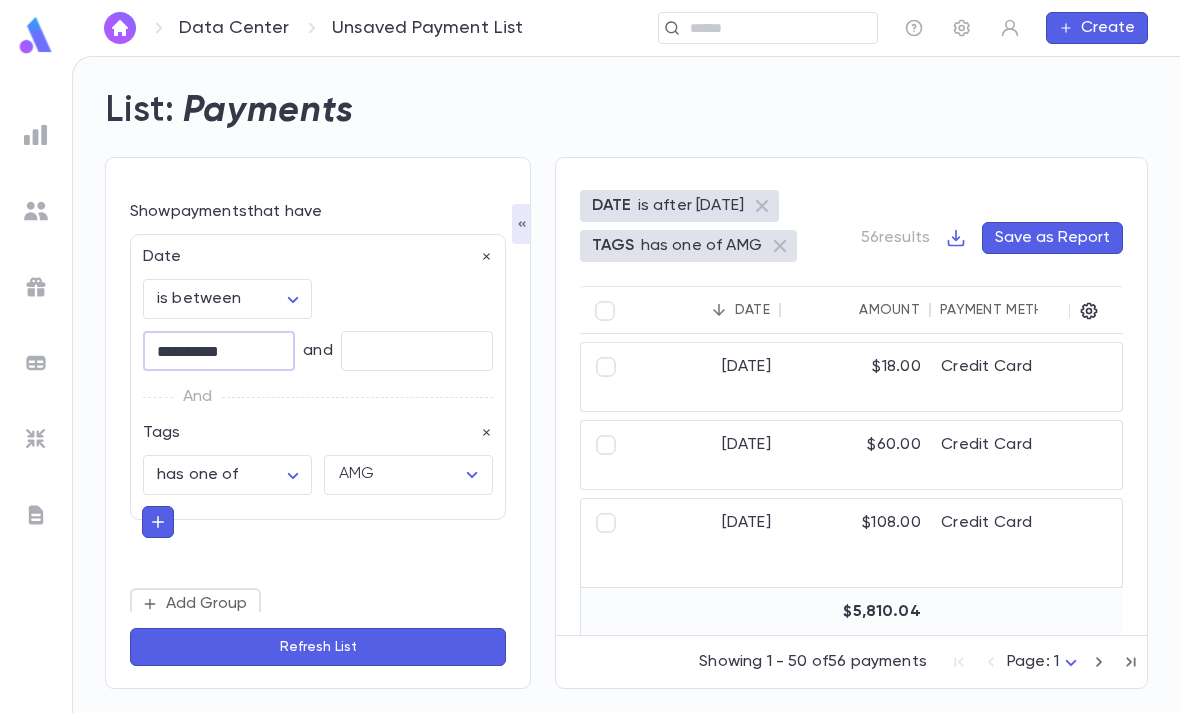 click at bounding box center [417, 351] 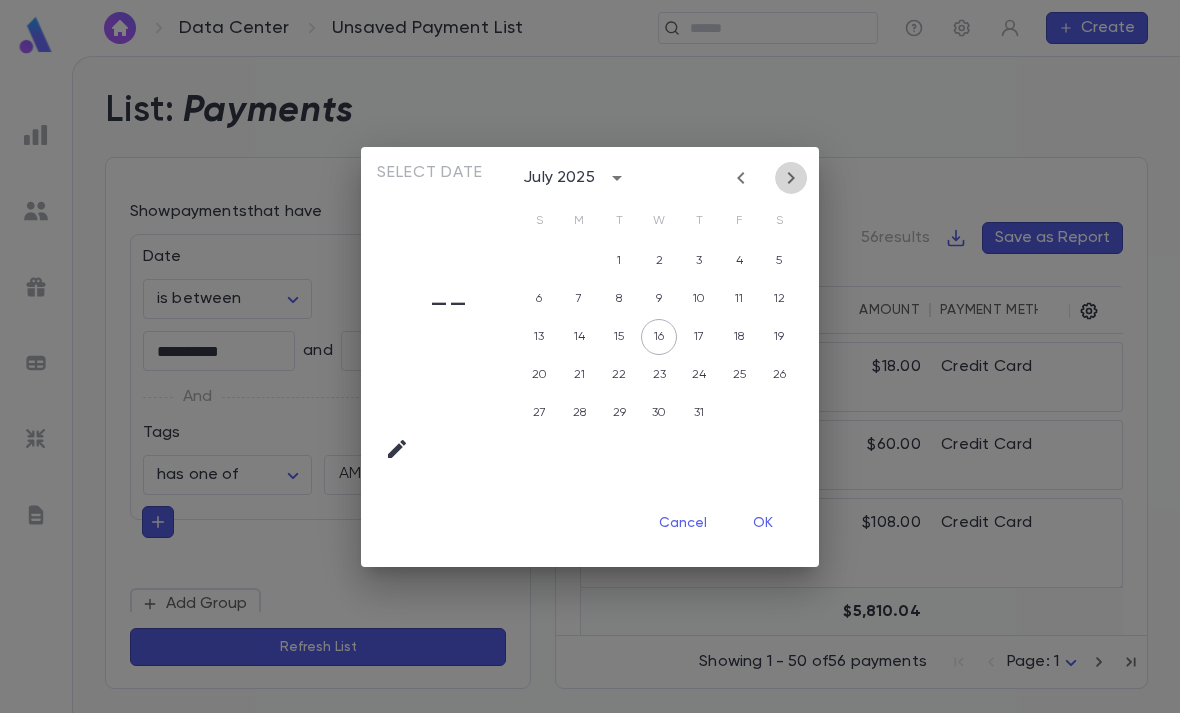click 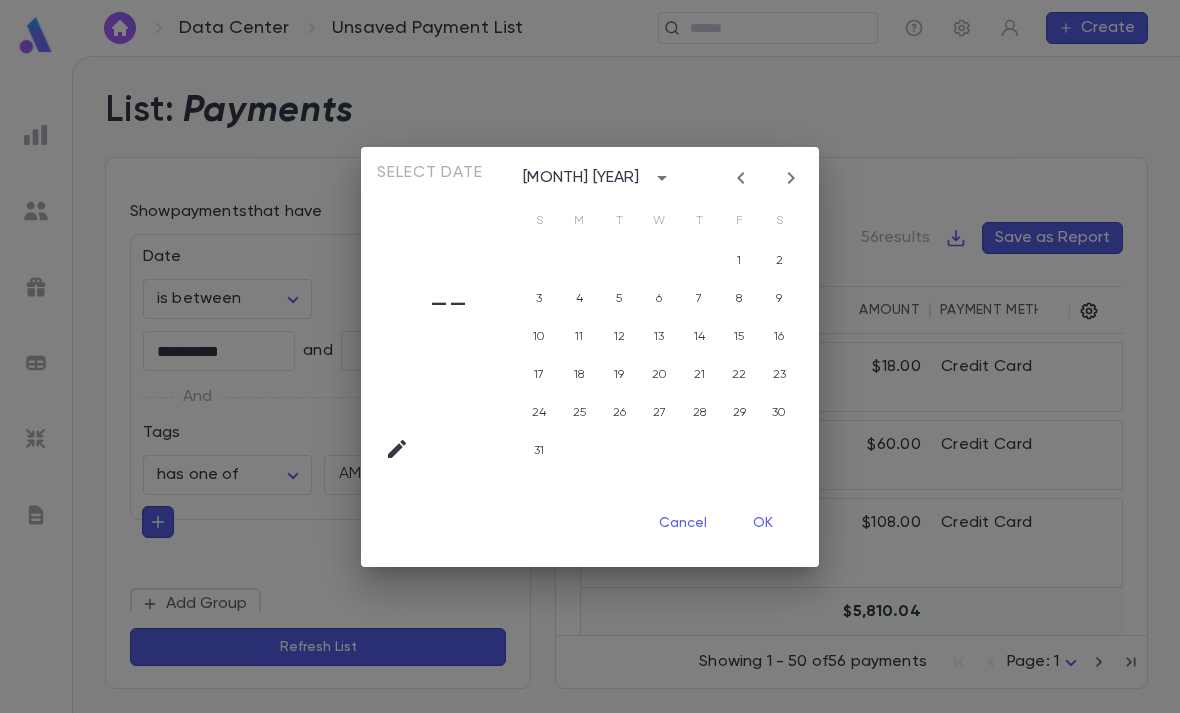 click 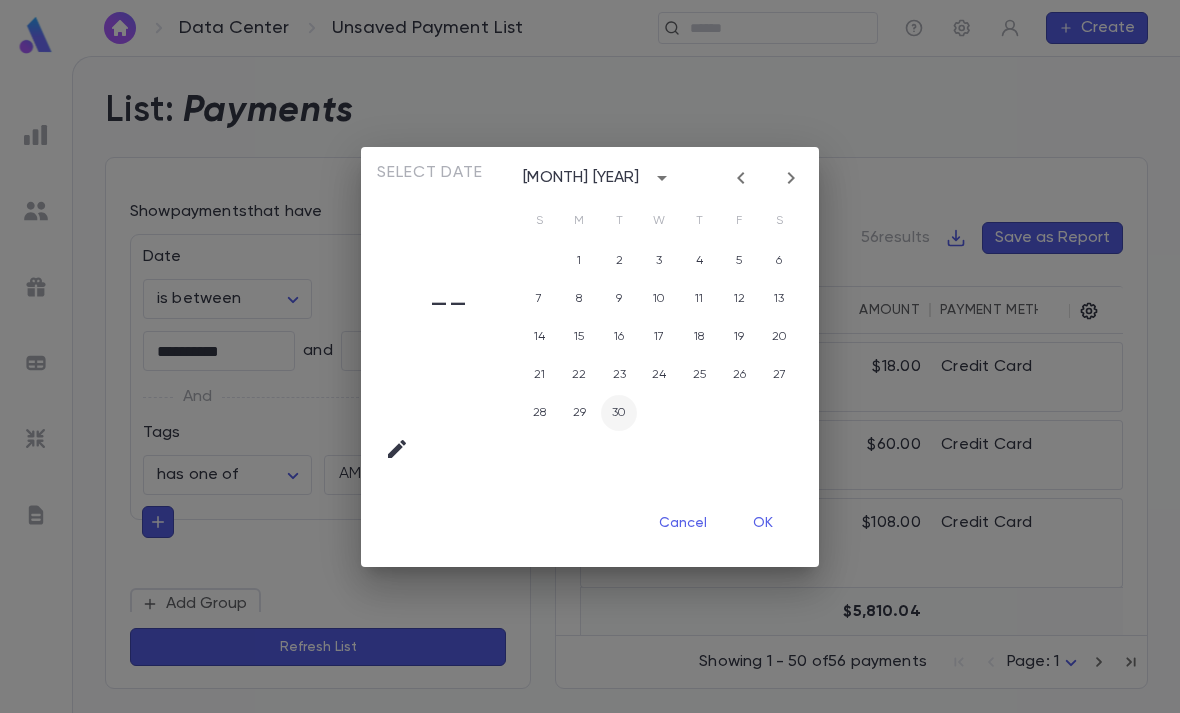 click on "30" at bounding box center [619, 413] 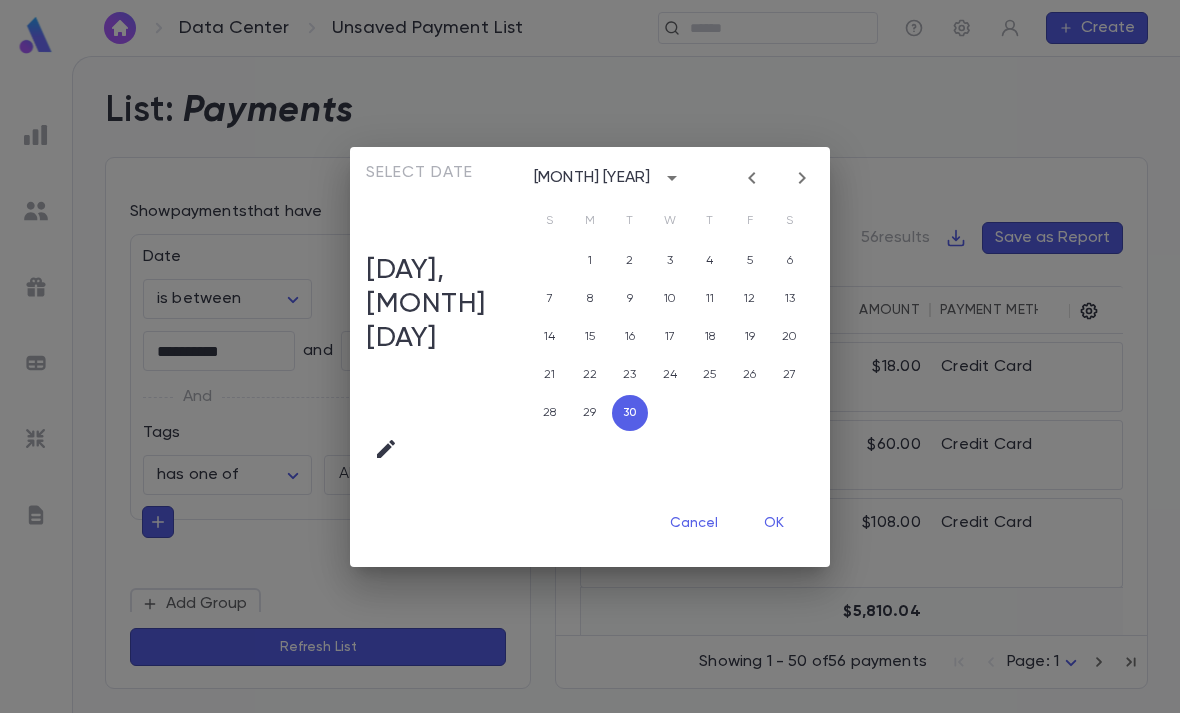 click on "OK" at bounding box center [774, 524] 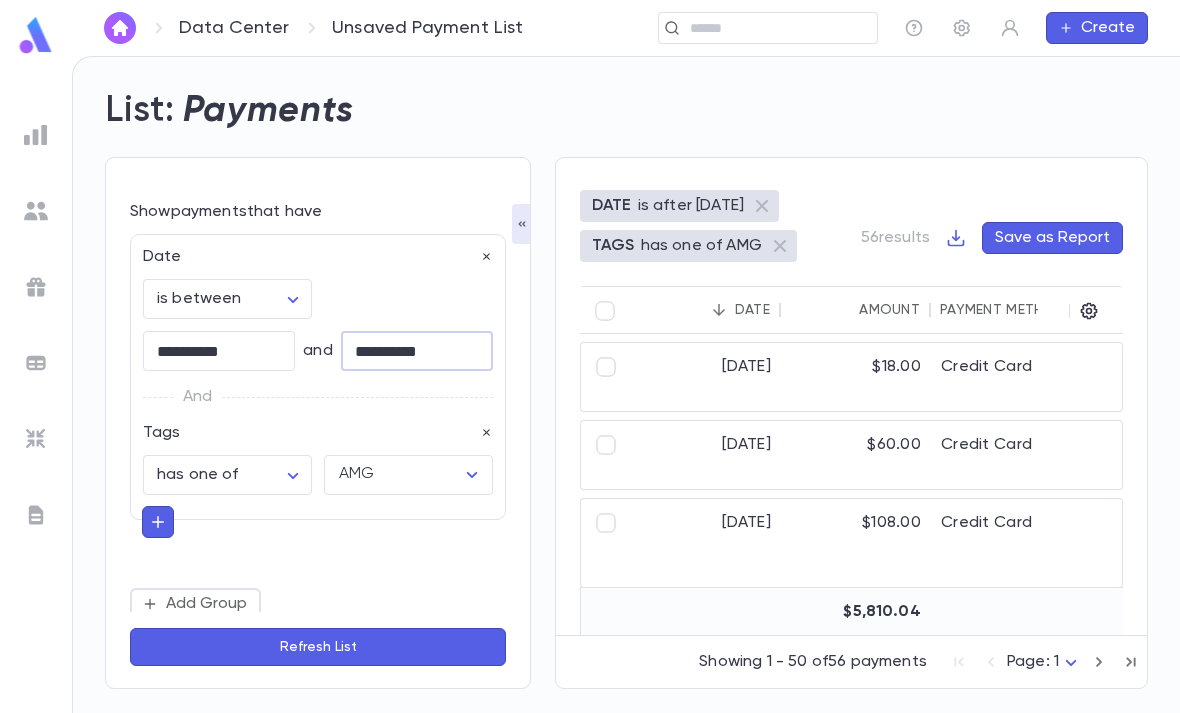 click on "Refresh List" at bounding box center [318, 647] 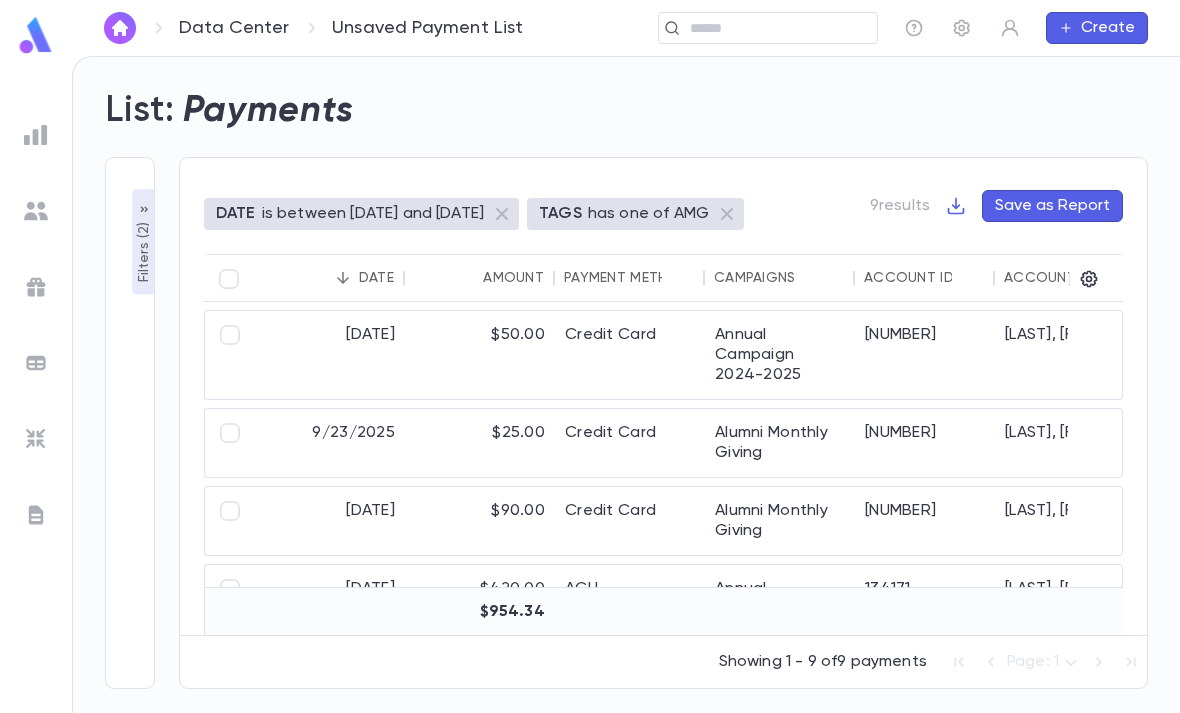 click on "Filters ( 2 )" at bounding box center (144, 250) 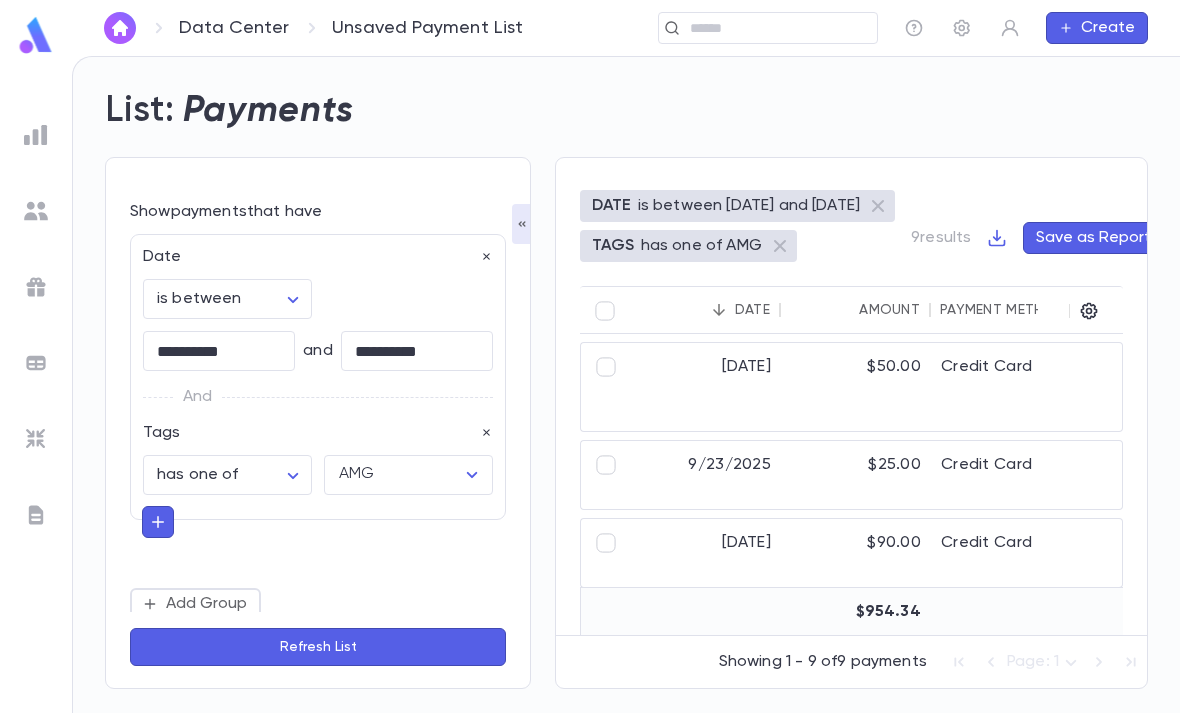 click at bounding box center [36, 135] 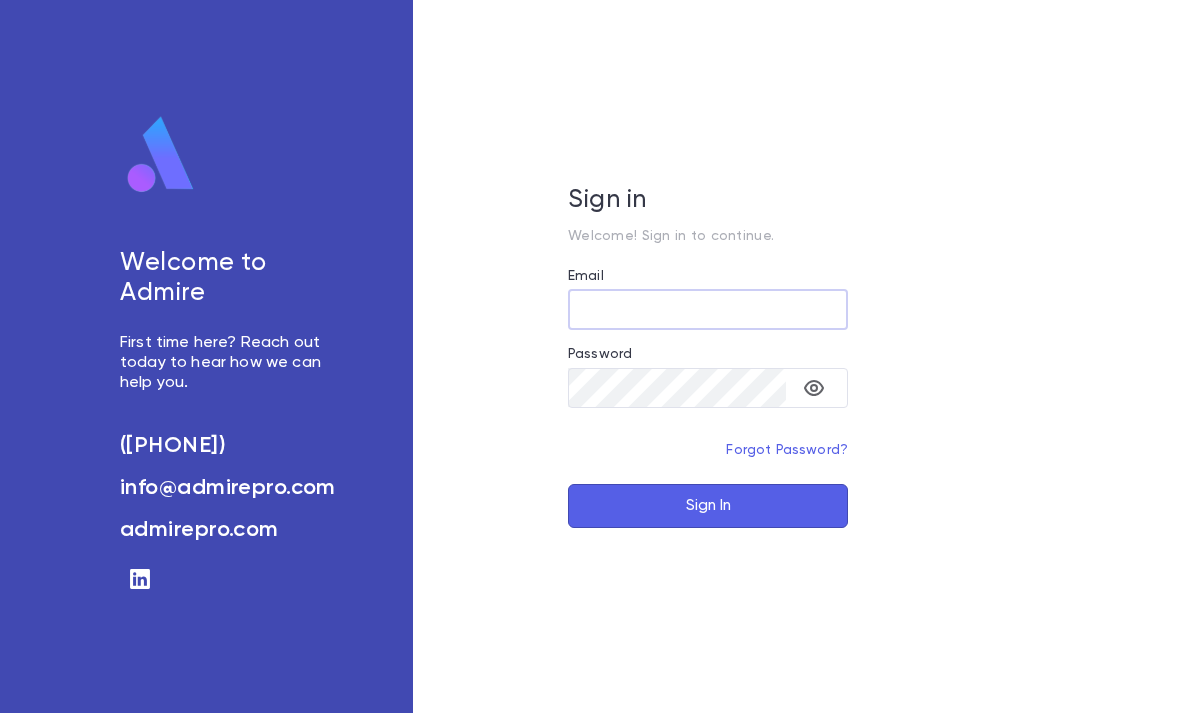 scroll, scrollTop: 0, scrollLeft: 0, axis: both 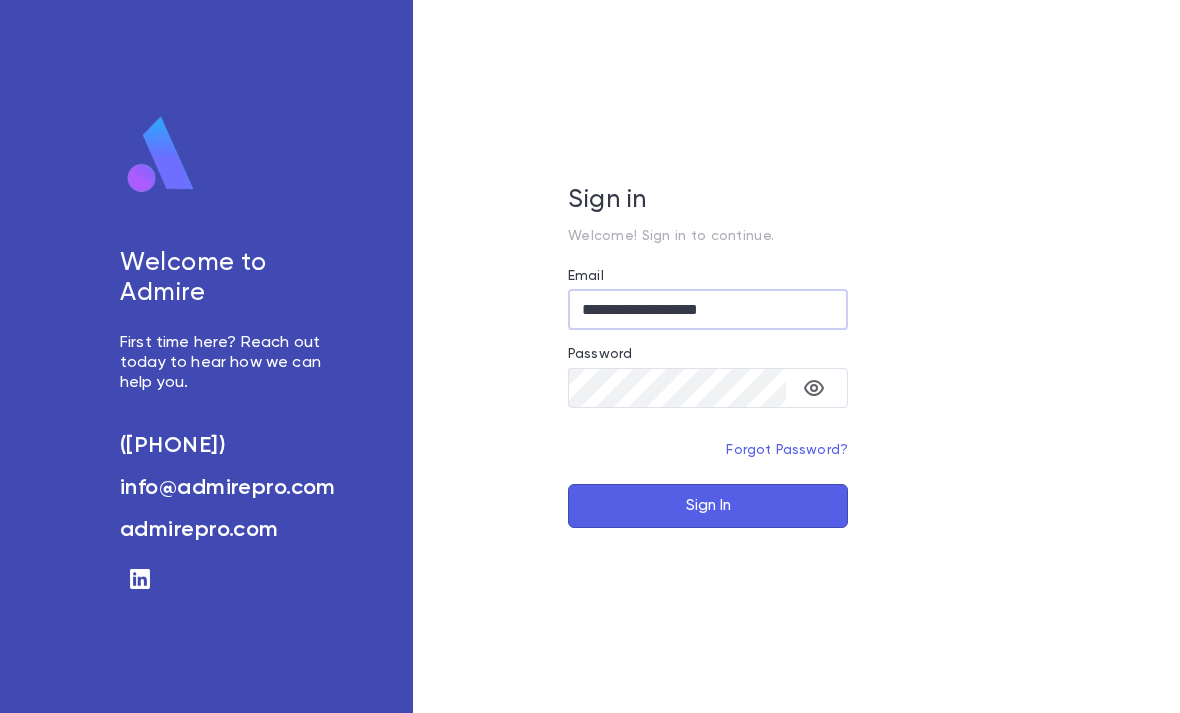 click on "Sign In" at bounding box center (708, 506) 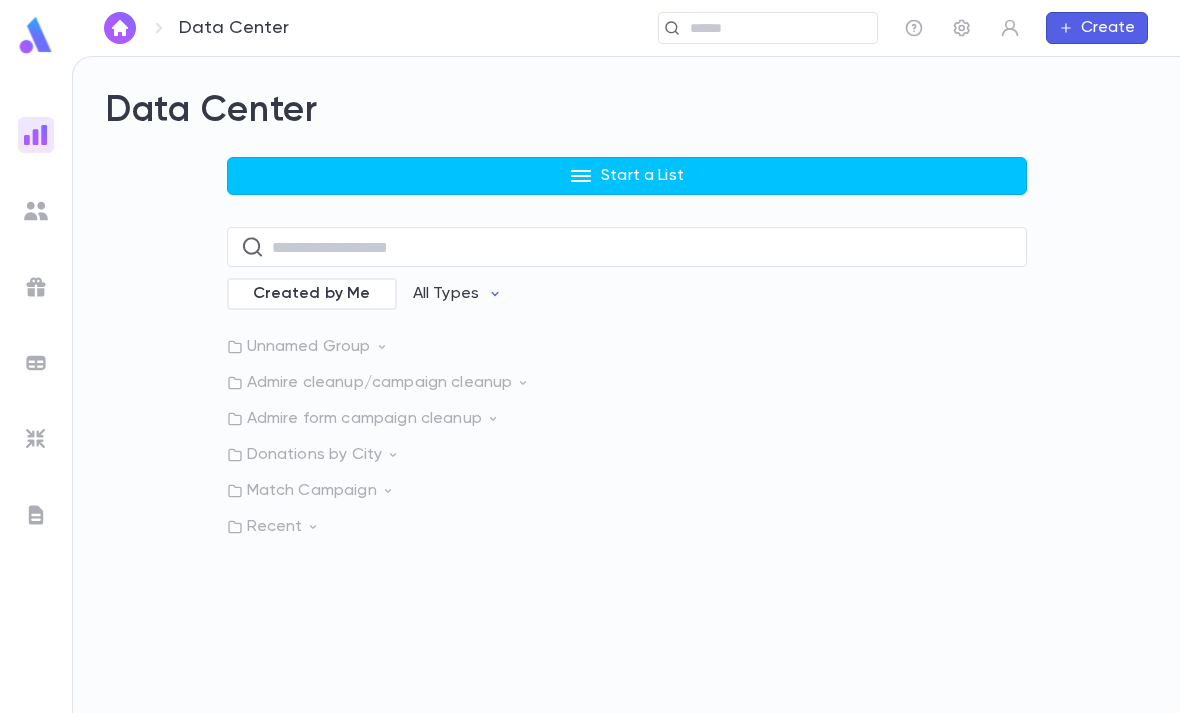 click on "Start a List" at bounding box center [627, 176] 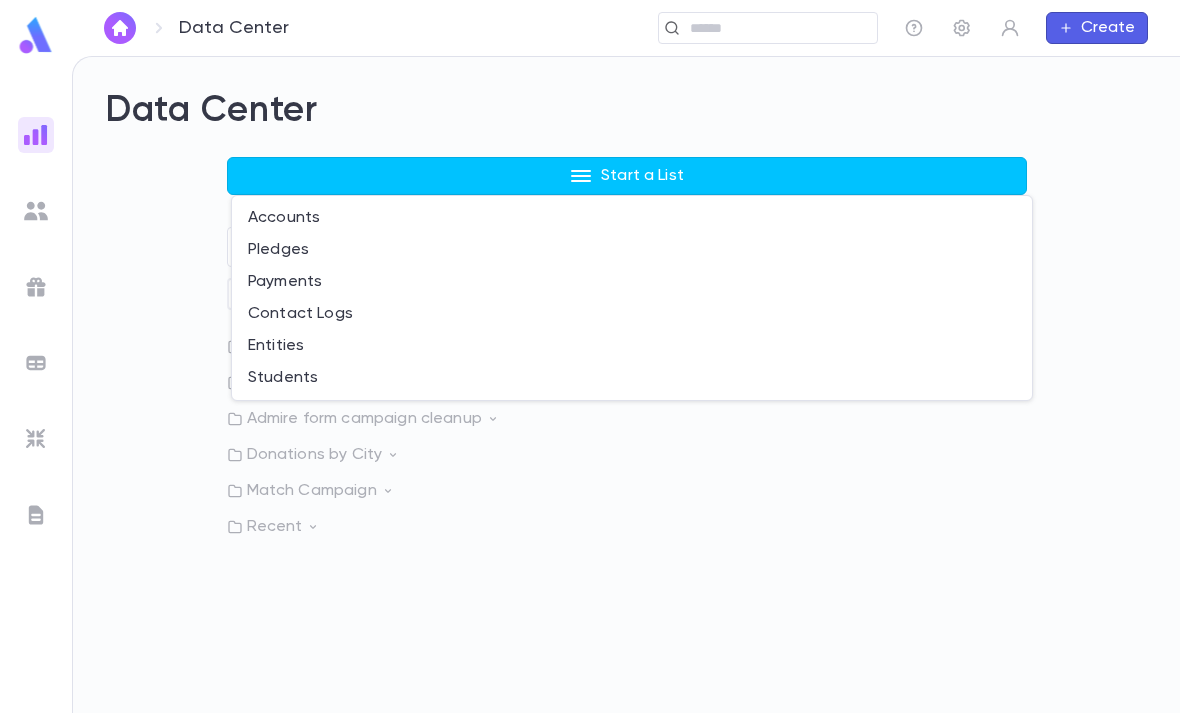 click on "Payments" at bounding box center (632, 282) 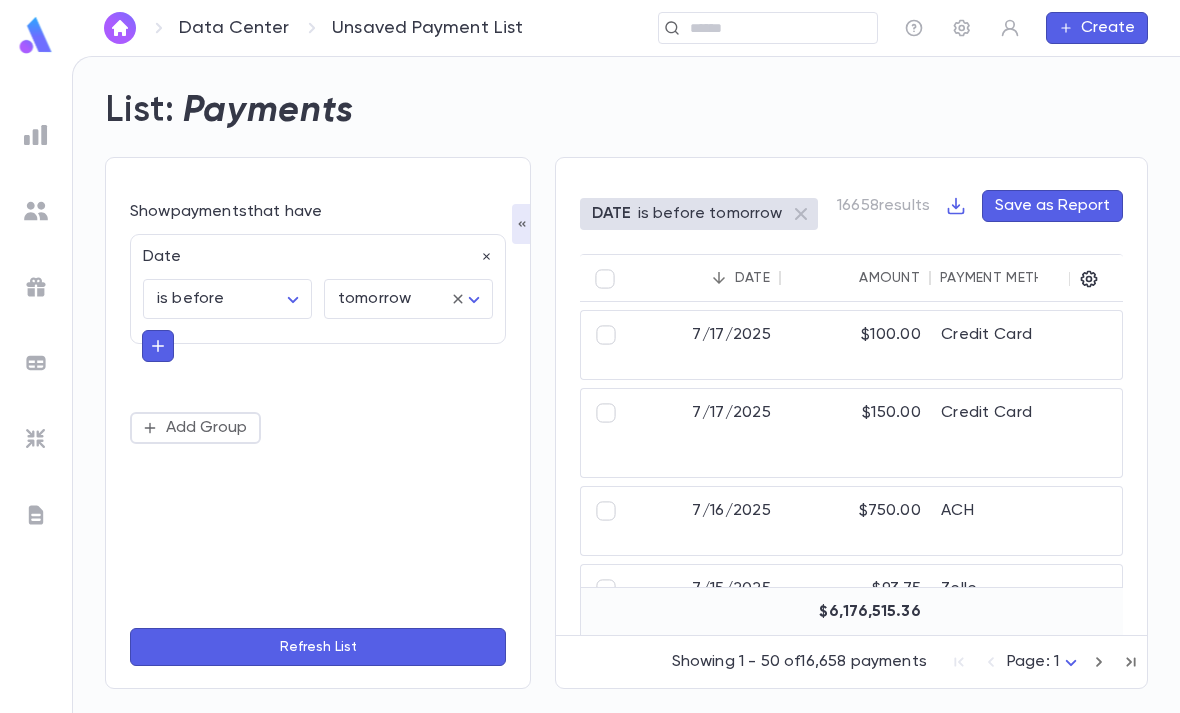 click 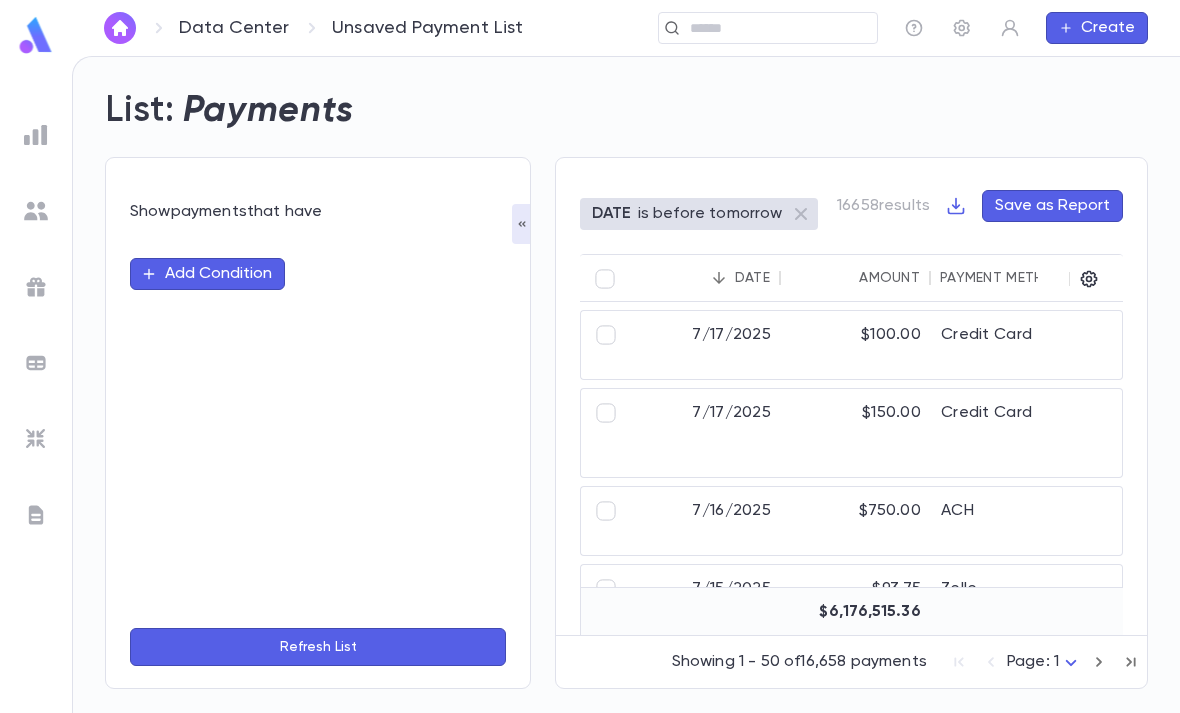 click on "Add Condition" at bounding box center [207, 274] 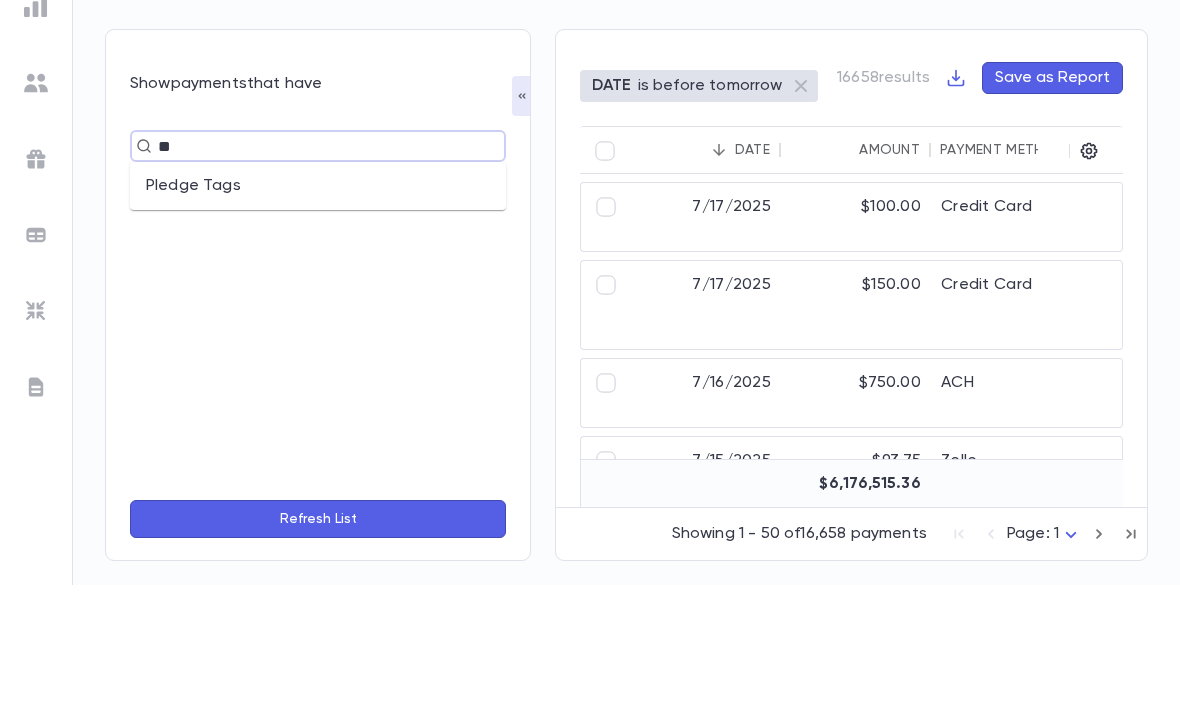 type on "*" 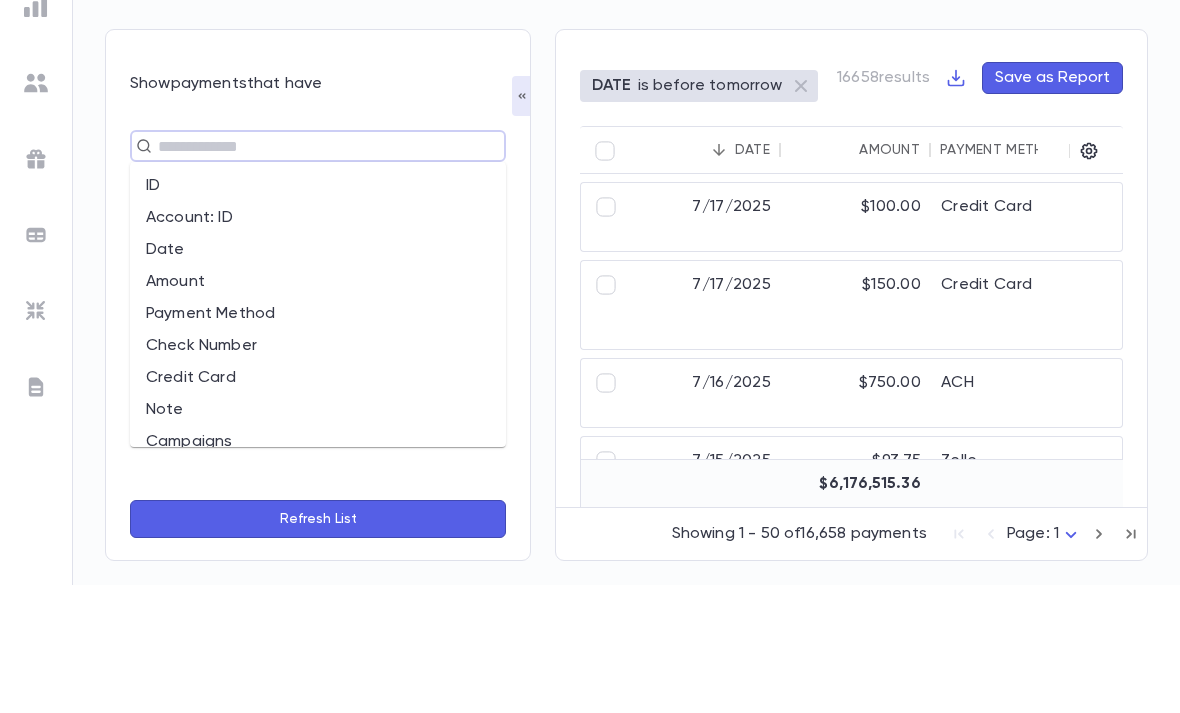 scroll, scrollTop: 64, scrollLeft: 0, axis: vertical 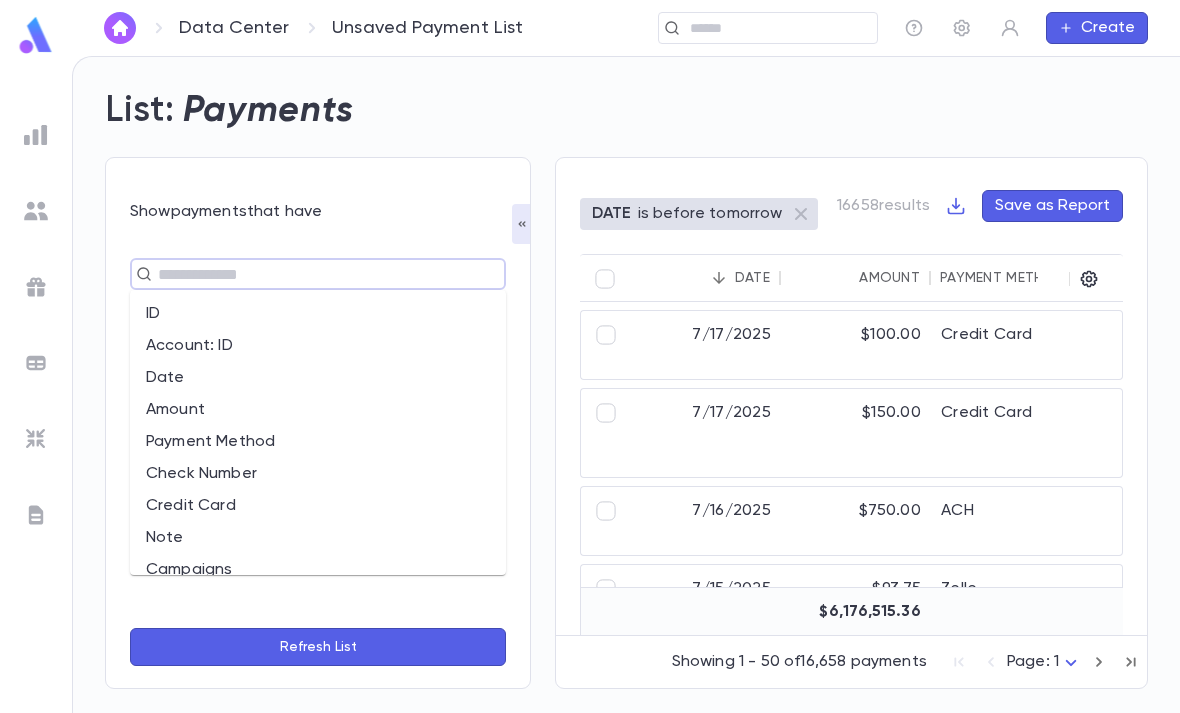 click at bounding box center [309, 274] 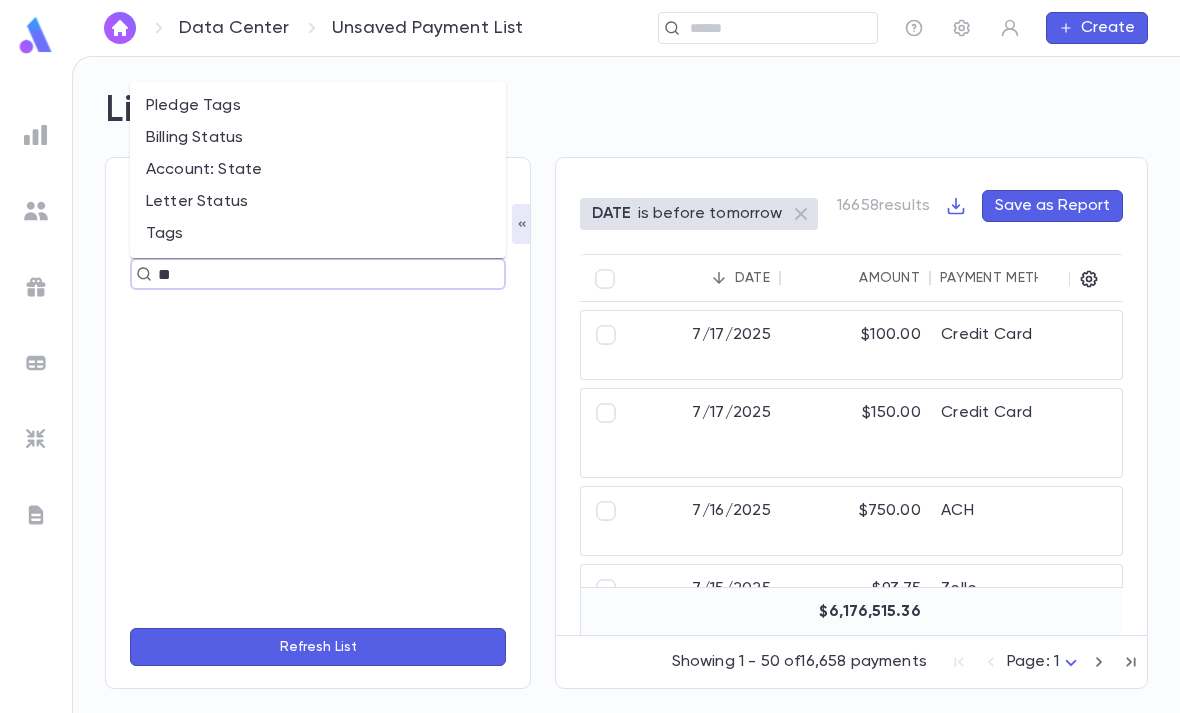 type on "***" 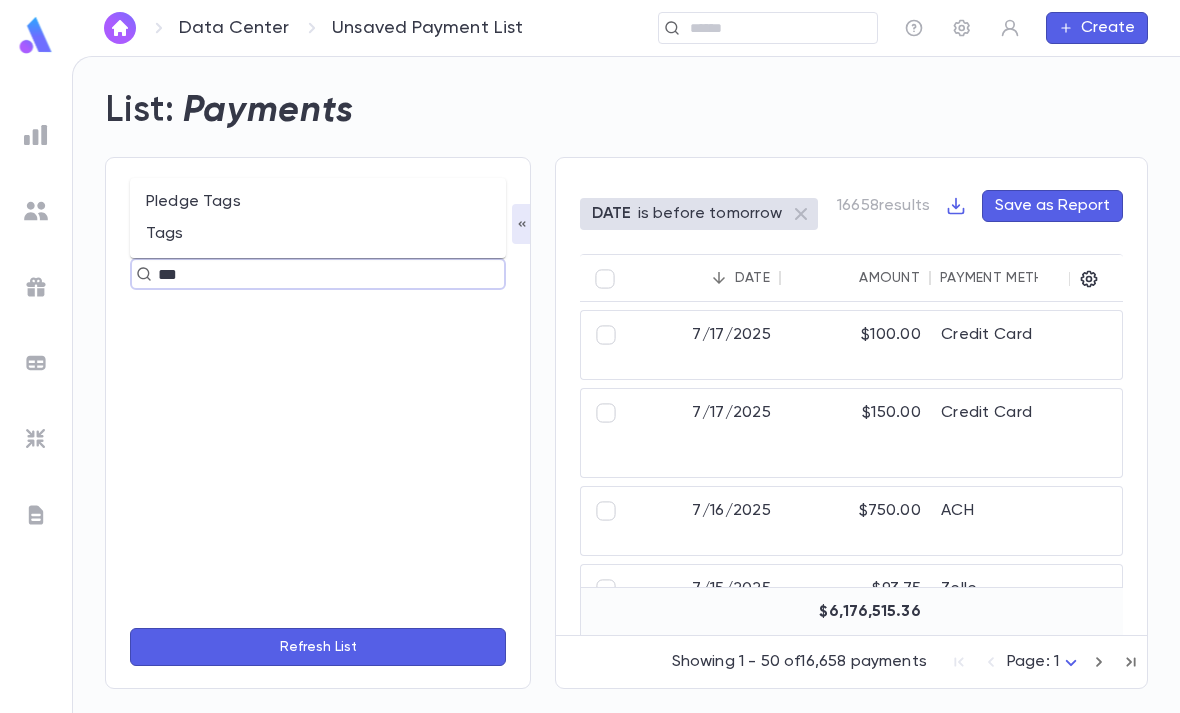 click on "Tags" at bounding box center (318, 234) 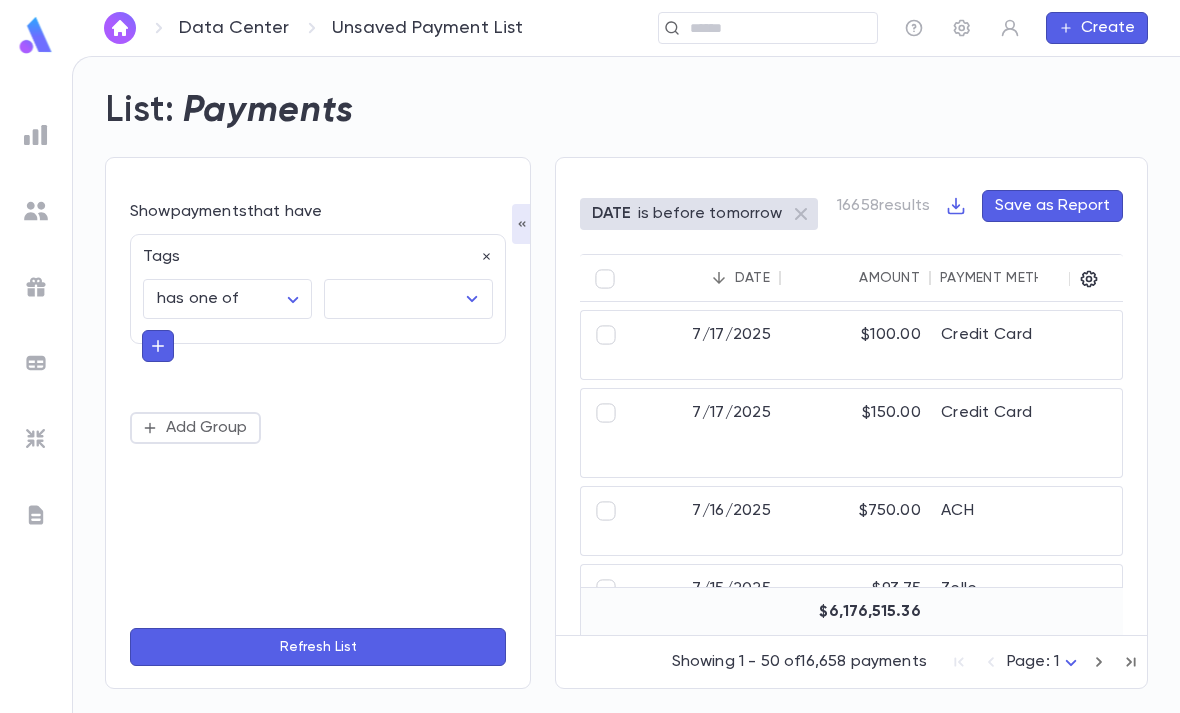 click at bounding box center [393, 299] 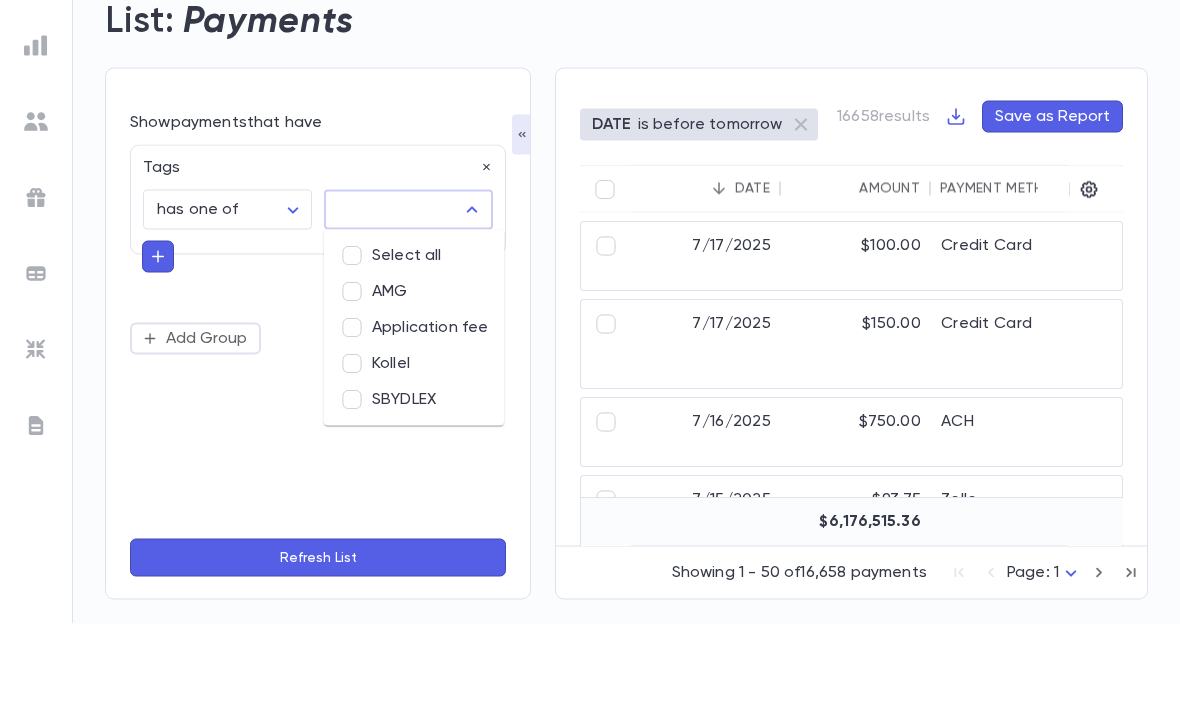 click on "AMG" at bounding box center (414, 381) 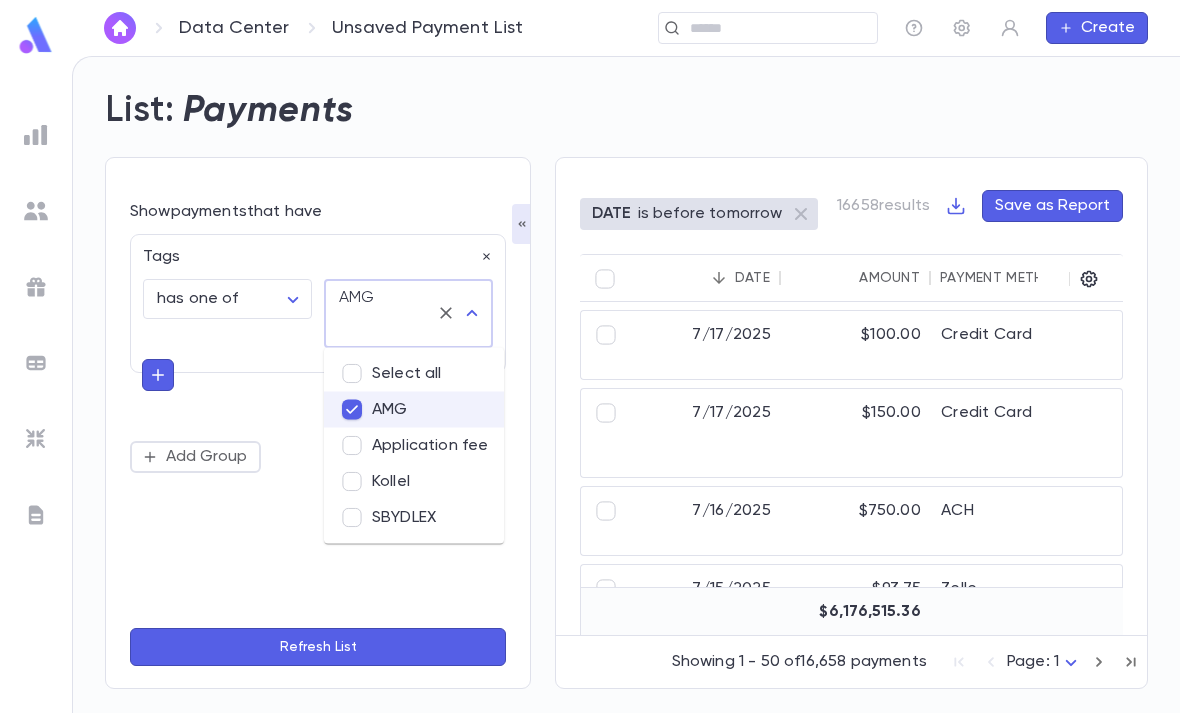 click on "Refresh List" at bounding box center (318, 647) 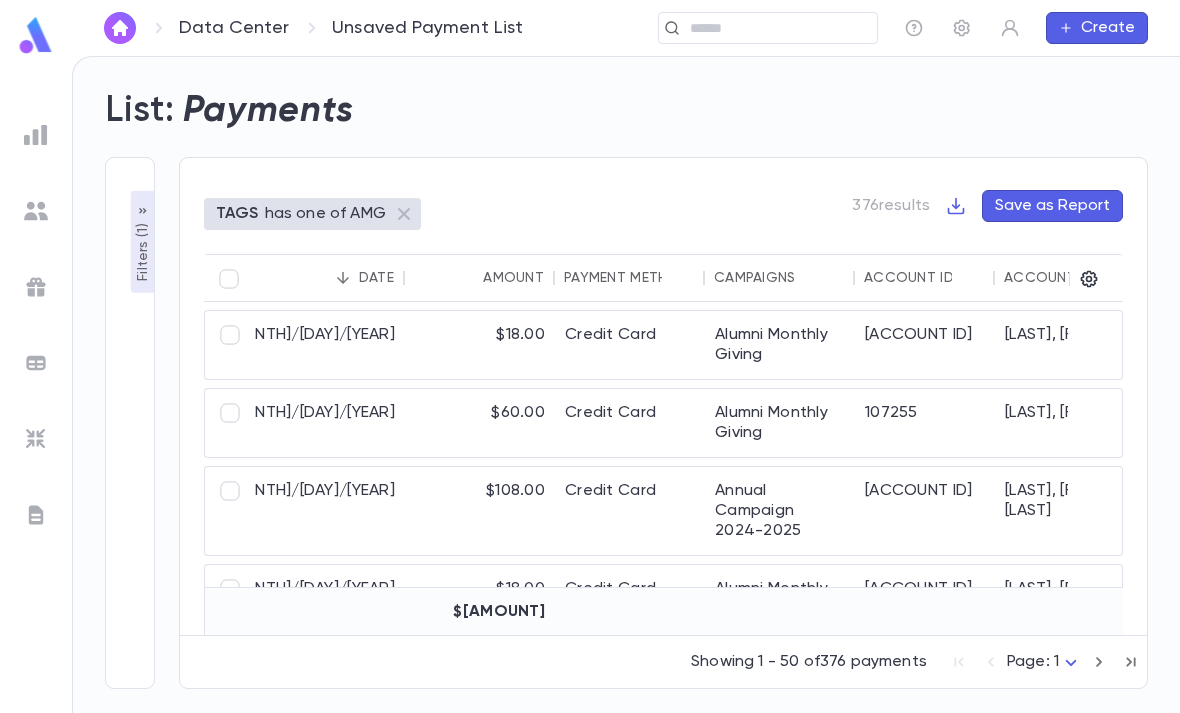 click on "Filters ( 1 )" at bounding box center [143, 250] 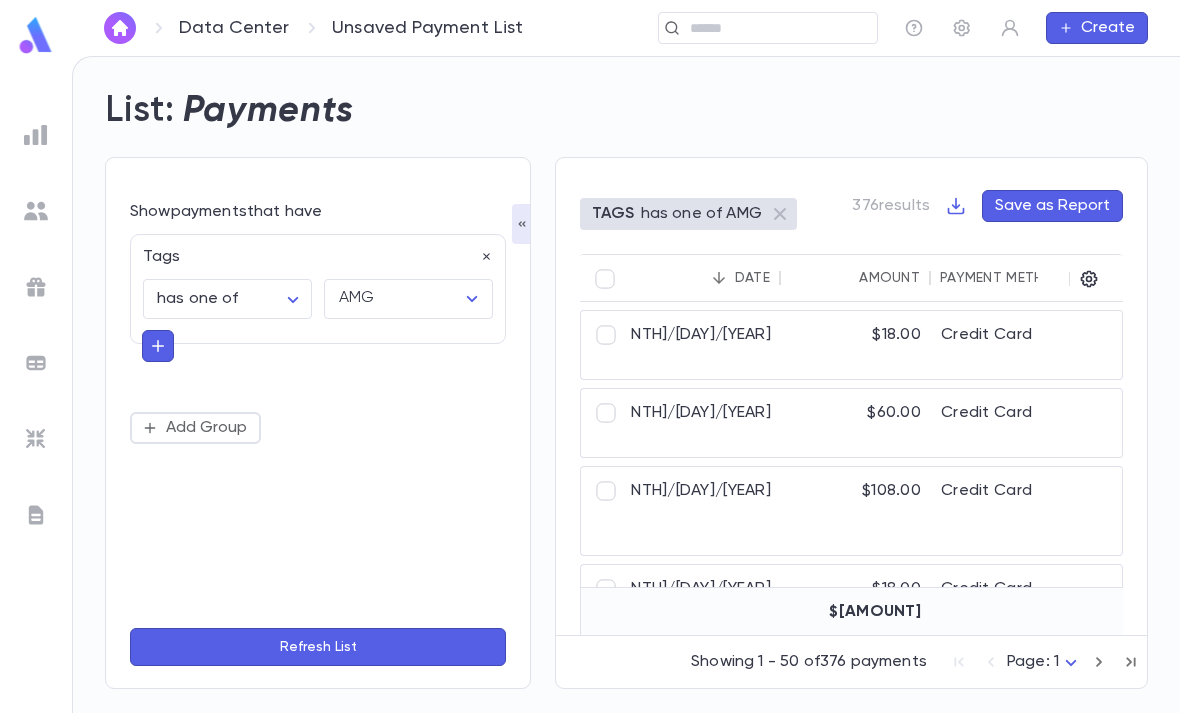 click 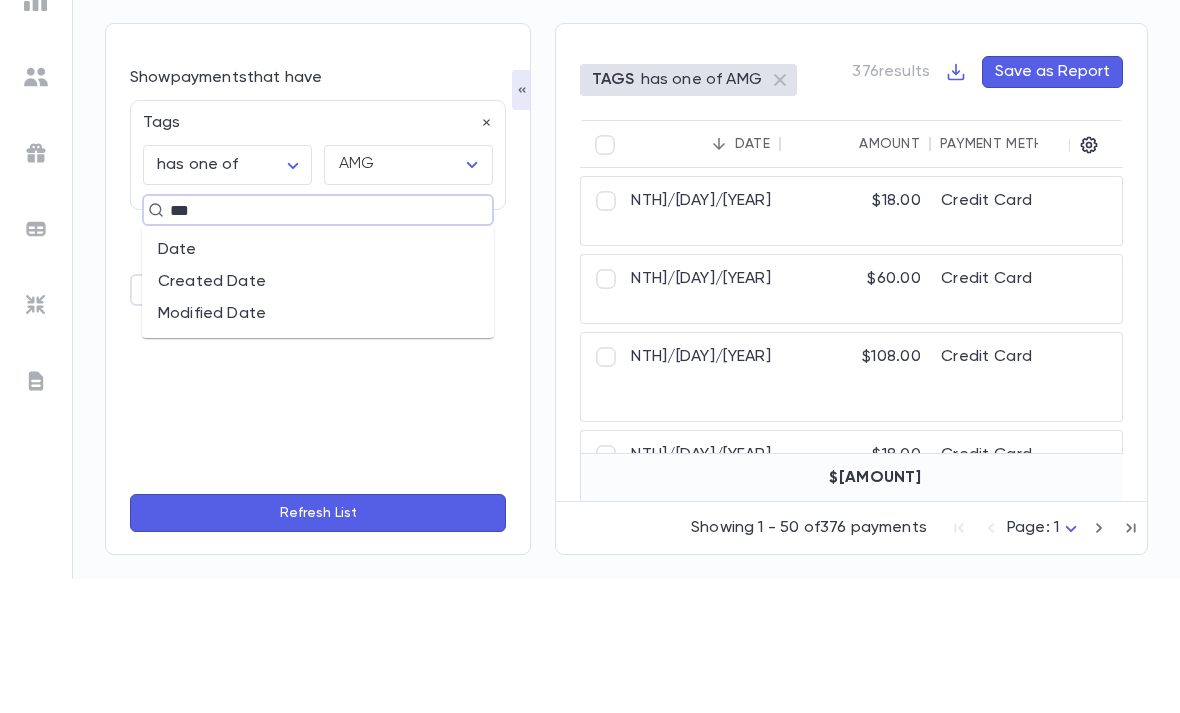 type on "****" 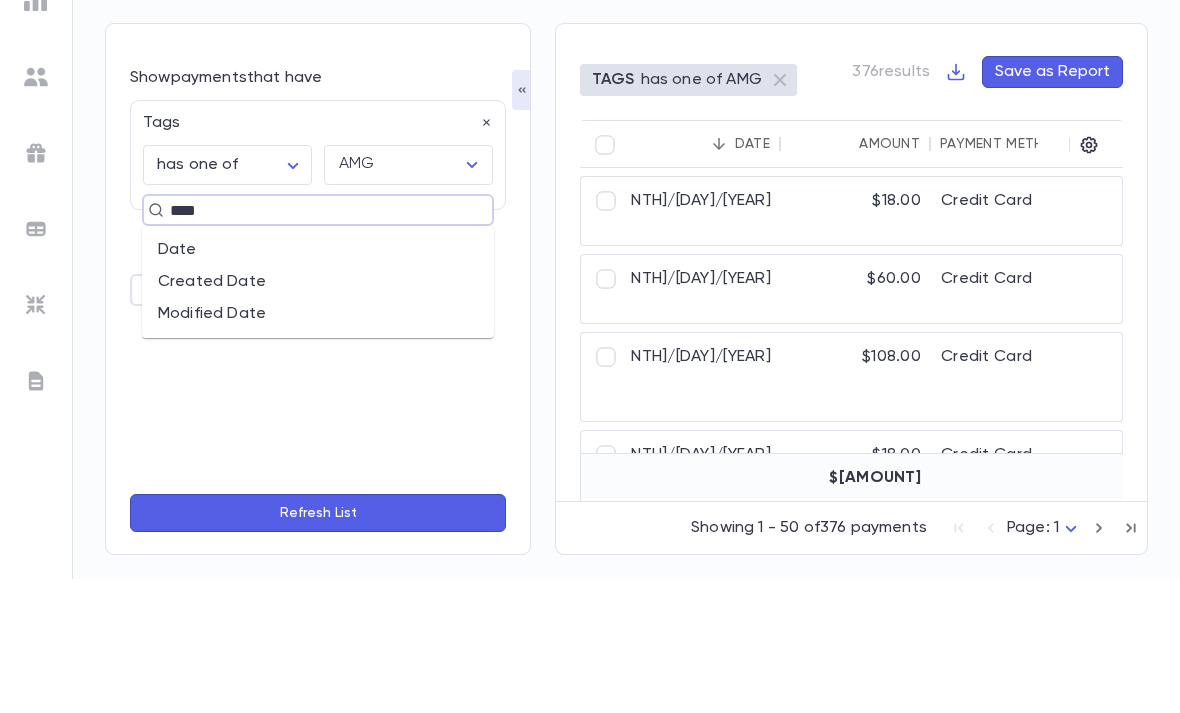 click on "Date" at bounding box center [318, 384] 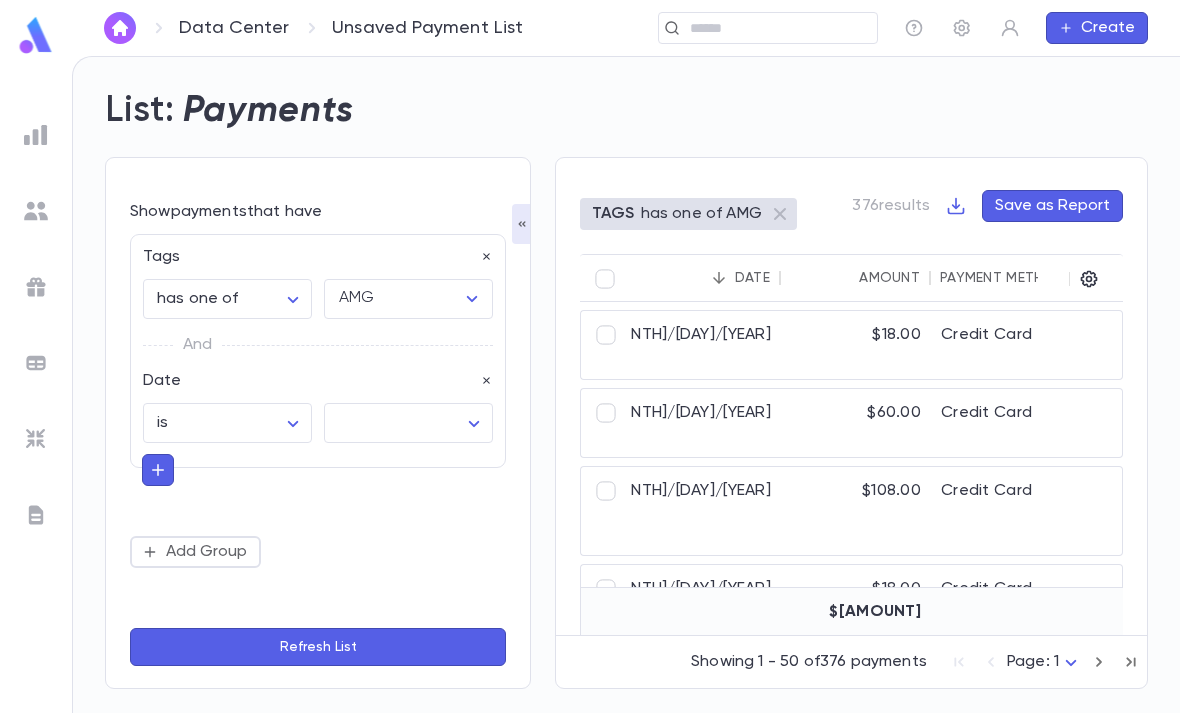 click on "**********" at bounding box center [590, 384] 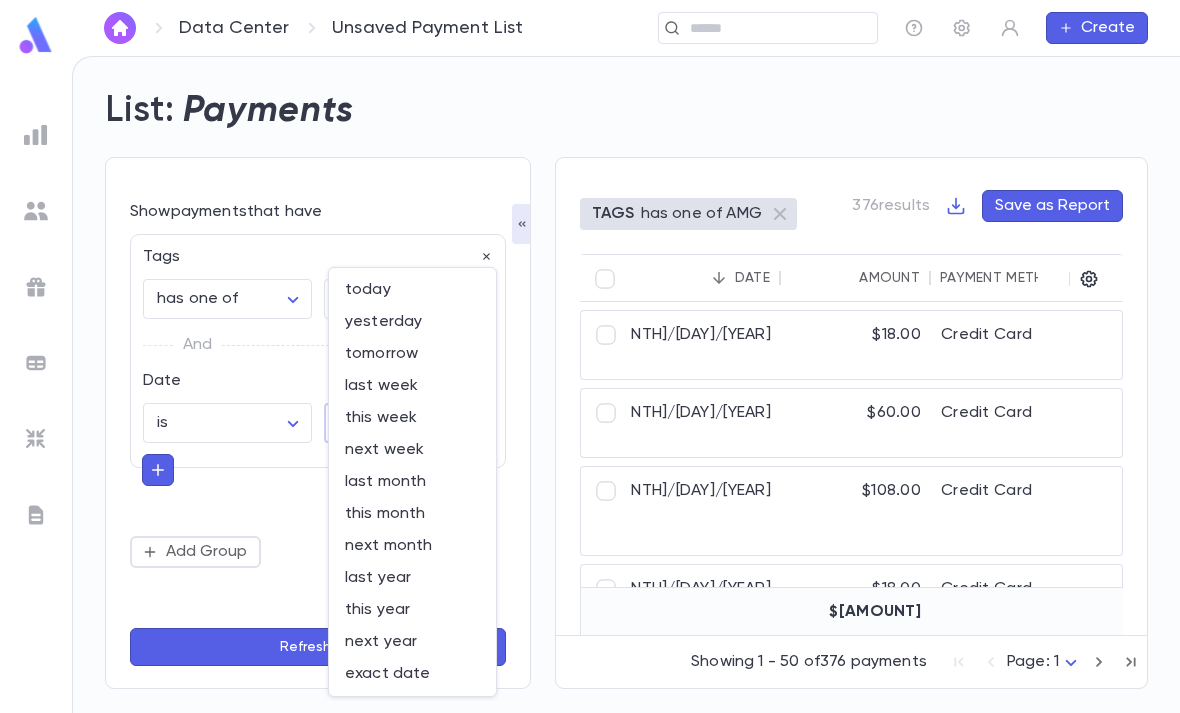 click at bounding box center (590, 356) 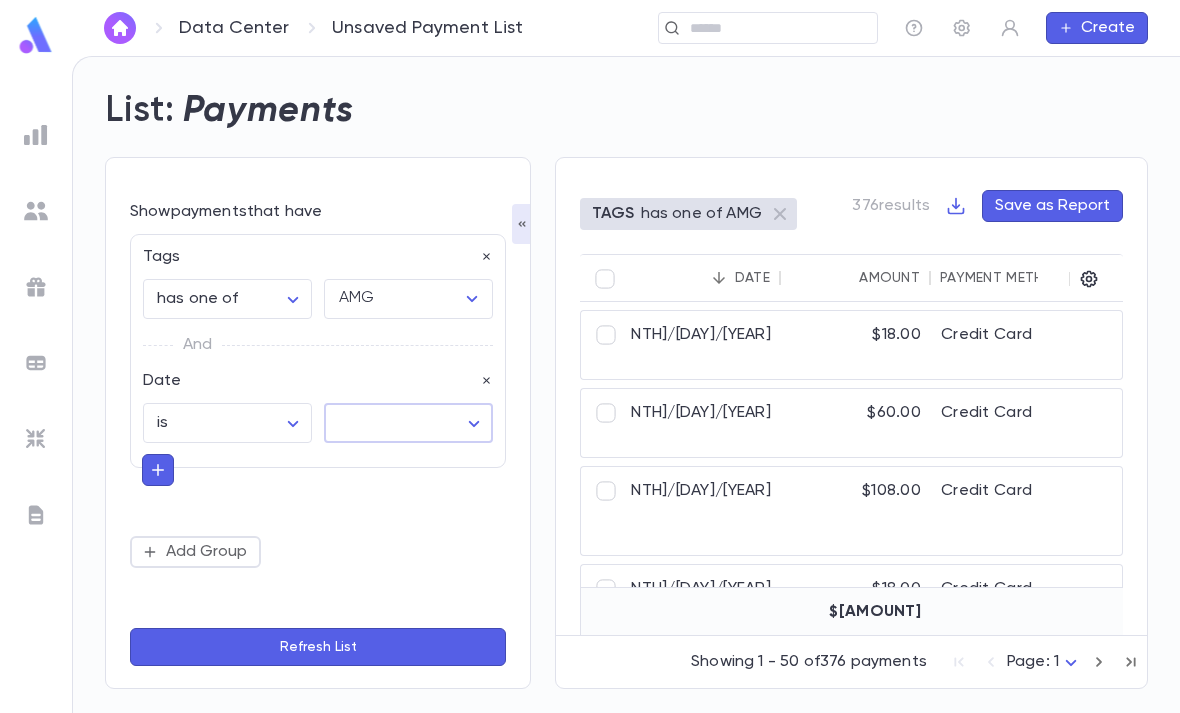 click on "**********" at bounding box center [590, 384] 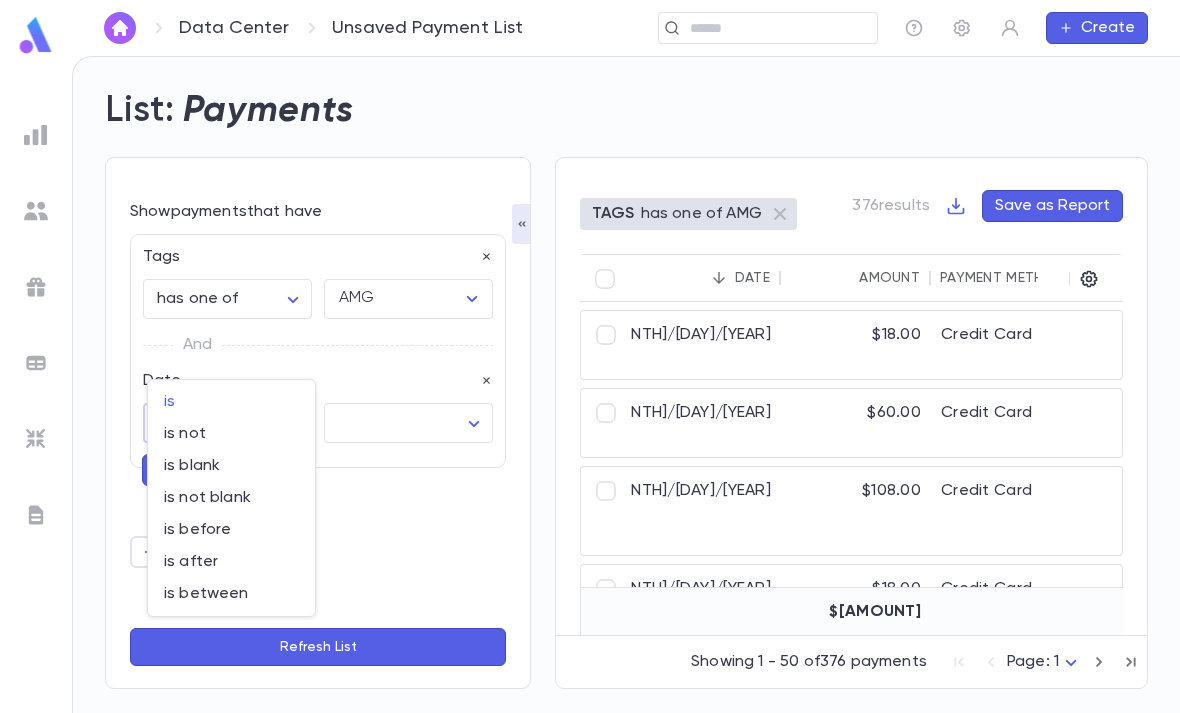 click on "is between" at bounding box center (231, 594) 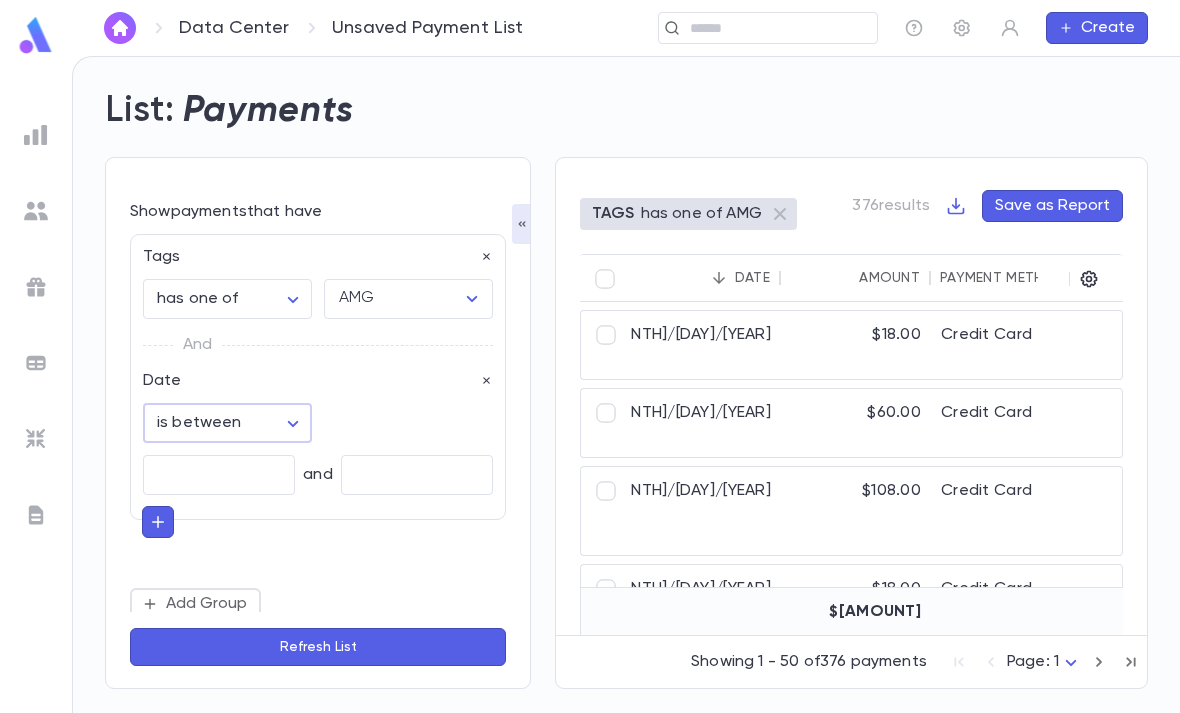 click on "**********" at bounding box center [590, 384] 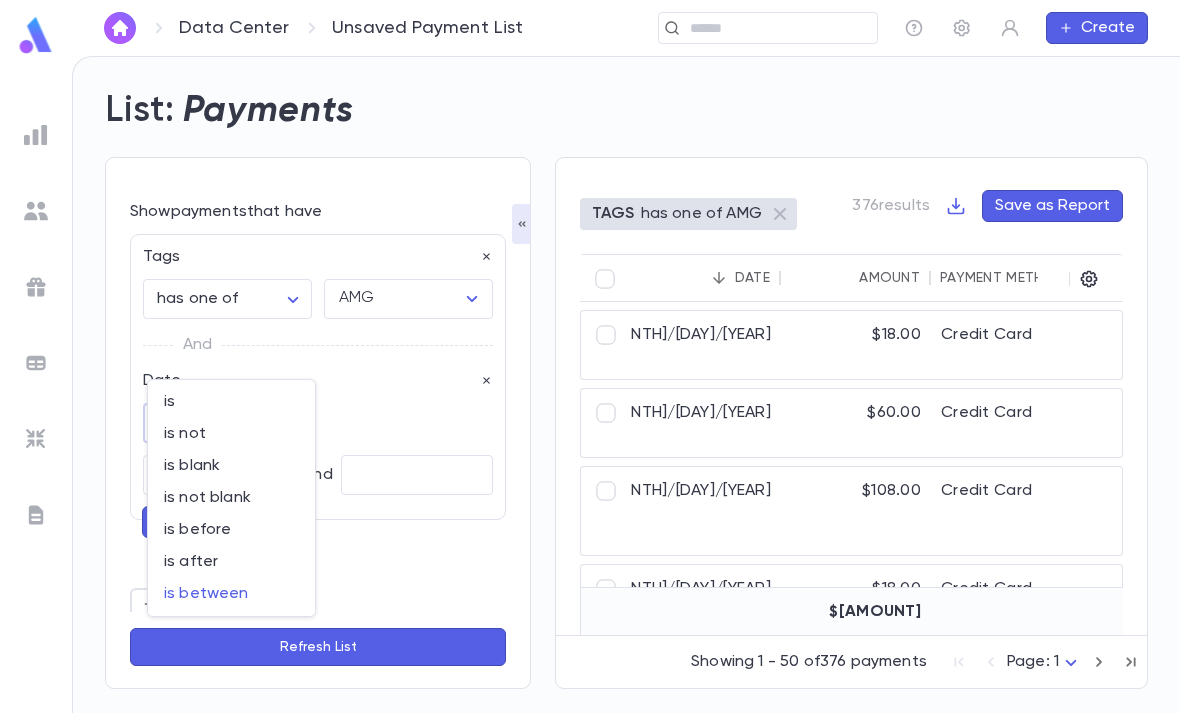 click on "is before" at bounding box center (231, 530) 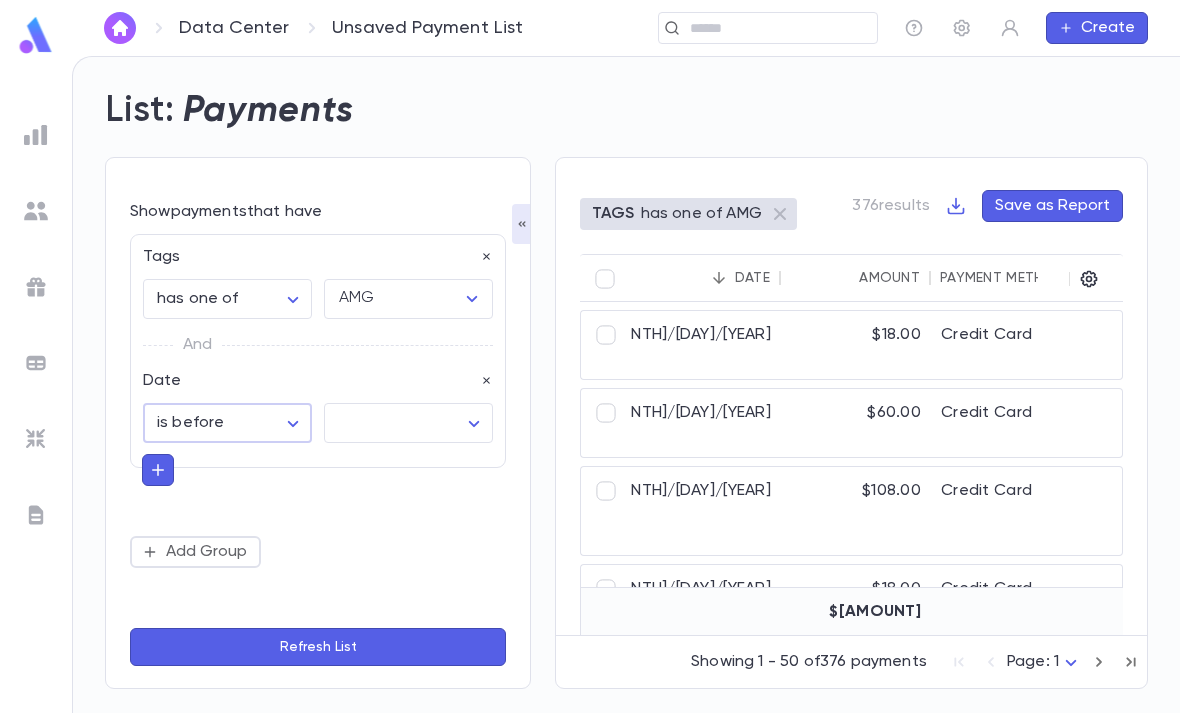 type on "********" 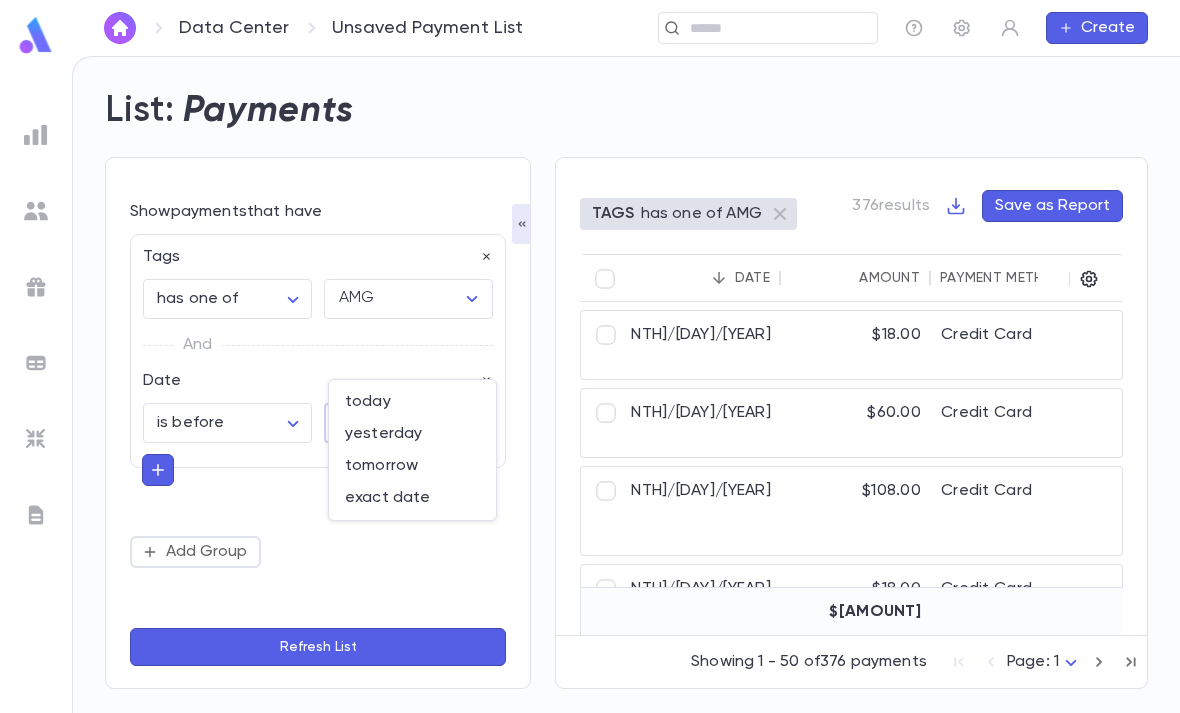 click on "exact date" at bounding box center [412, 498] 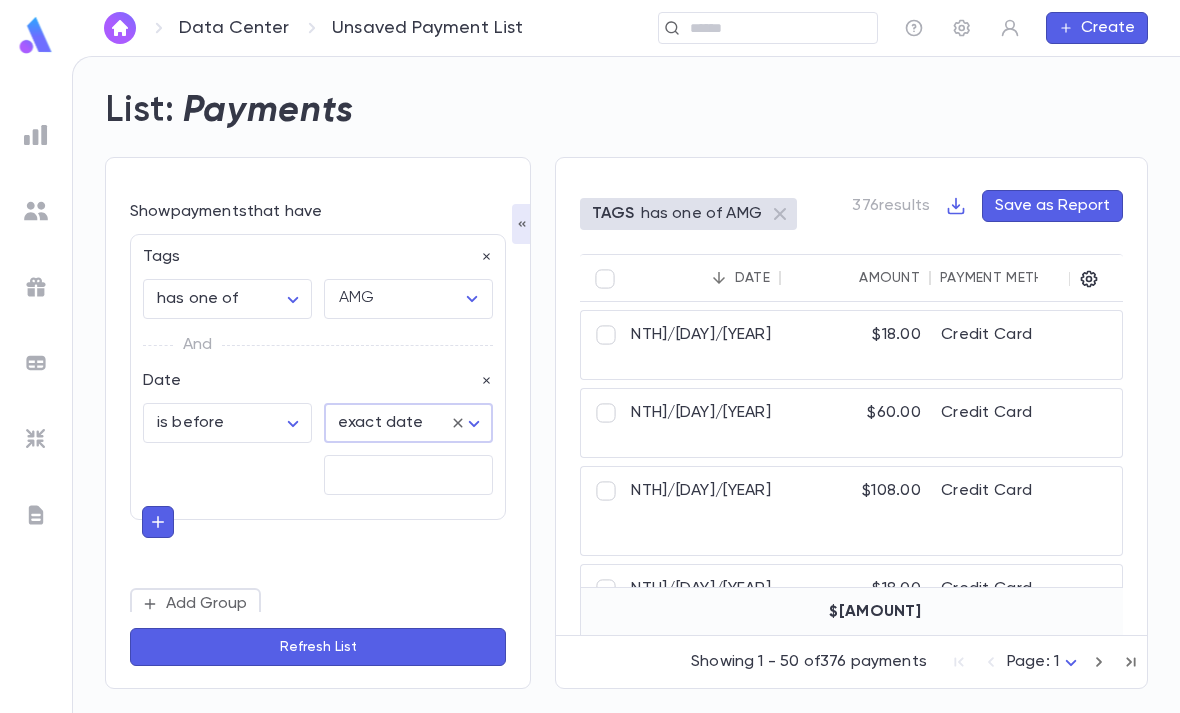 click at bounding box center [408, 475] 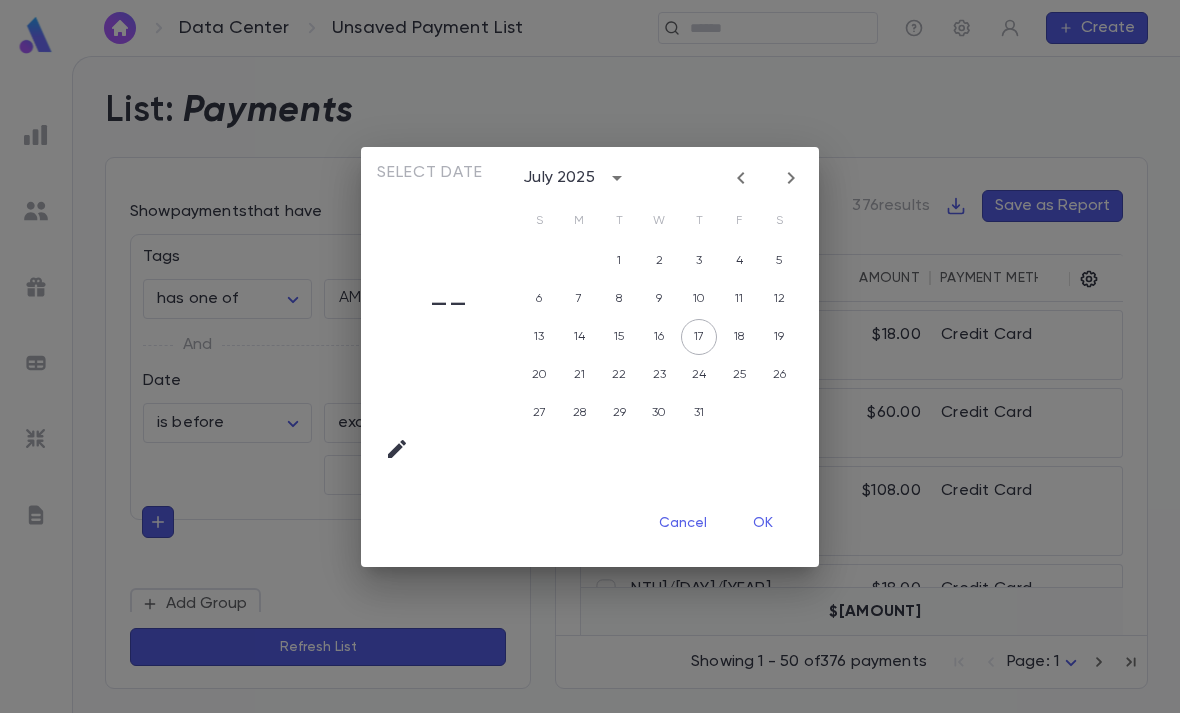 click 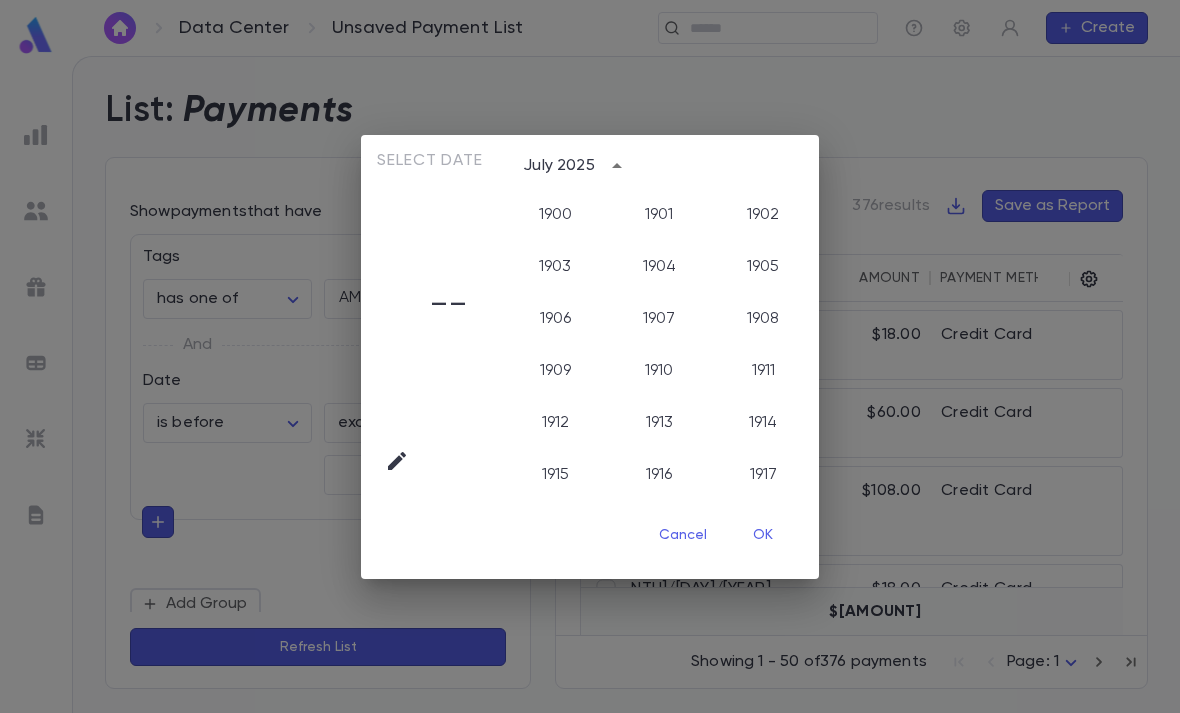 scroll, scrollTop: 2006, scrollLeft: 0, axis: vertical 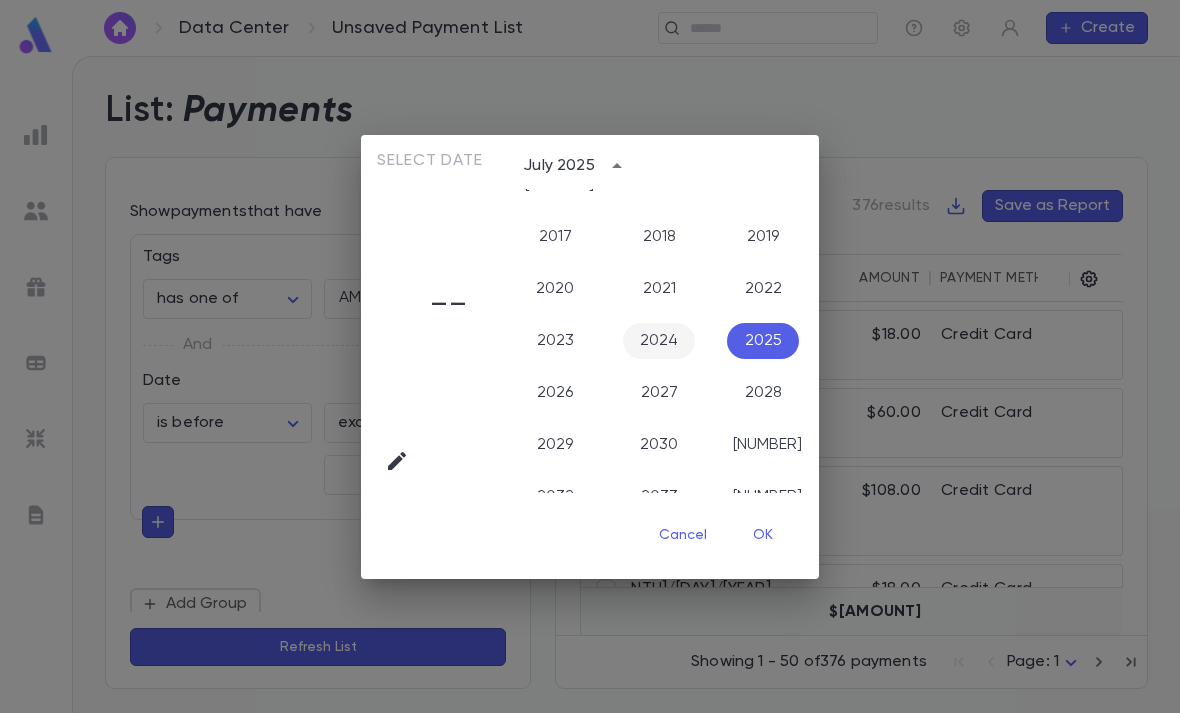 click on "2024" at bounding box center [659, 341] 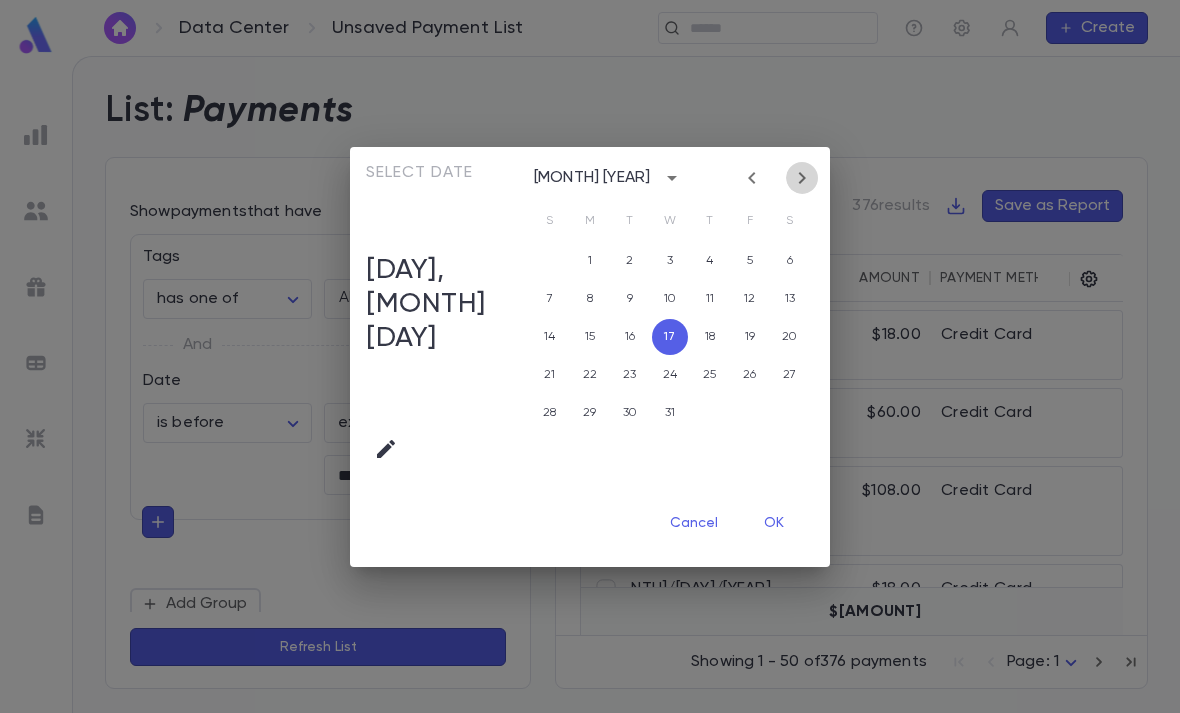 click 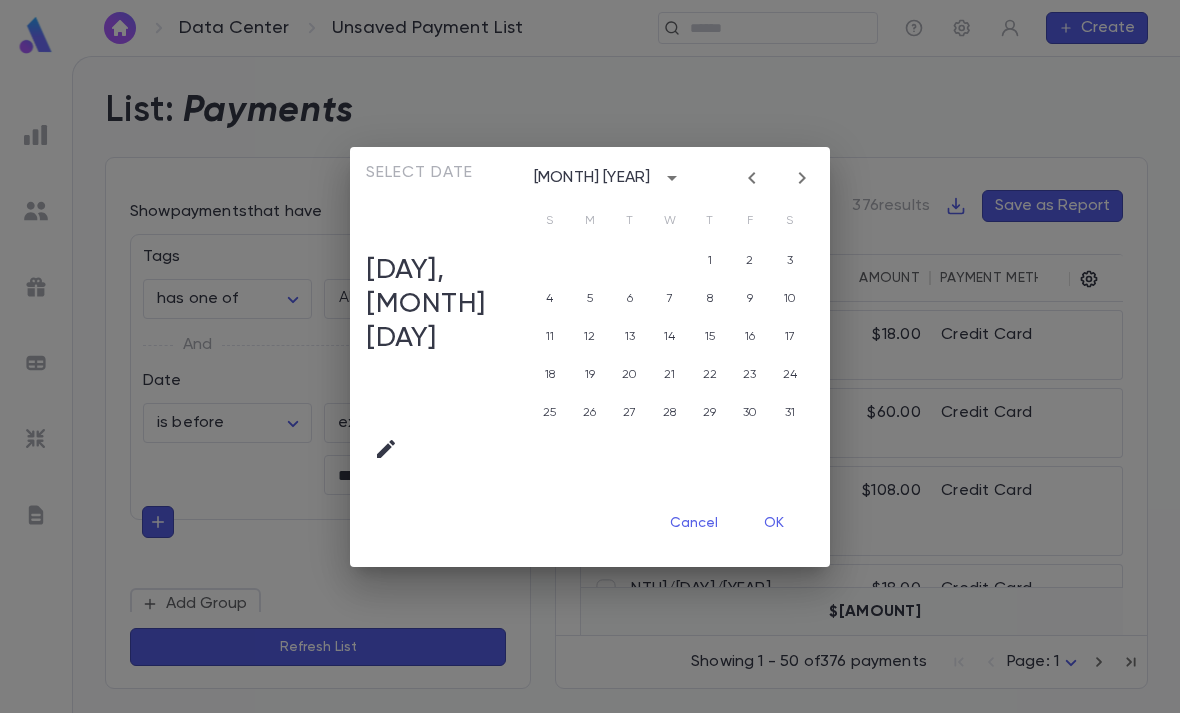 click 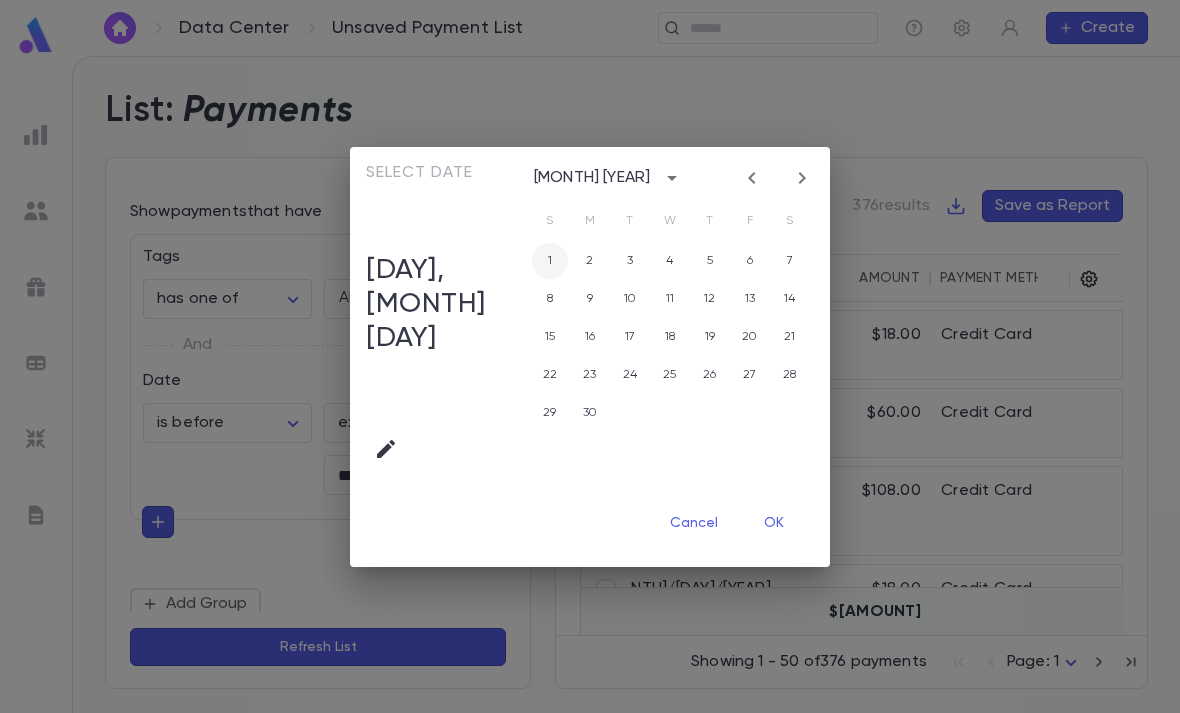 click on "1" at bounding box center (550, 261) 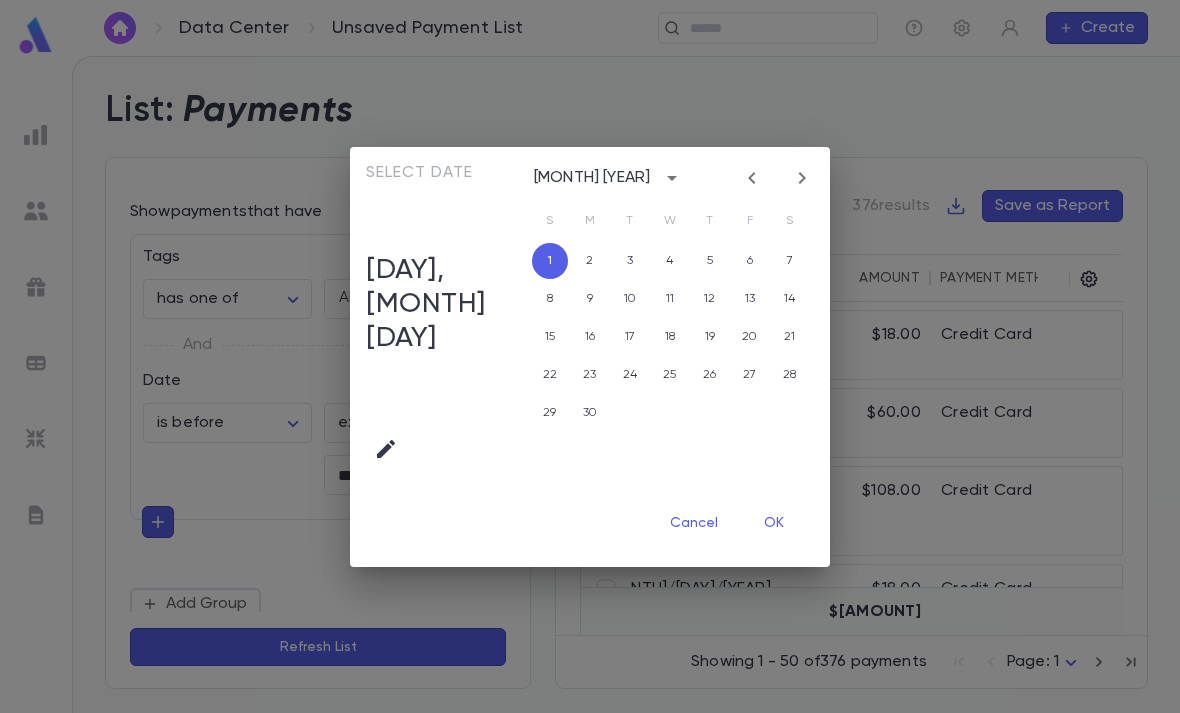 click on "OK" at bounding box center [774, 524] 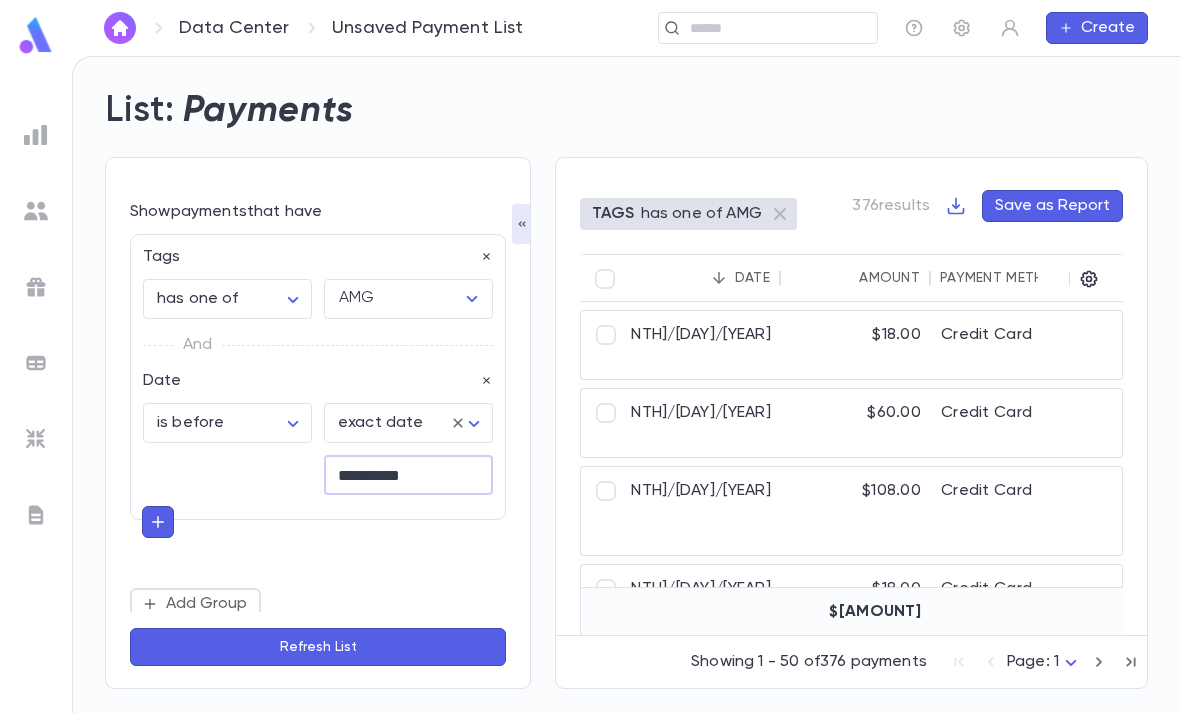click on "Refresh List" at bounding box center [318, 647] 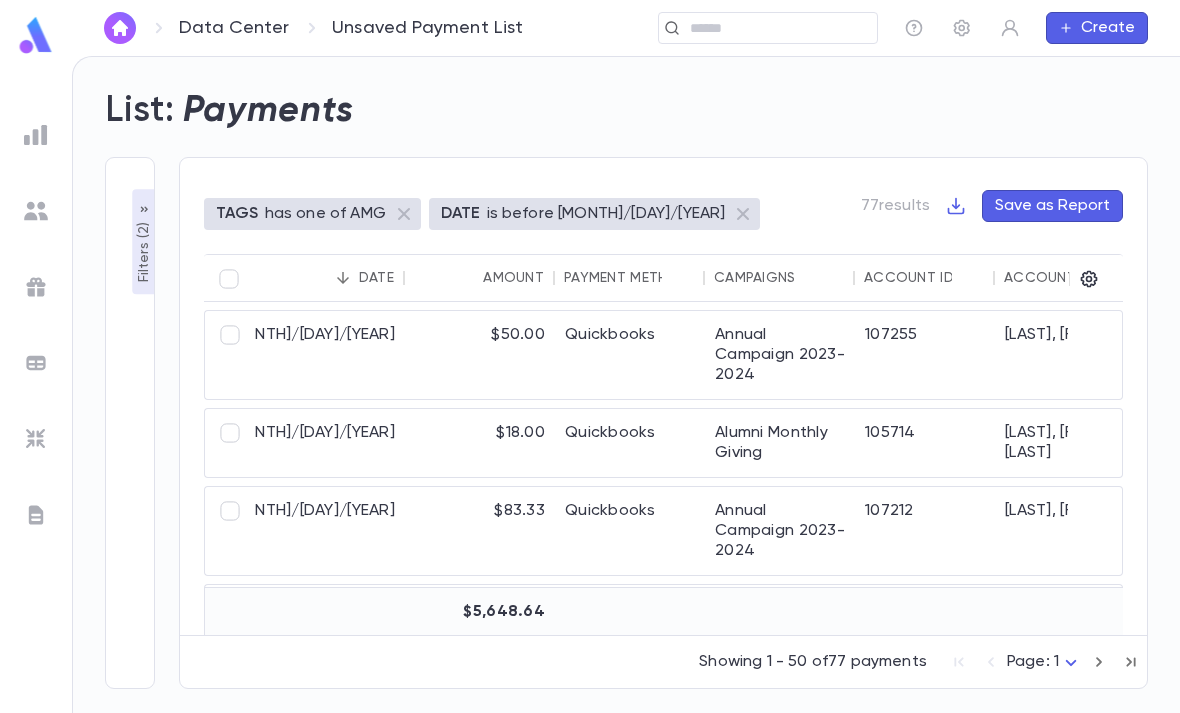 scroll, scrollTop: 0, scrollLeft: 0, axis: both 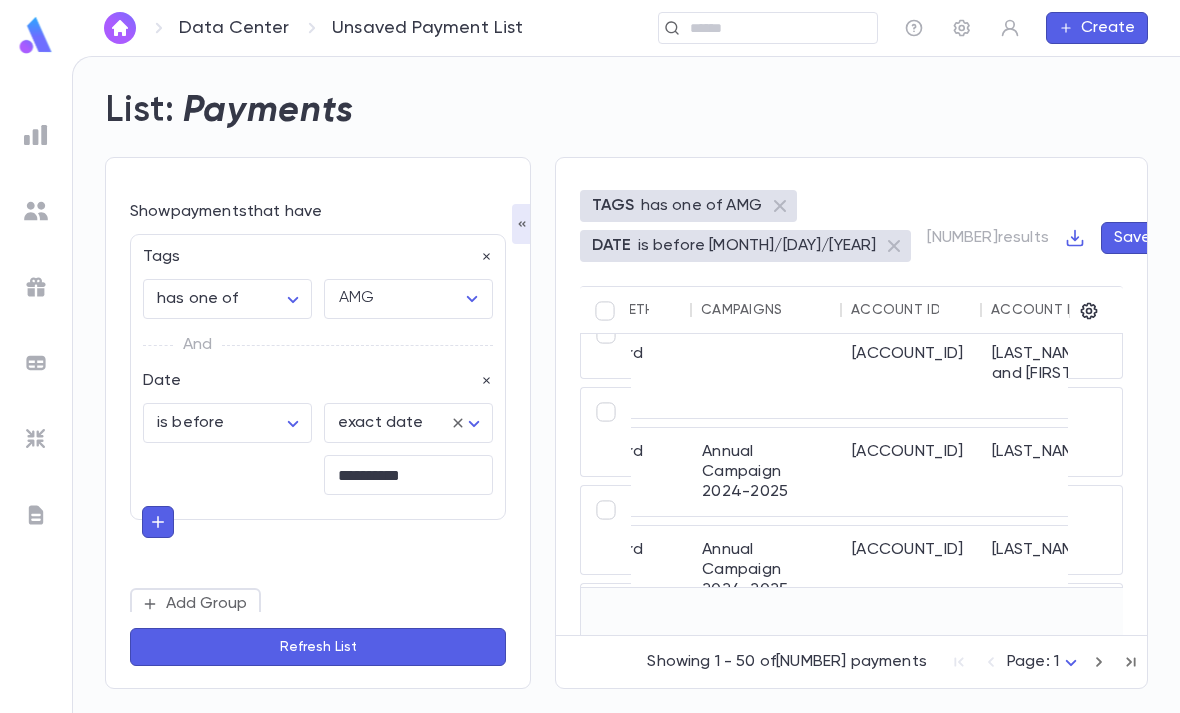 click on "**********" at bounding box center (590, 384) 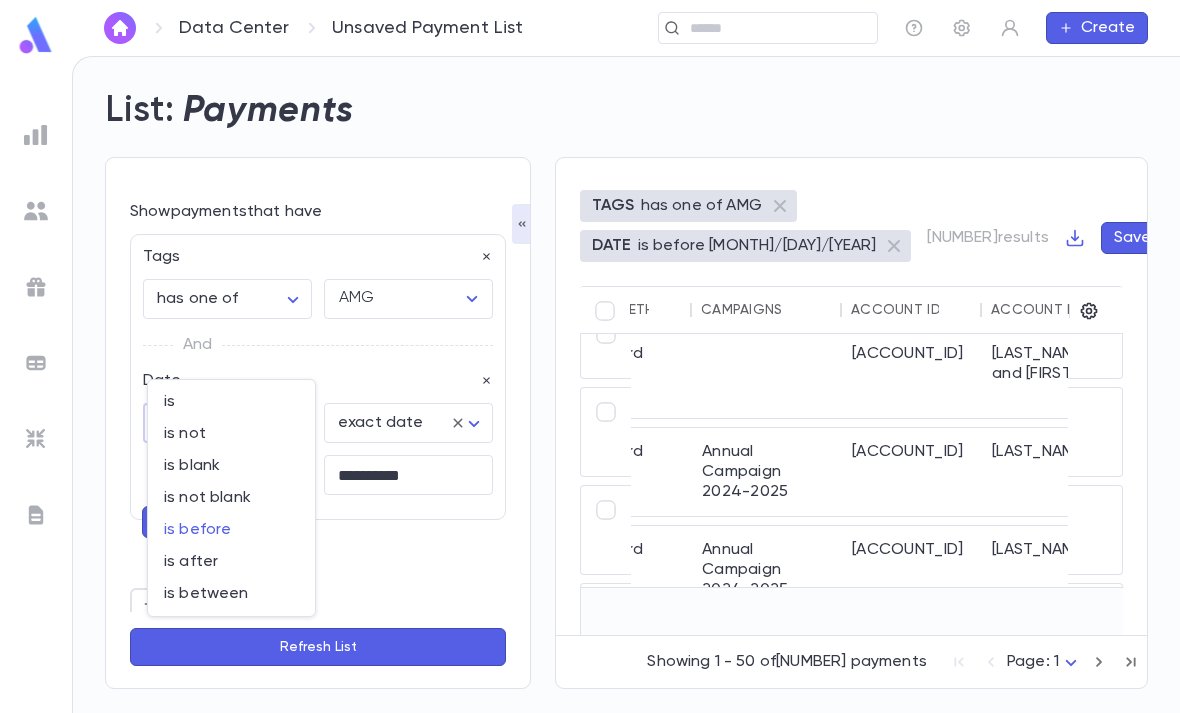 click on "is between" at bounding box center [231, 594] 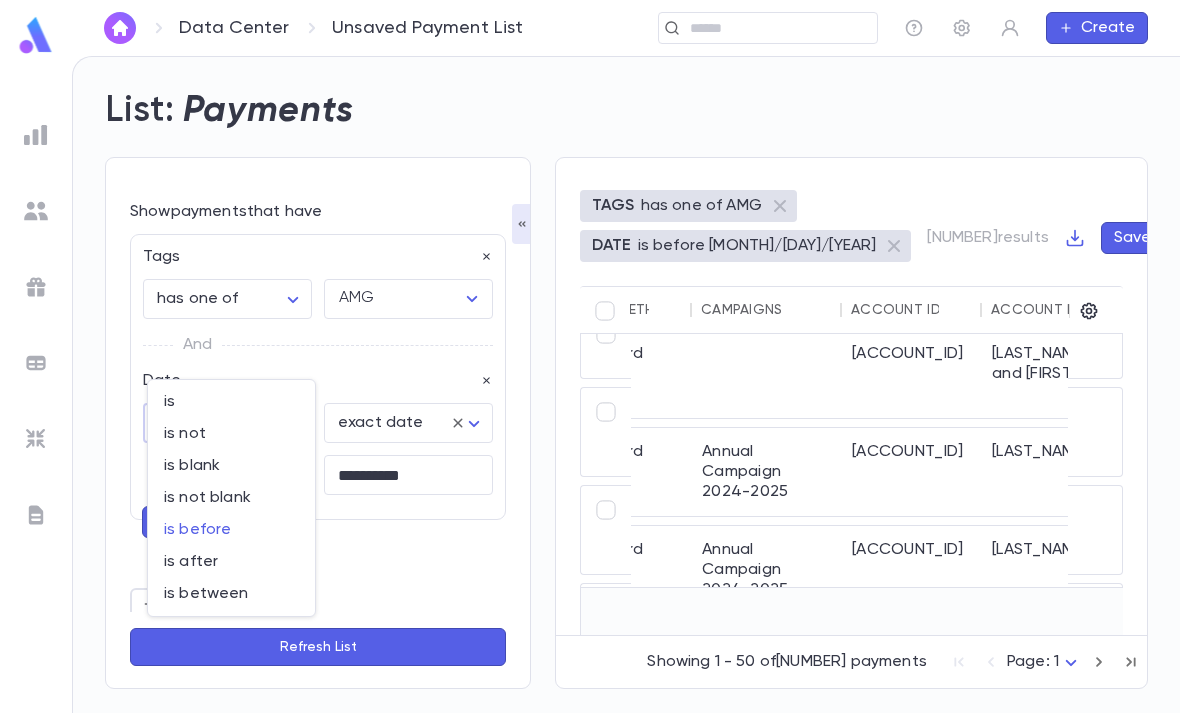 type on "*******" 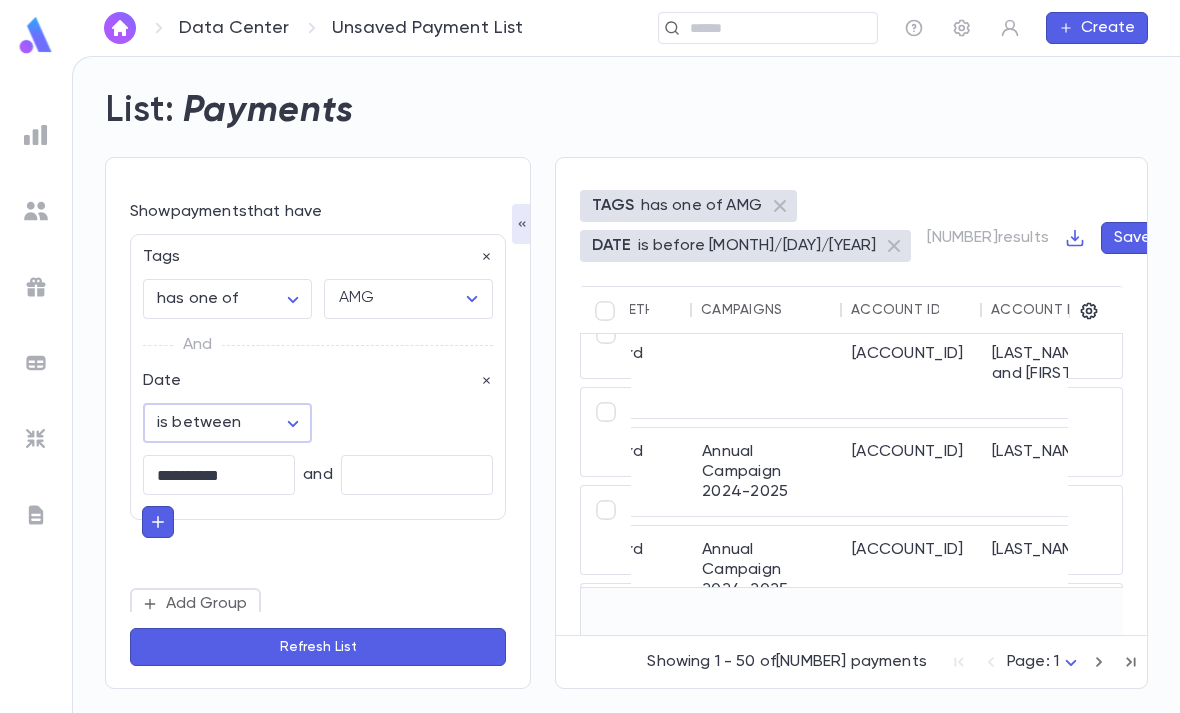 click on "**********" at bounding box center (219, 475) 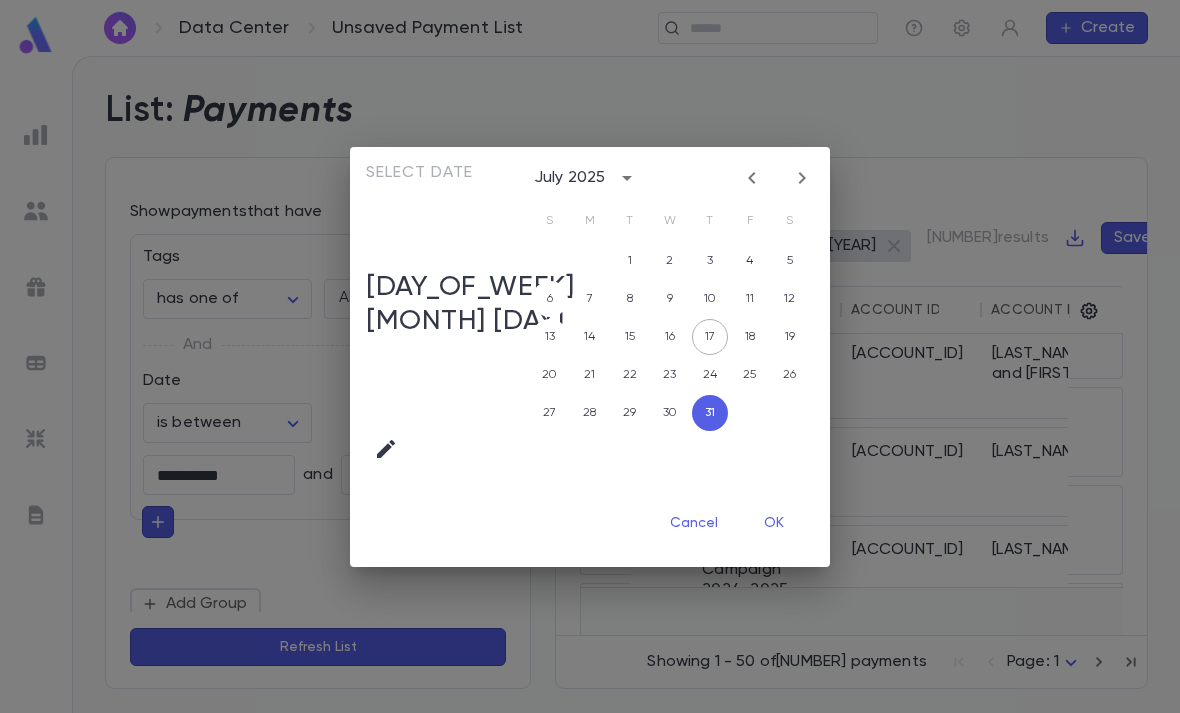 click 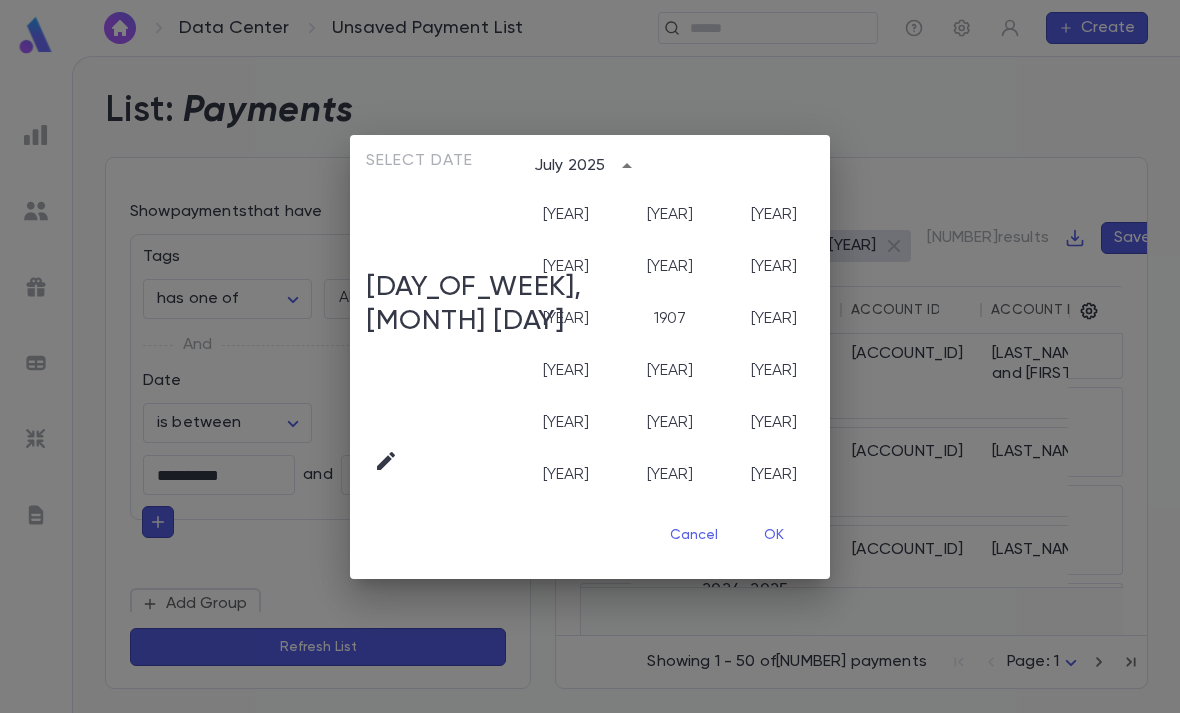 scroll, scrollTop: 2006, scrollLeft: 0, axis: vertical 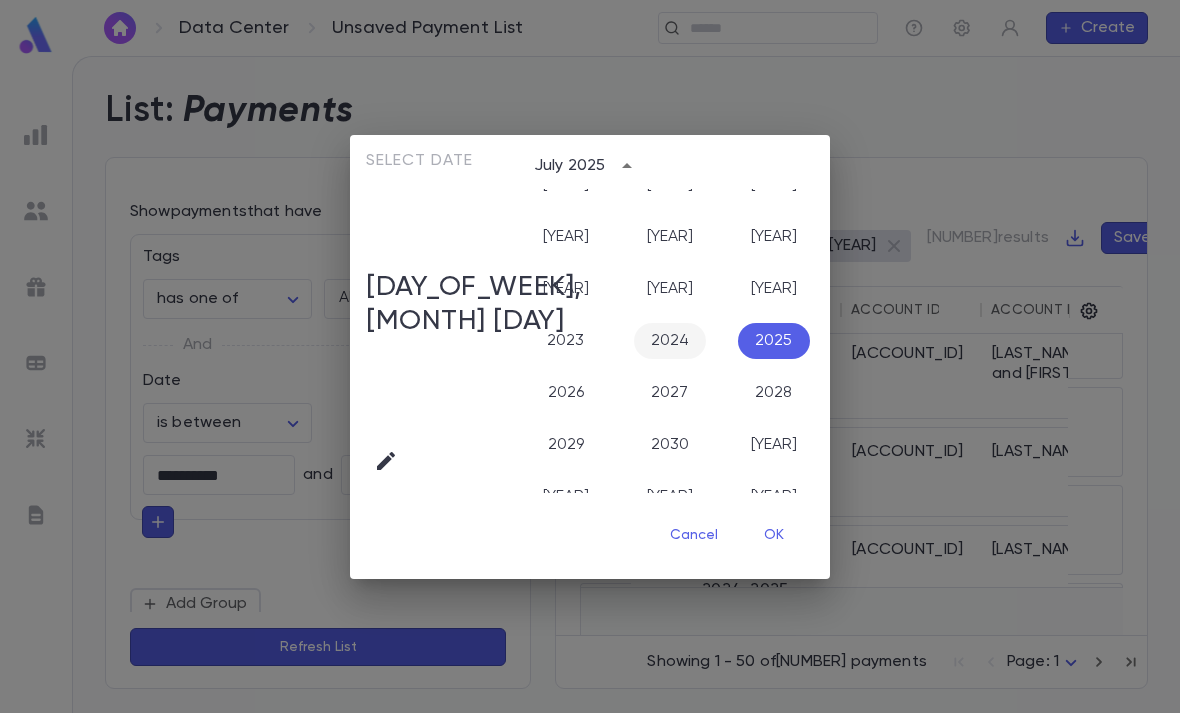 click on "2024" at bounding box center [670, 341] 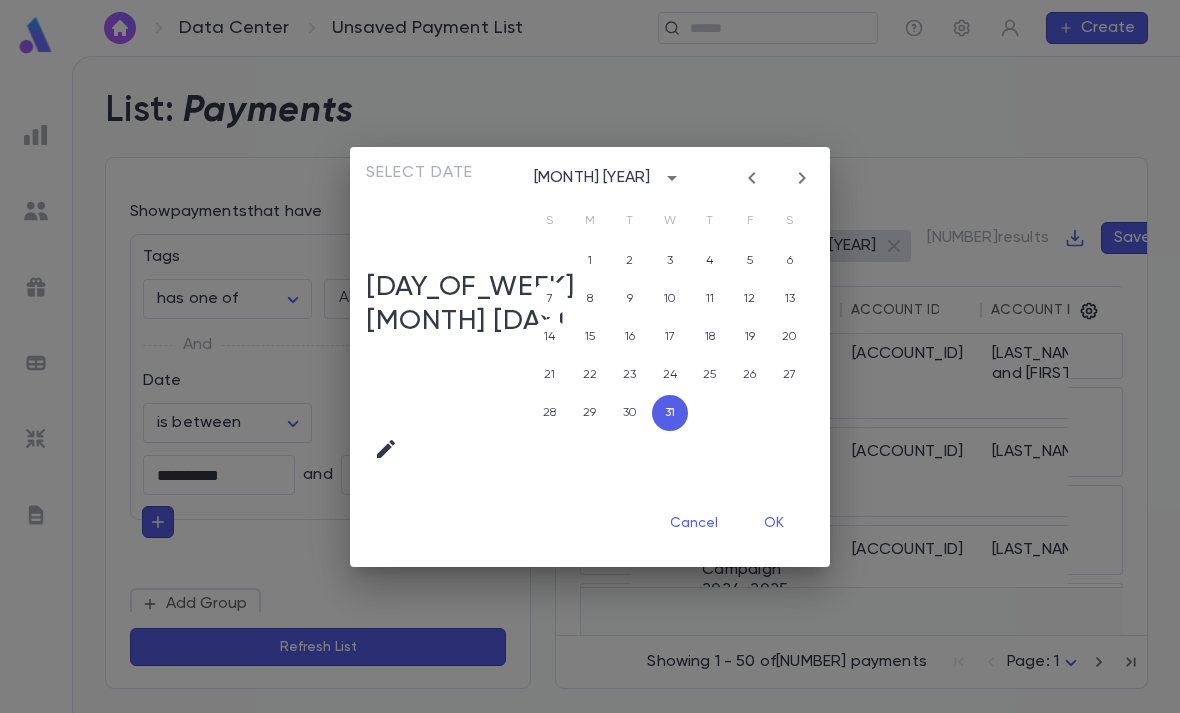 click 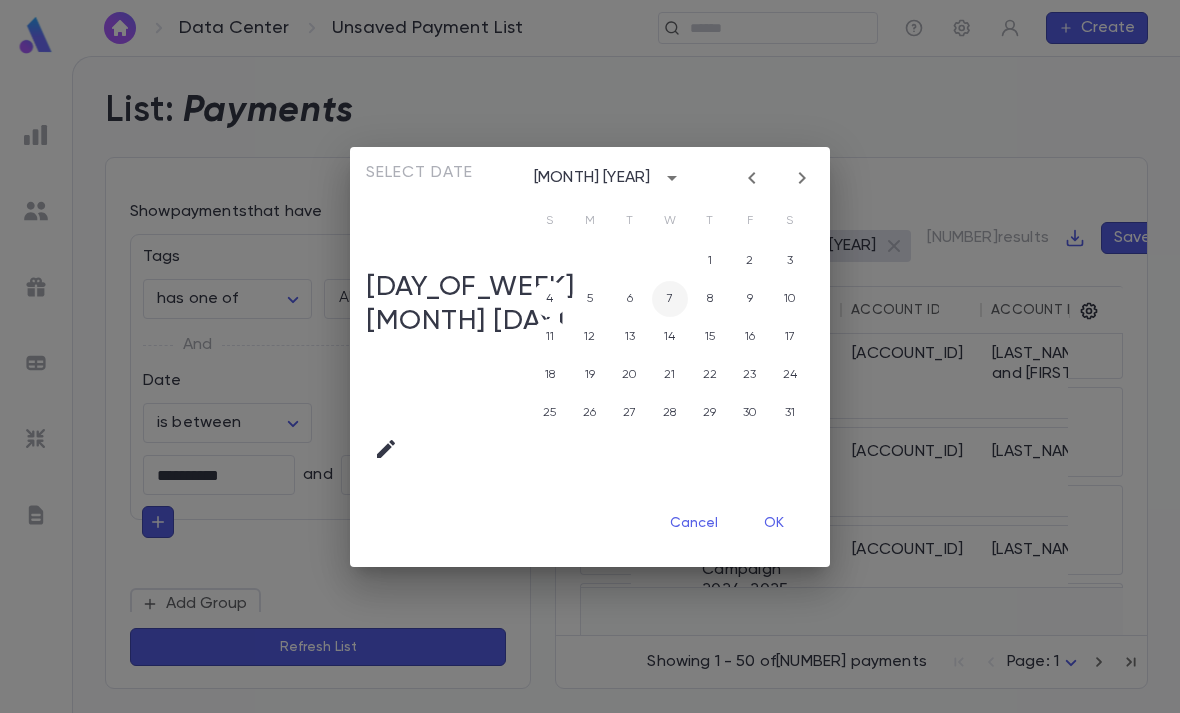 click on "7" at bounding box center (670, 299) 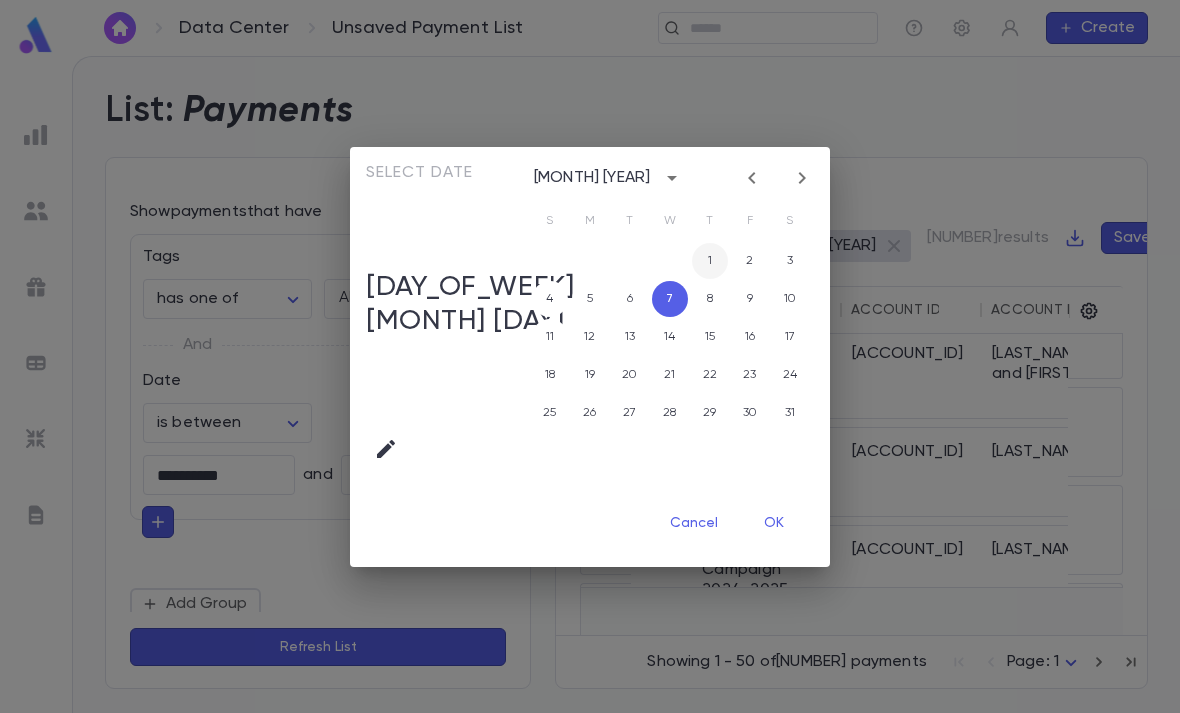 click on "1" at bounding box center (710, 261) 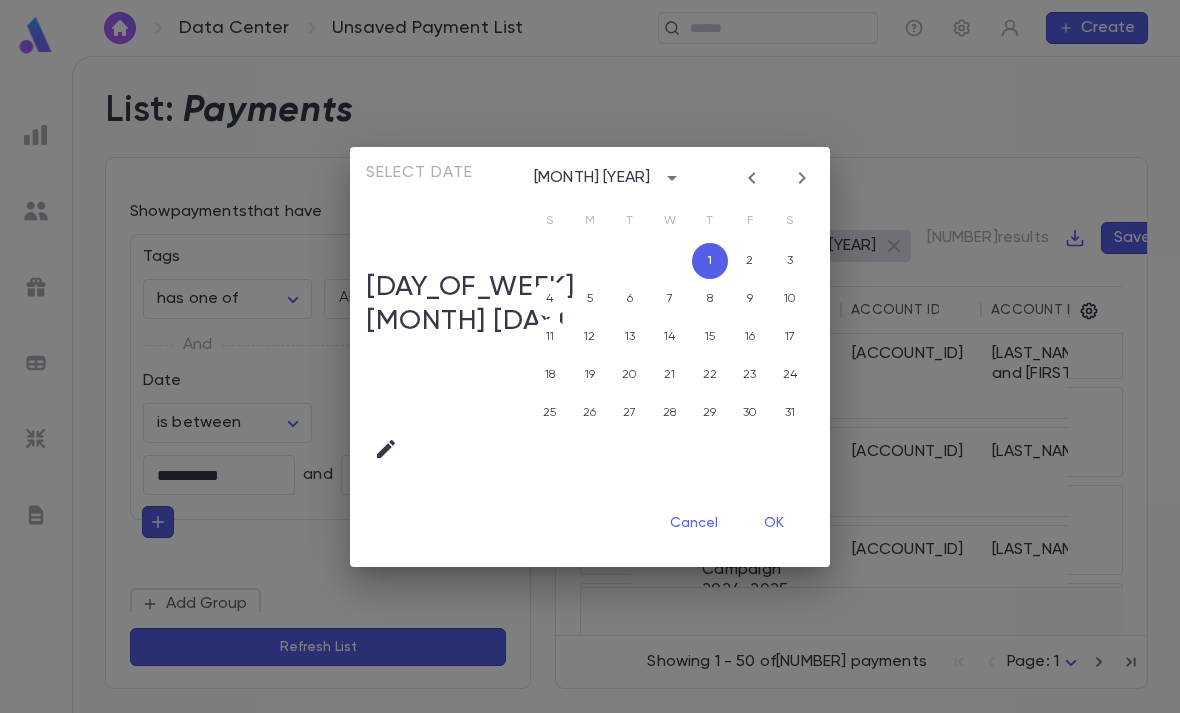 click on "OK" at bounding box center (774, 524) 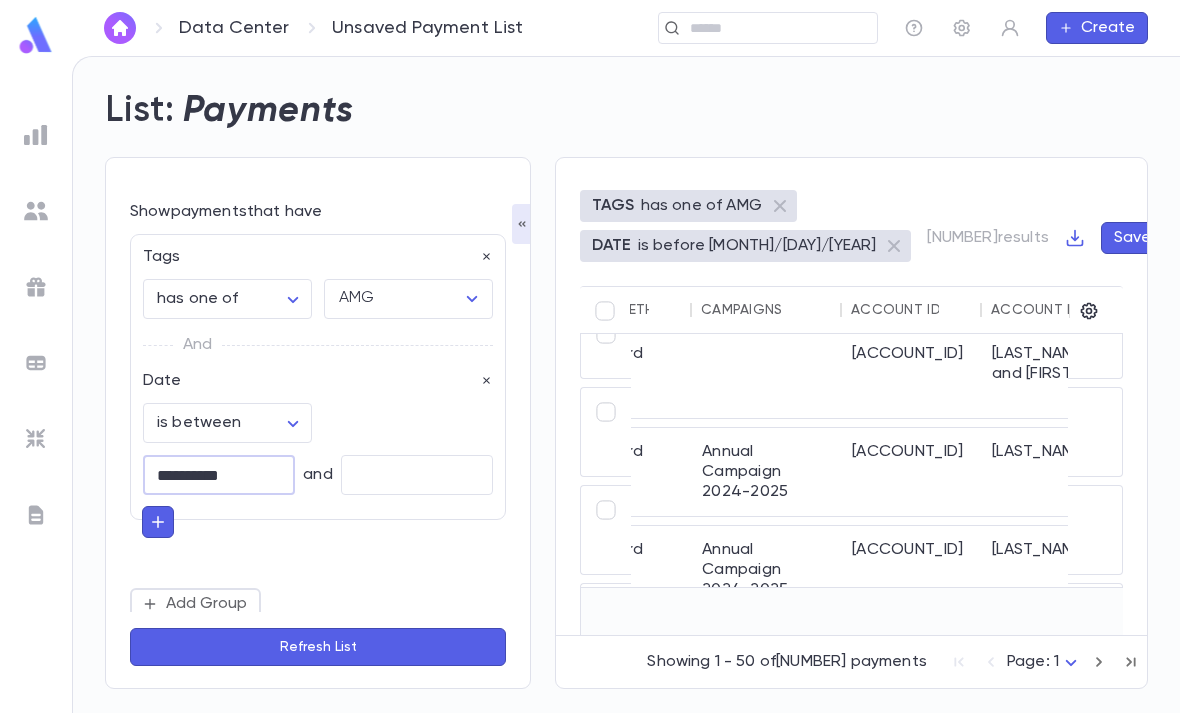 click at bounding box center (417, 475) 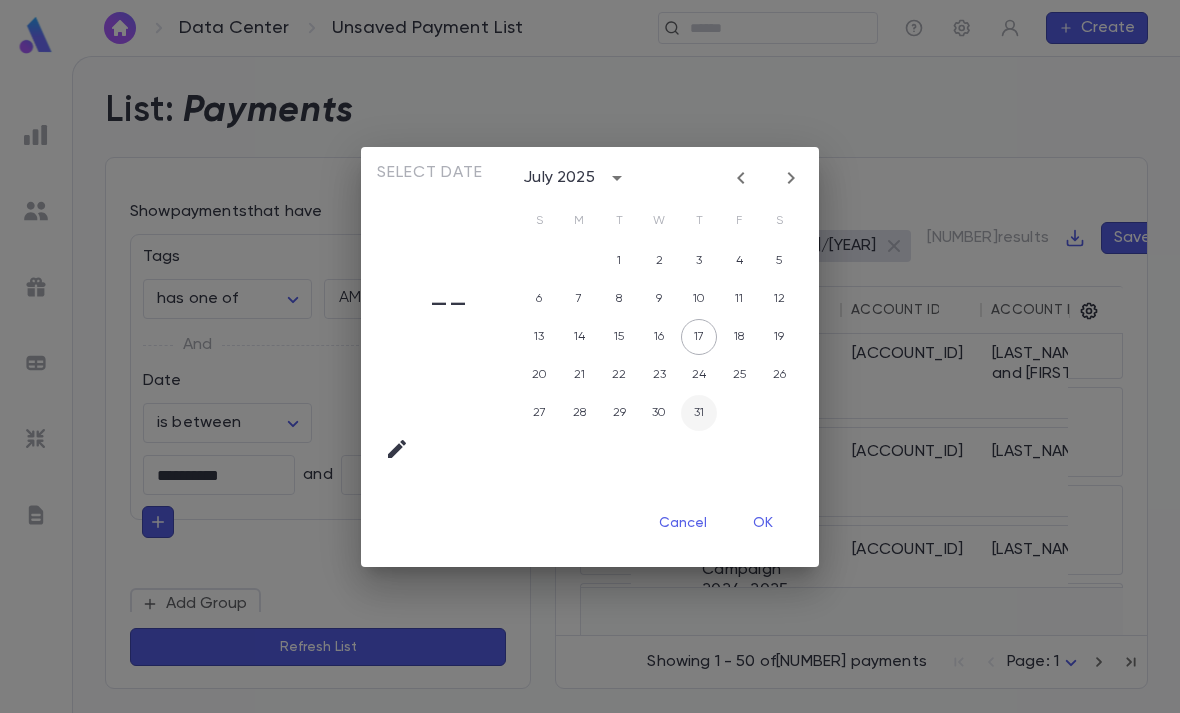 click on "31" at bounding box center (699, 413) 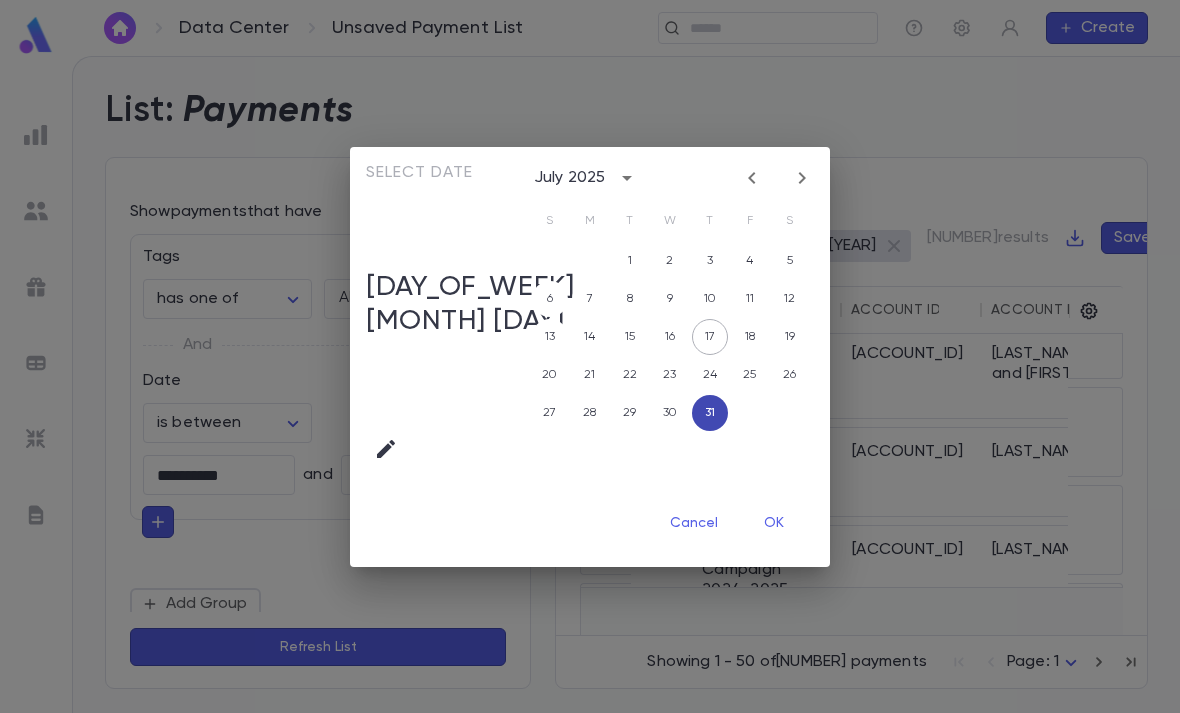 type on "**********" 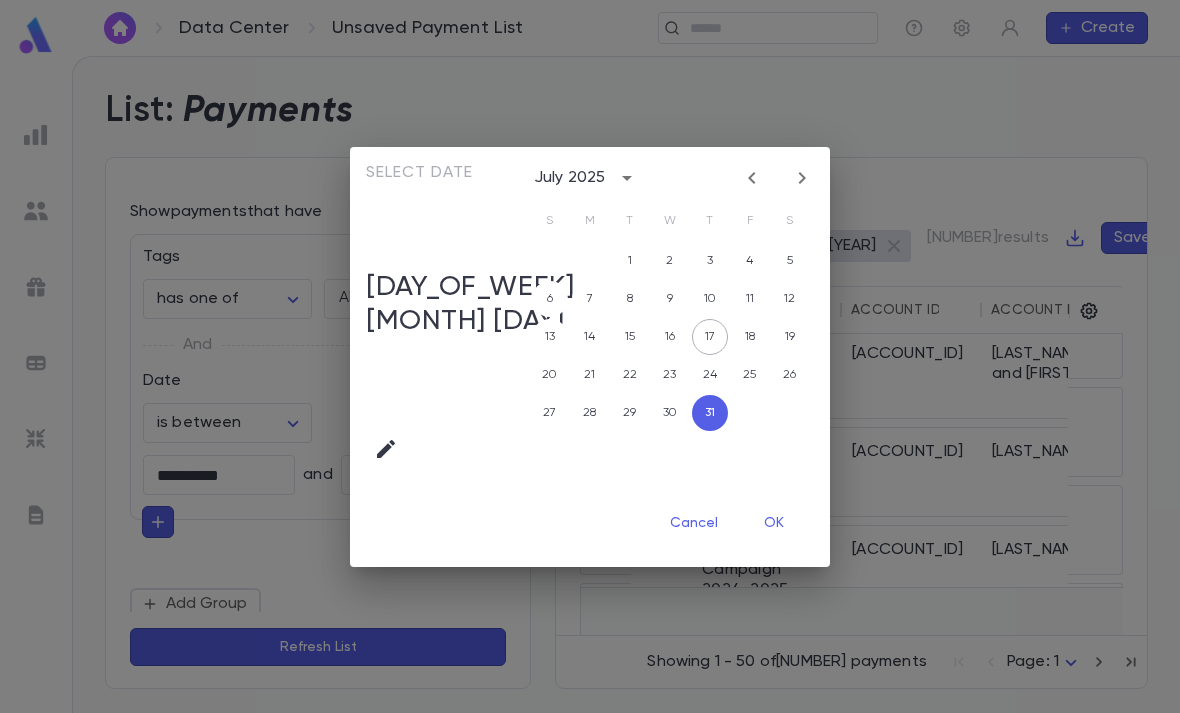 click on "OK" at bounding box center (774, 524) 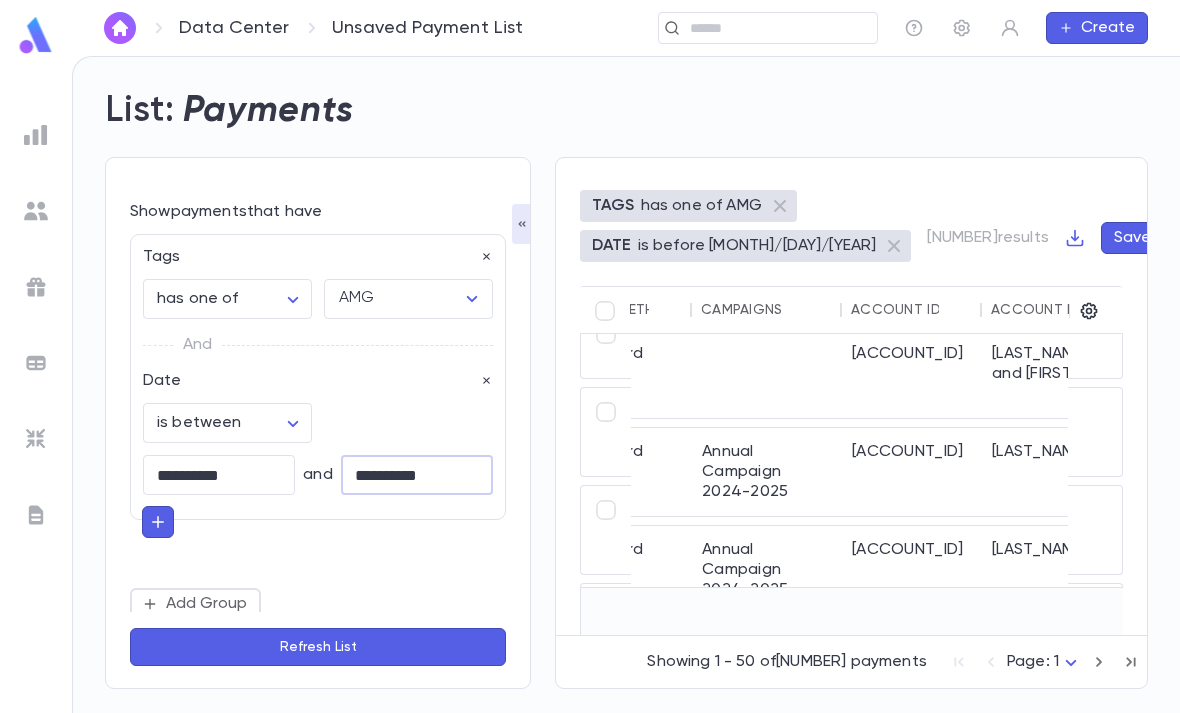 click on "Refresh List" at bounding box center [318, 647] 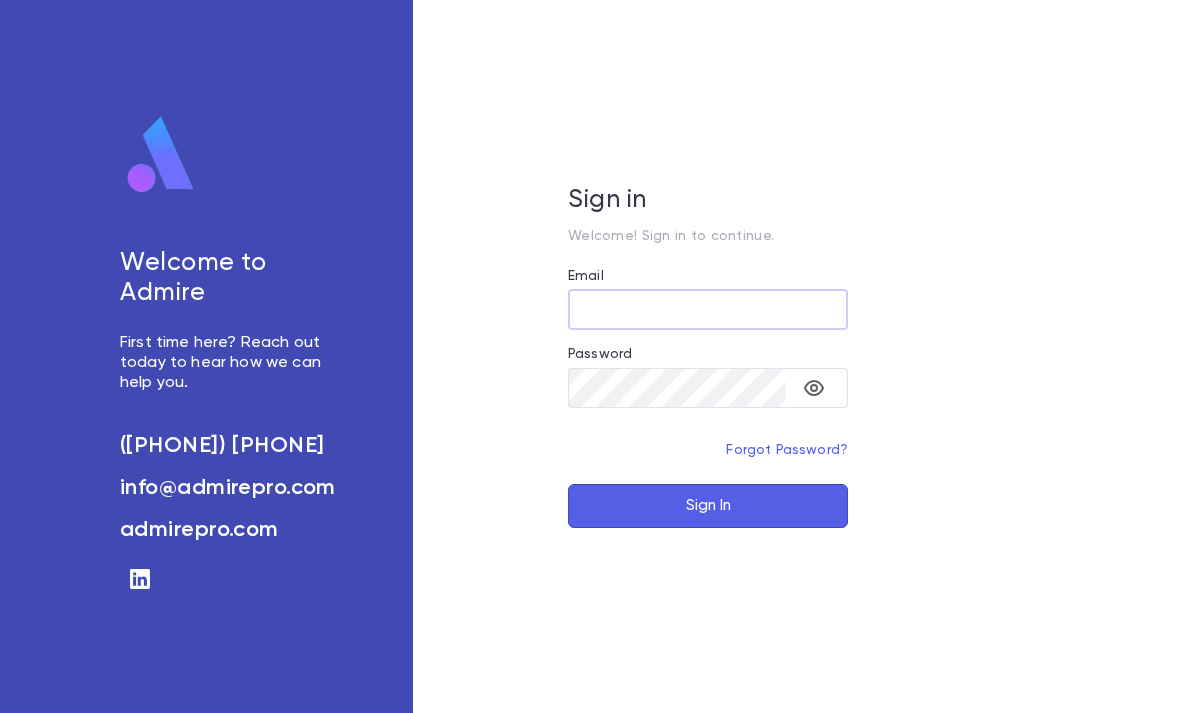 scroll, scrollTop: 0, scrollLeft: 0, axis: both 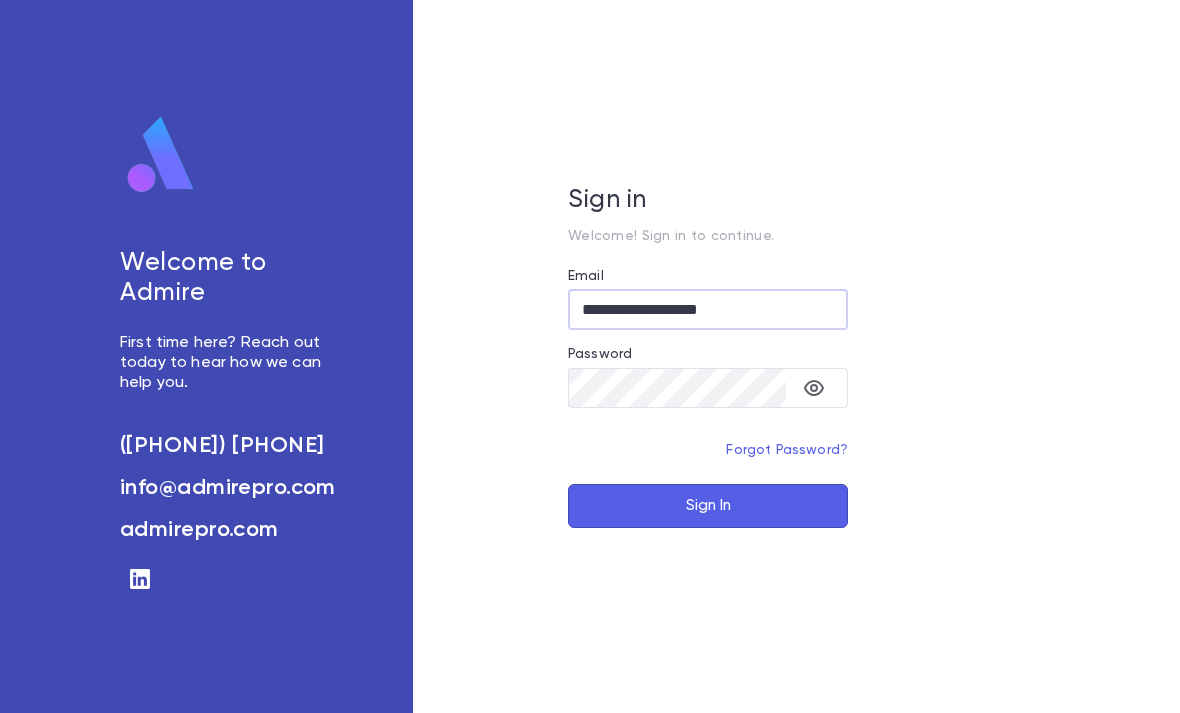 click on "Sign In" at bounding box center [708, 506] 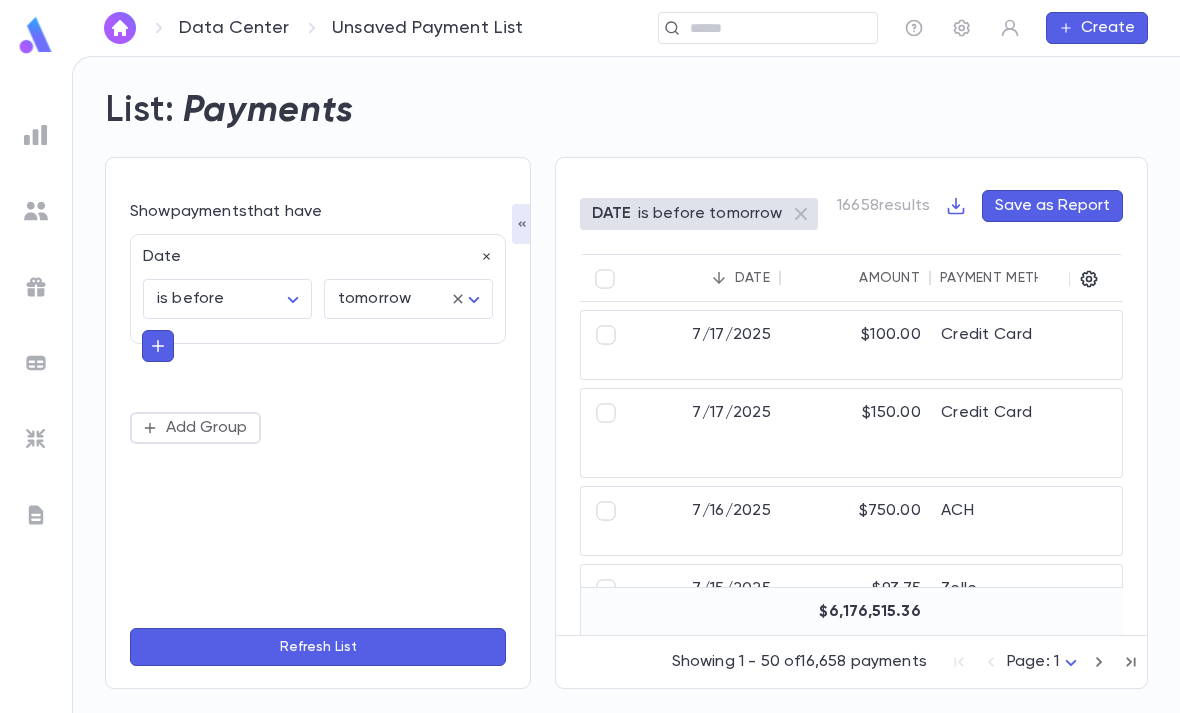 click 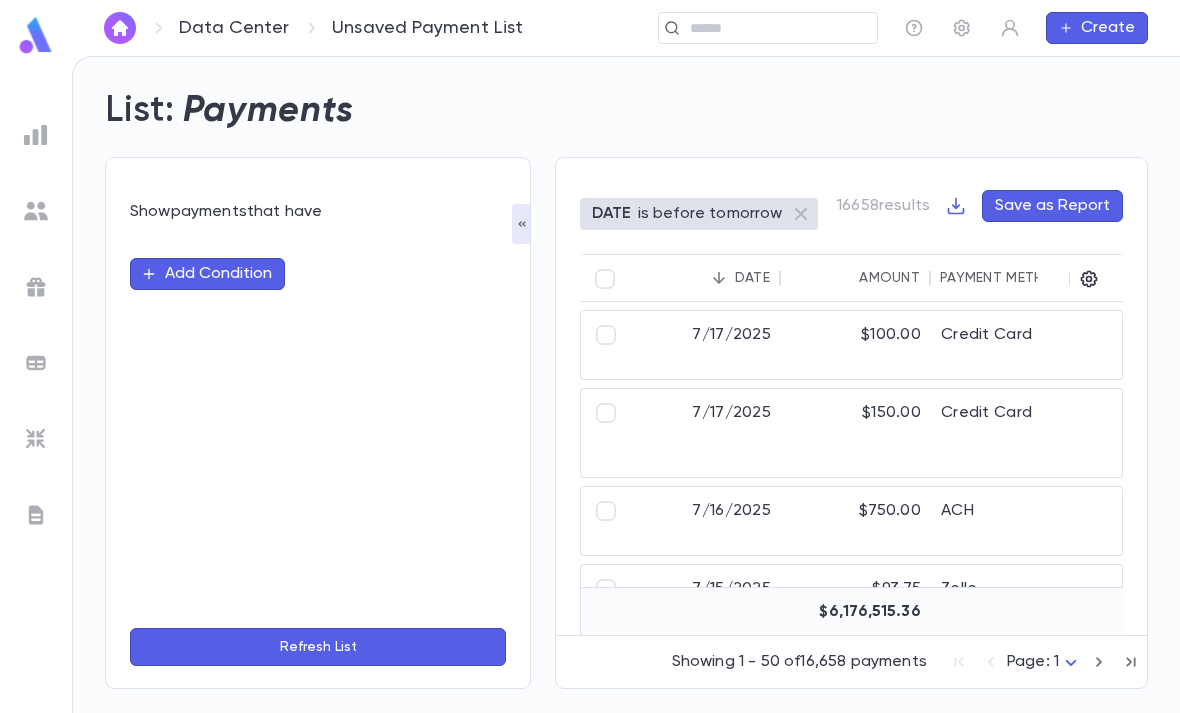 click on "Add Condition" at bounding box center [207, 274] 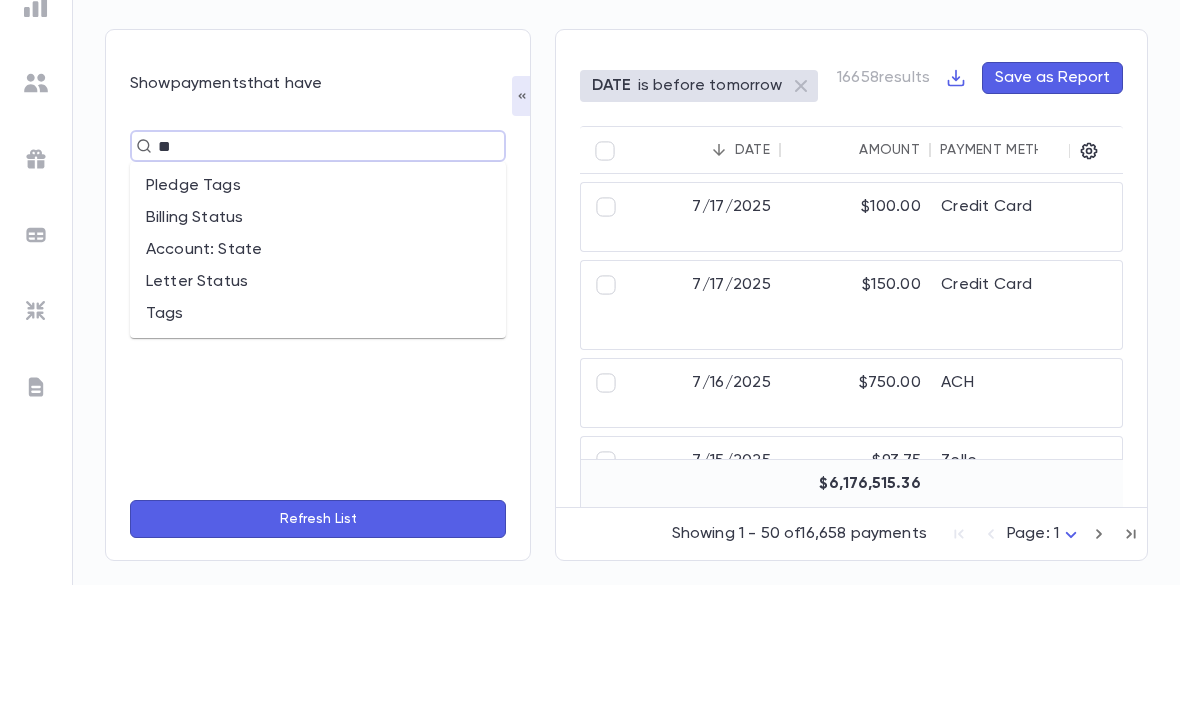 type on "***" 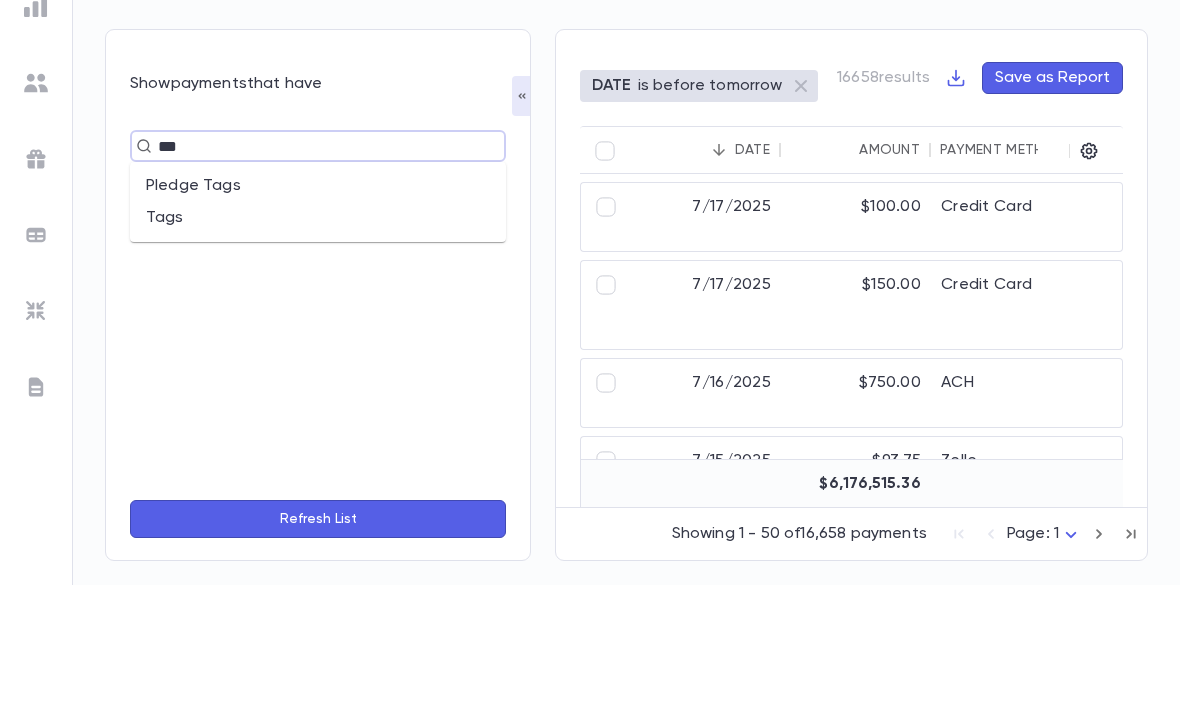 click on "Tags" at bounding box center (318, 346) 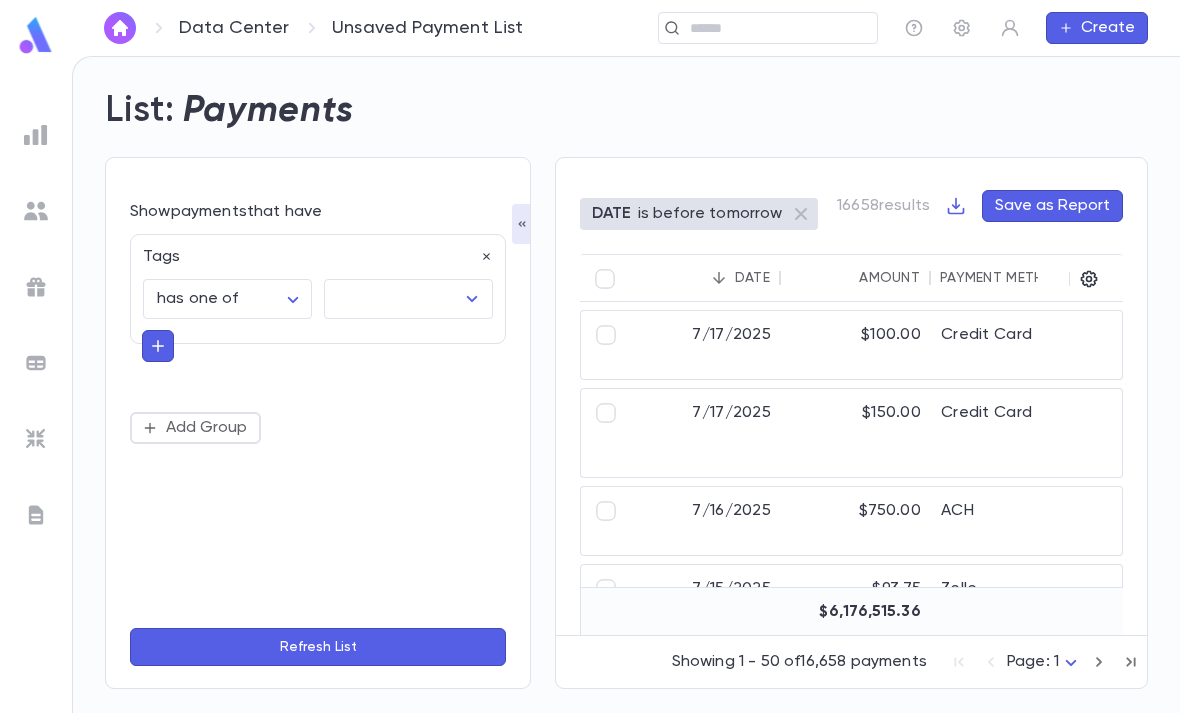 click at bounding box center [393, 299] 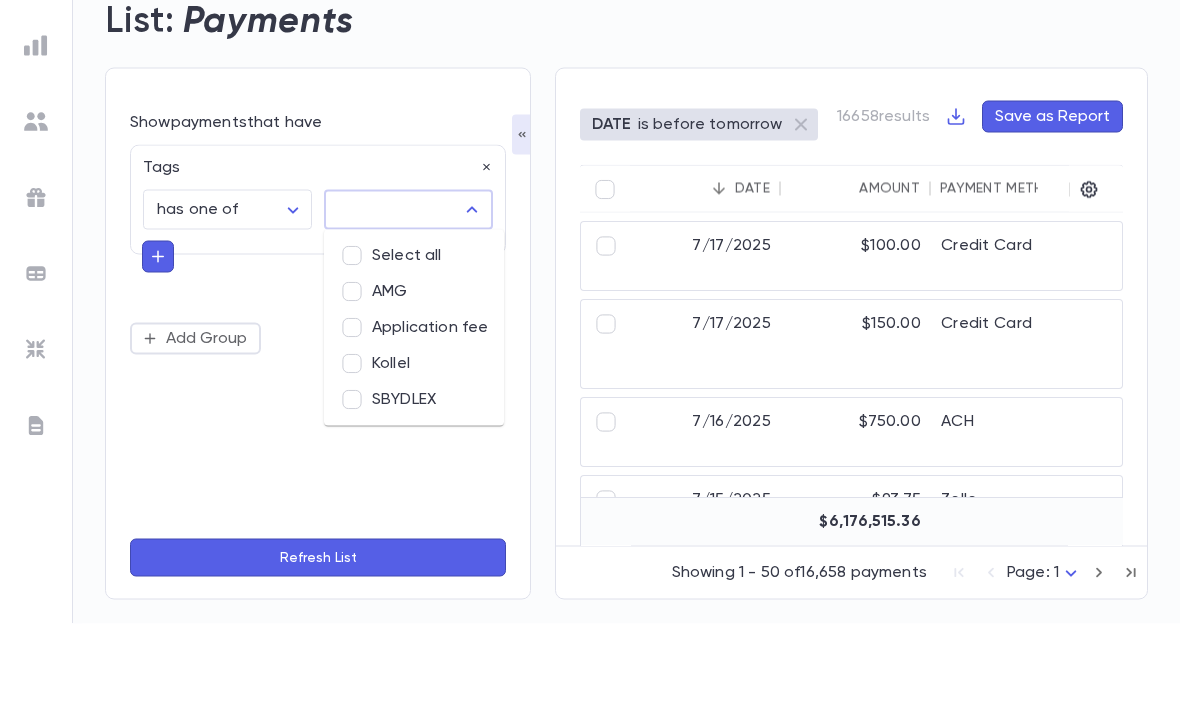 click on "AMG" at bounding box center [414, 381] 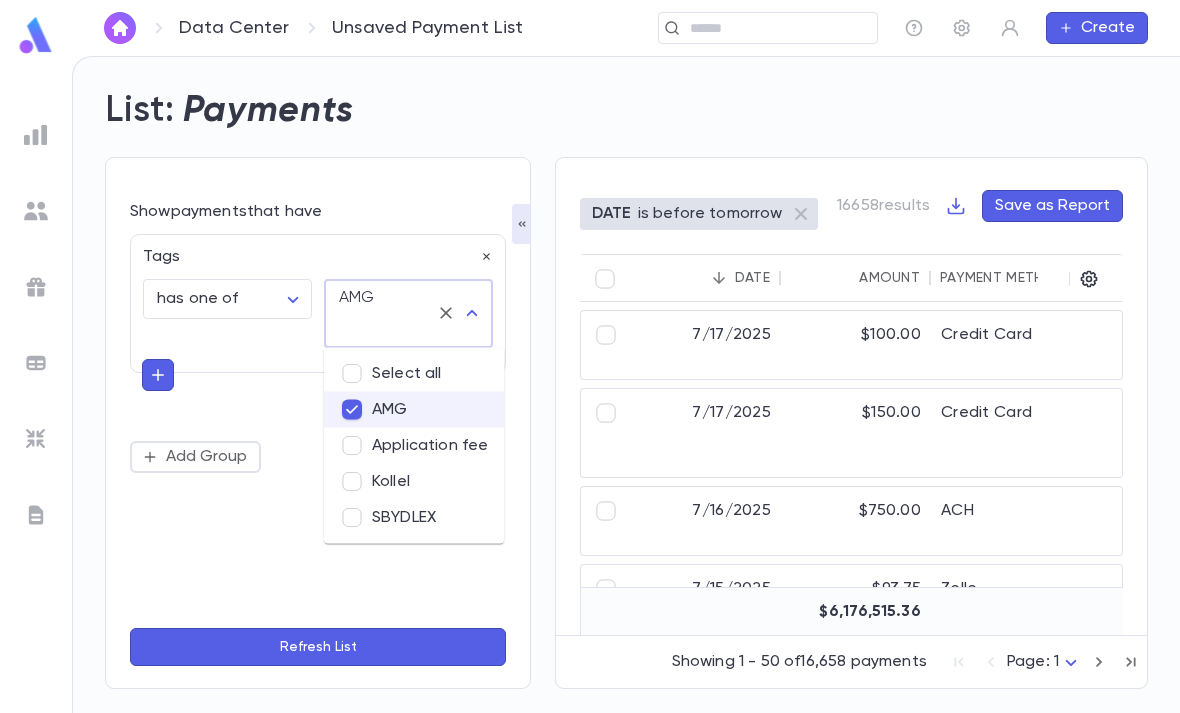 click on "Refresh List" at bounding box center (318, 647) 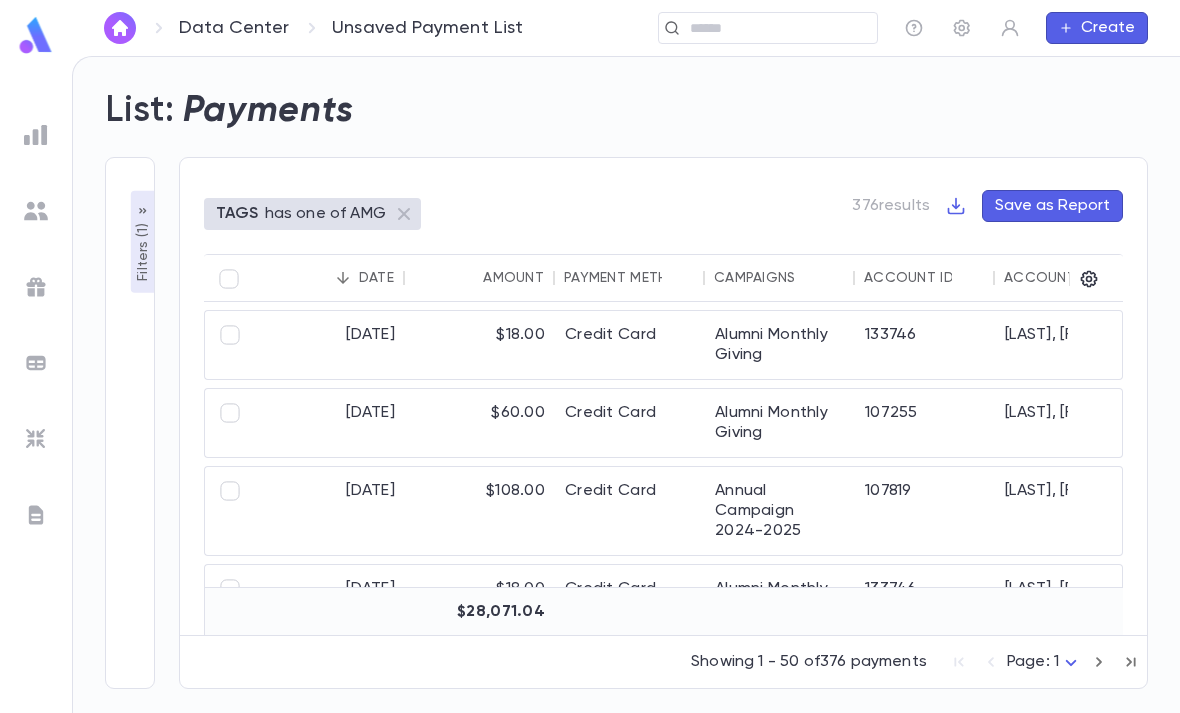 click on "Filters ( 1 )" at bounding box center (143, 250) 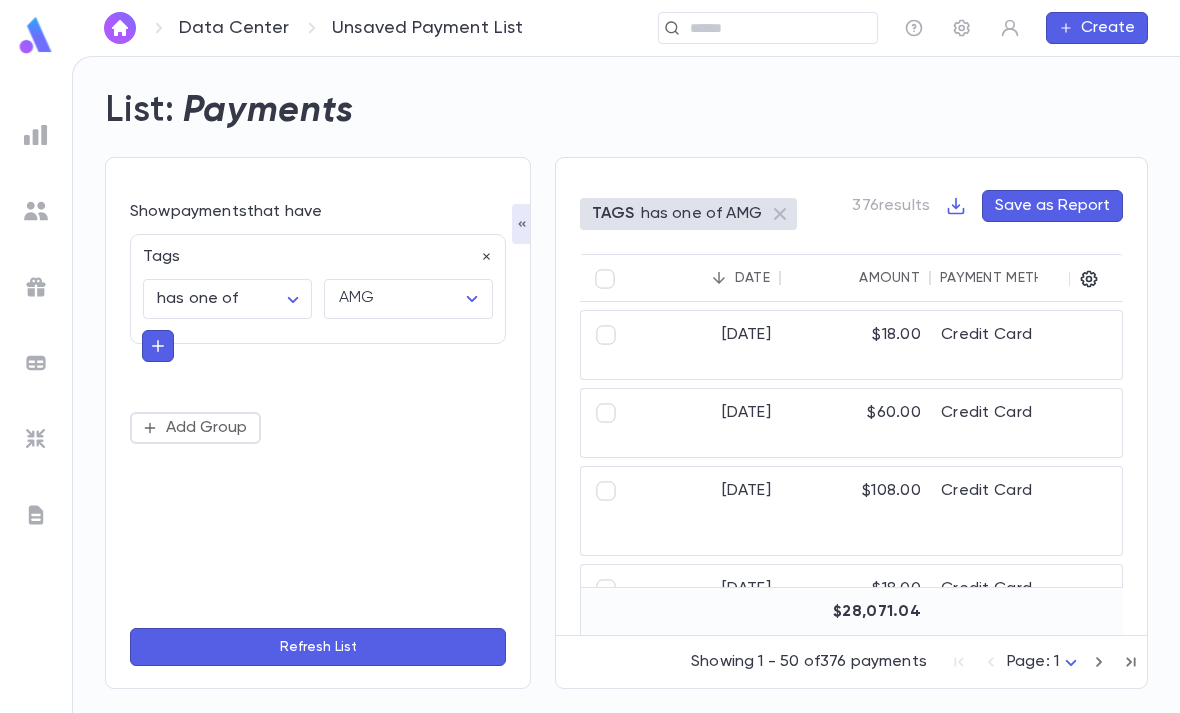 click at bounding box center (158, 346) 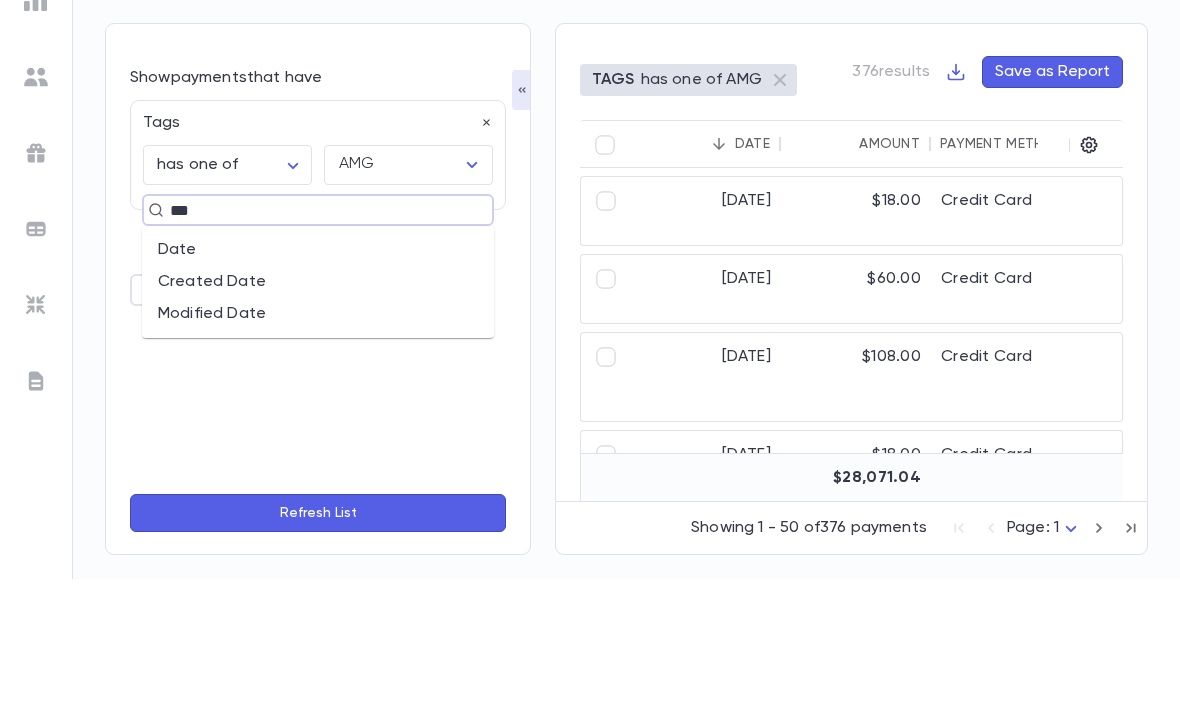 type on "****" 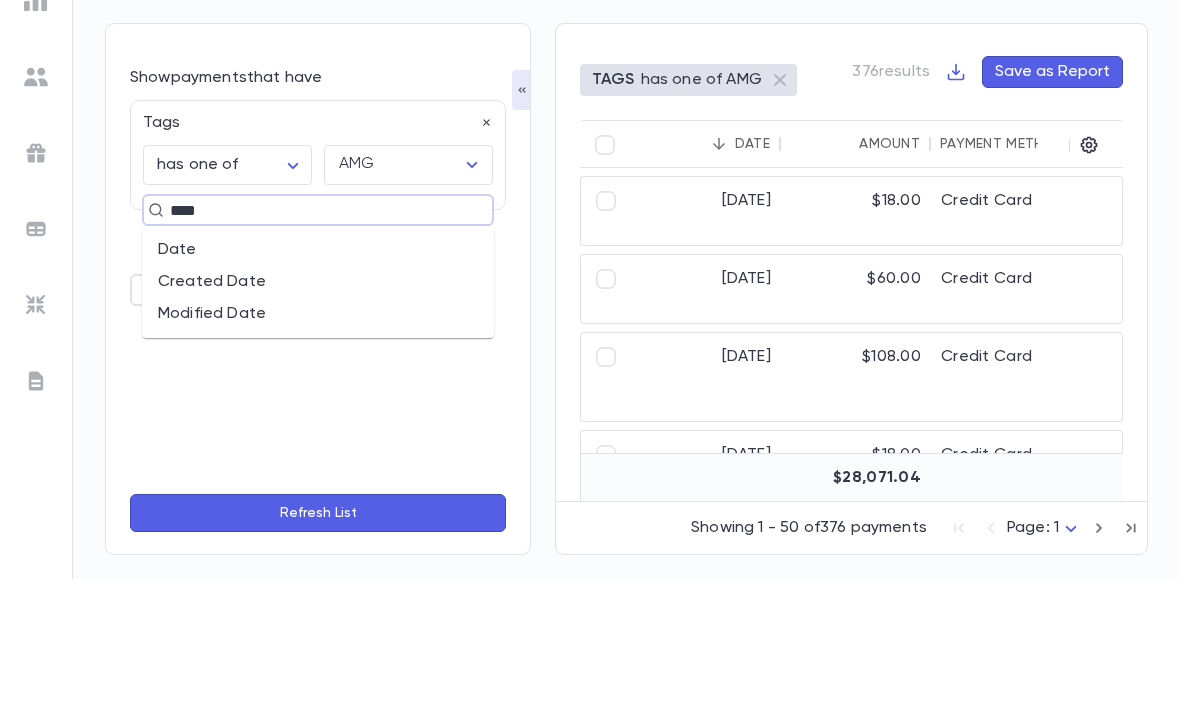 click on "Date" at bounding box center [318, 384] 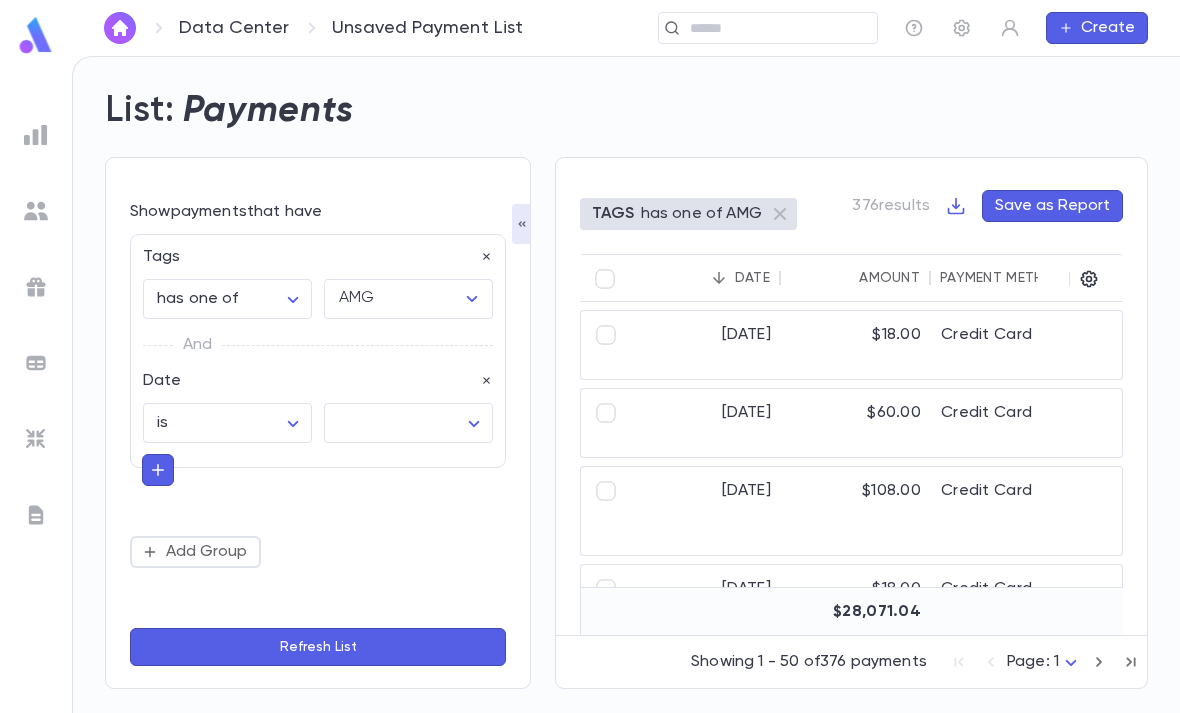 click on "**********" at bounding box center [590, 384] 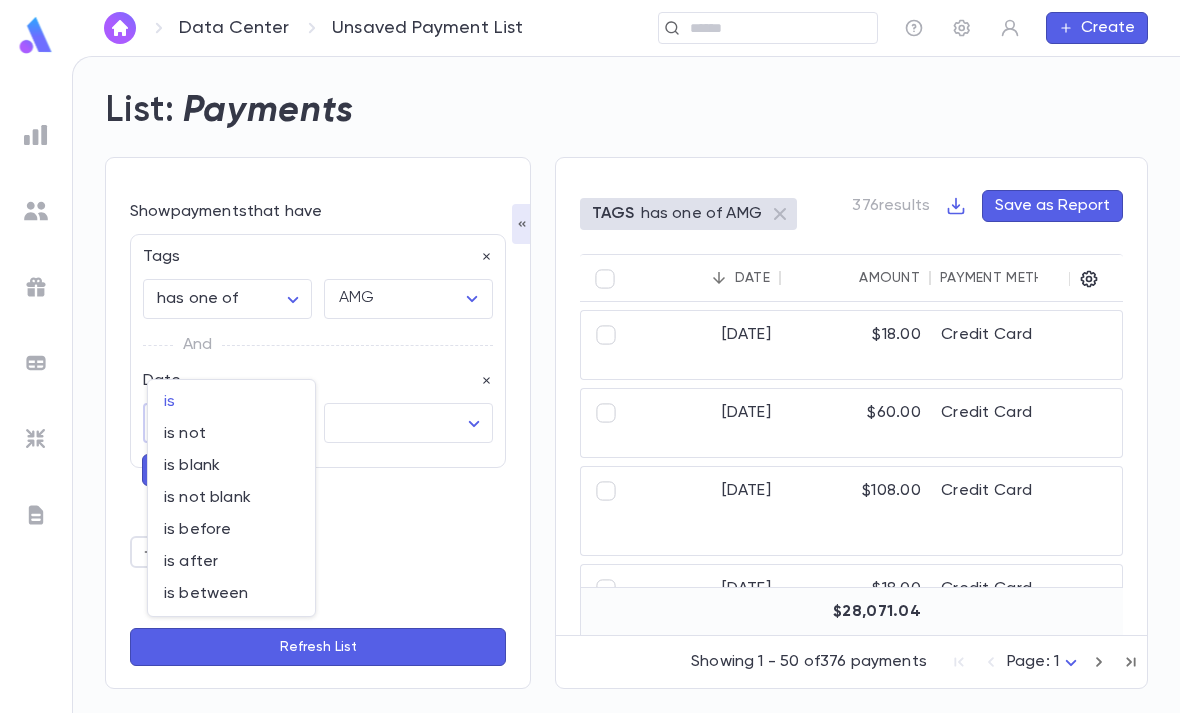 click on "is between" at bounding box center [231, 594] 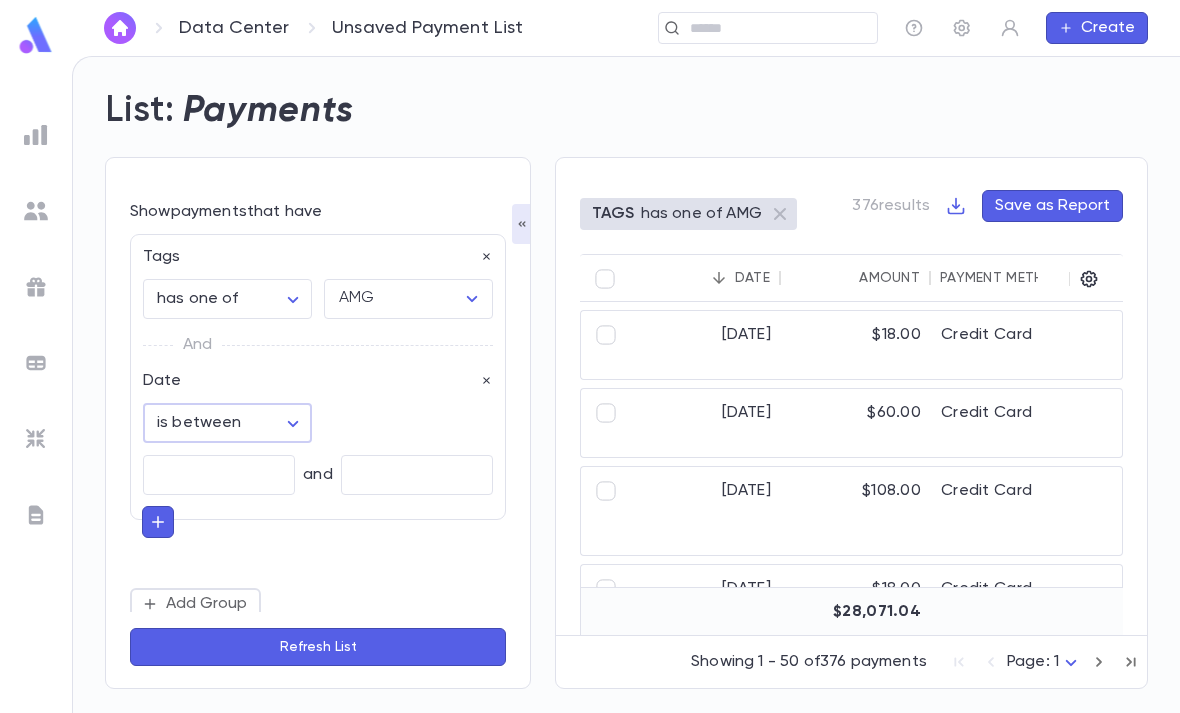 click at bounding box center [219, 475] 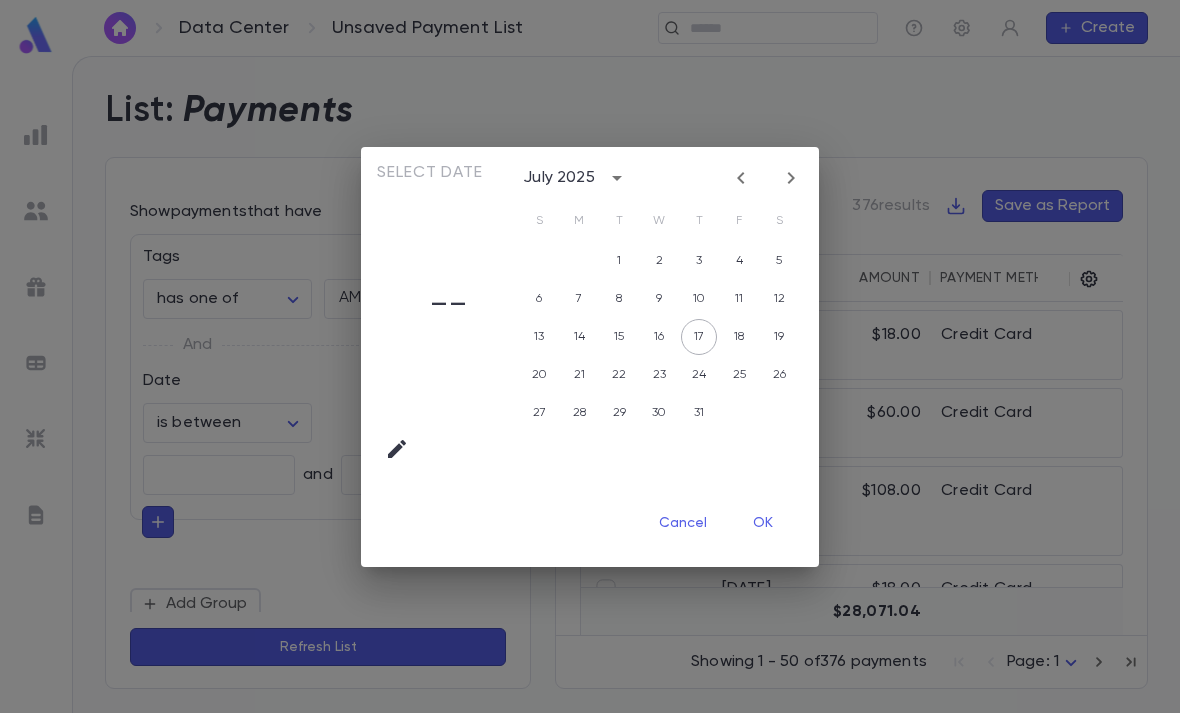 click 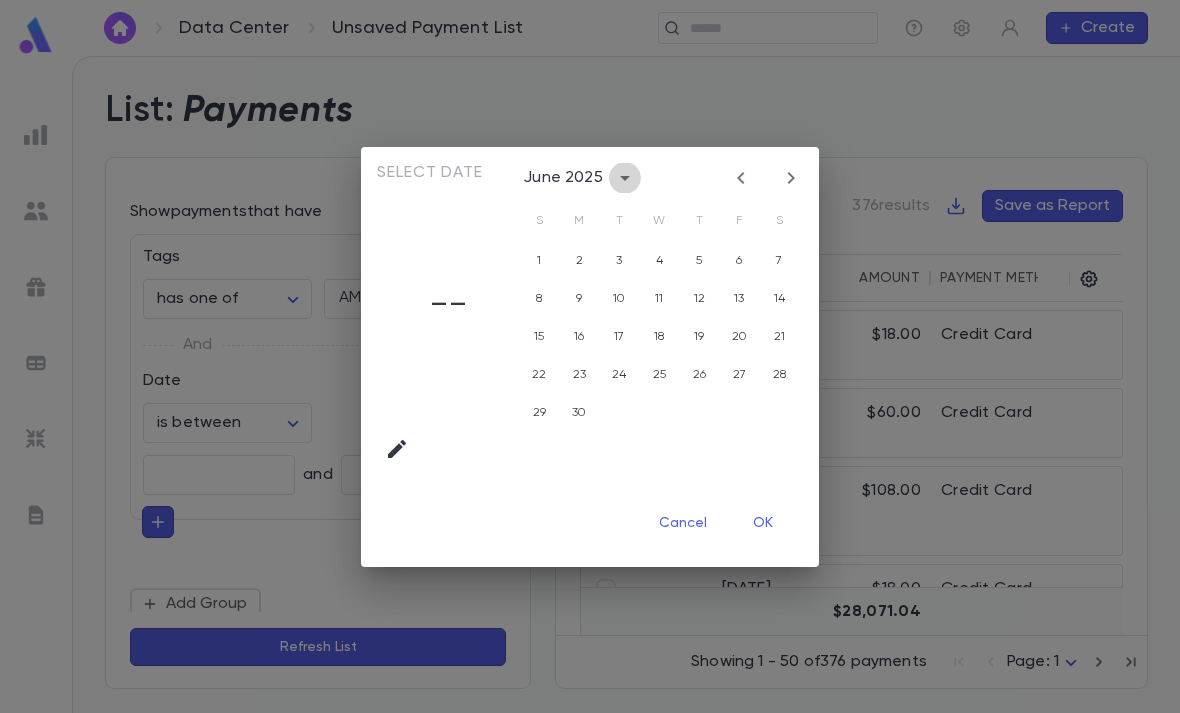 click at bounding box center [625, 178] 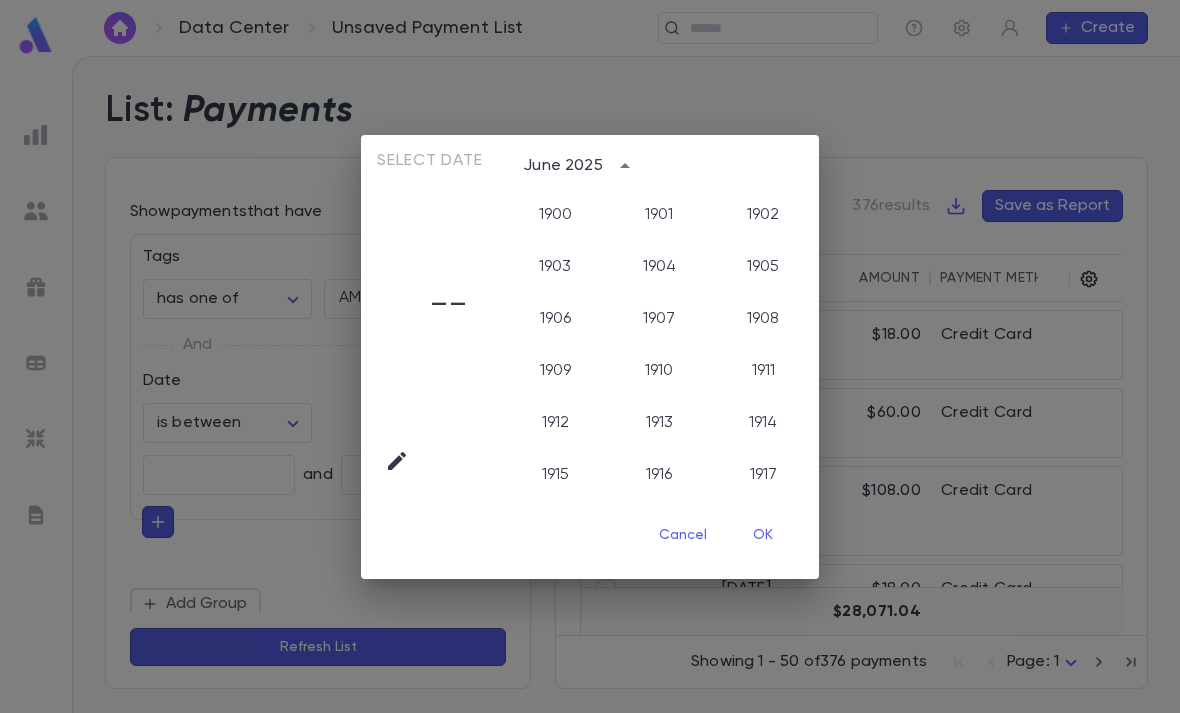 scroll, scrollTop: 2006, scrollLeft: 0, axis: vertical 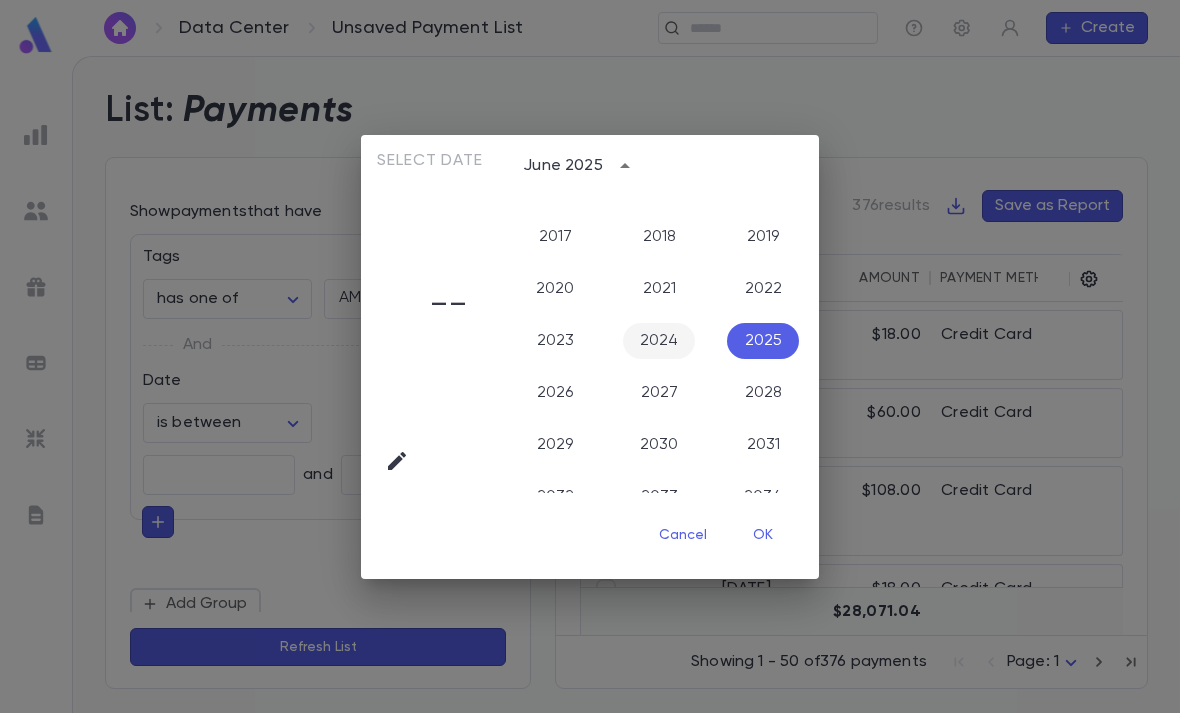 click on "2024" at bounding box center (659, 341) 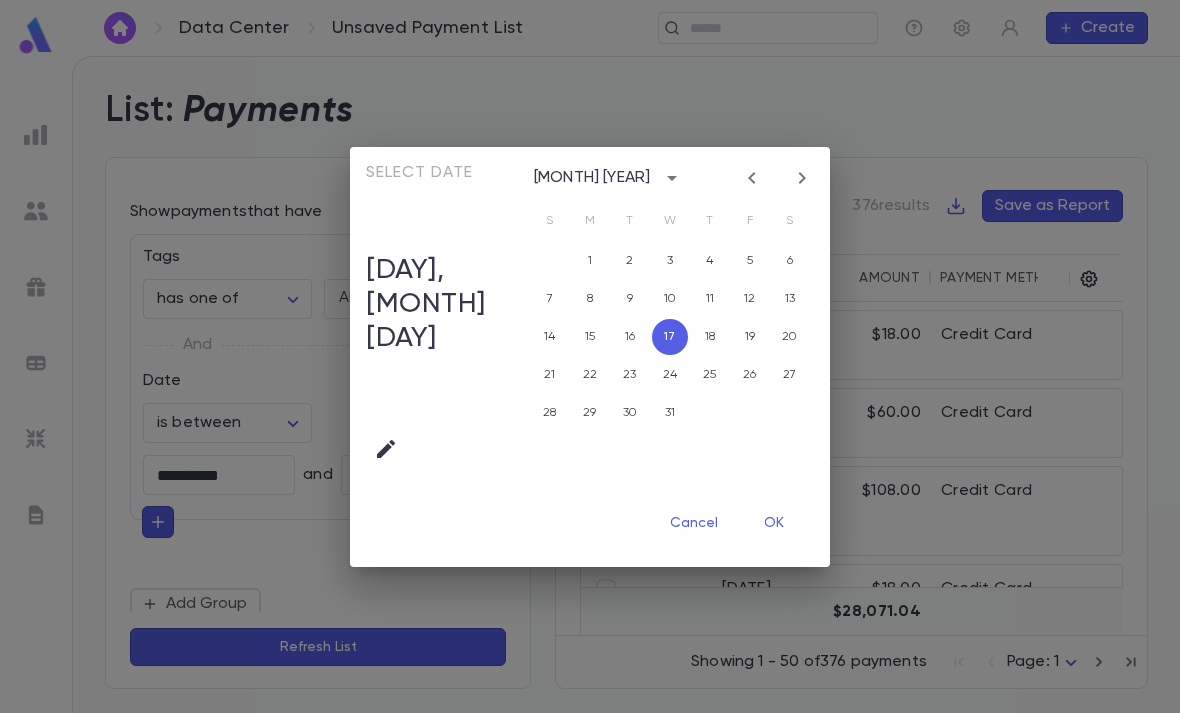 click 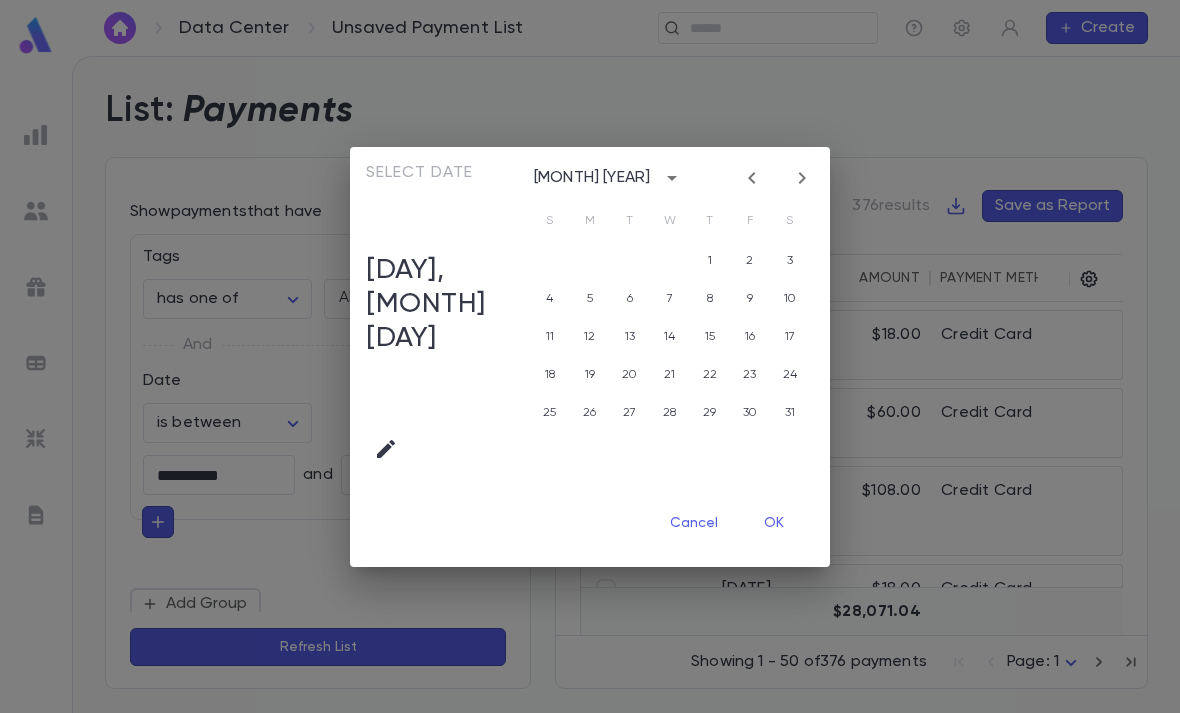 click 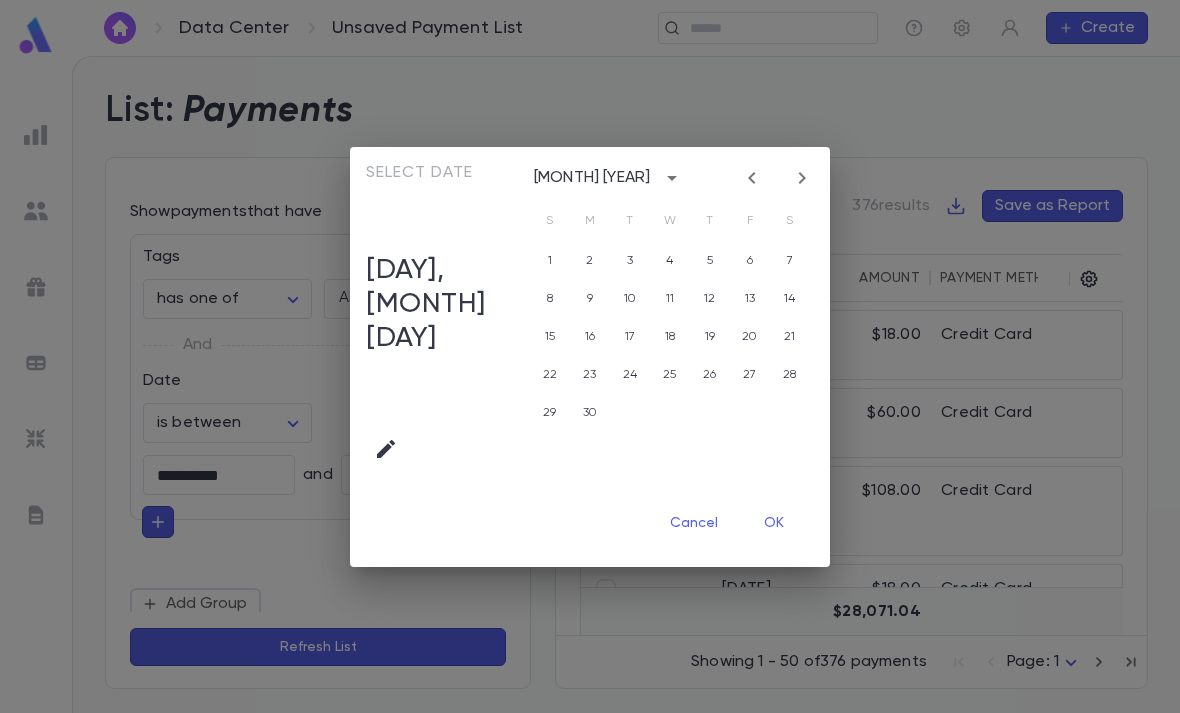 click 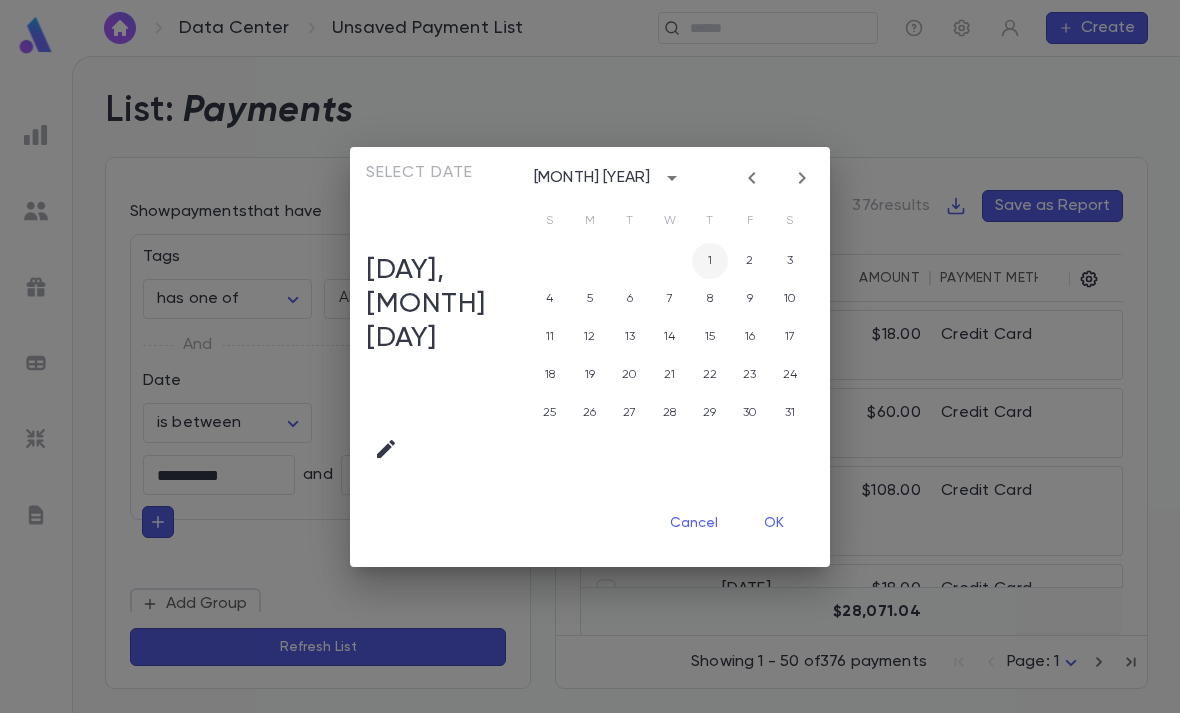 click on "1" at bounding box center [710, 261] 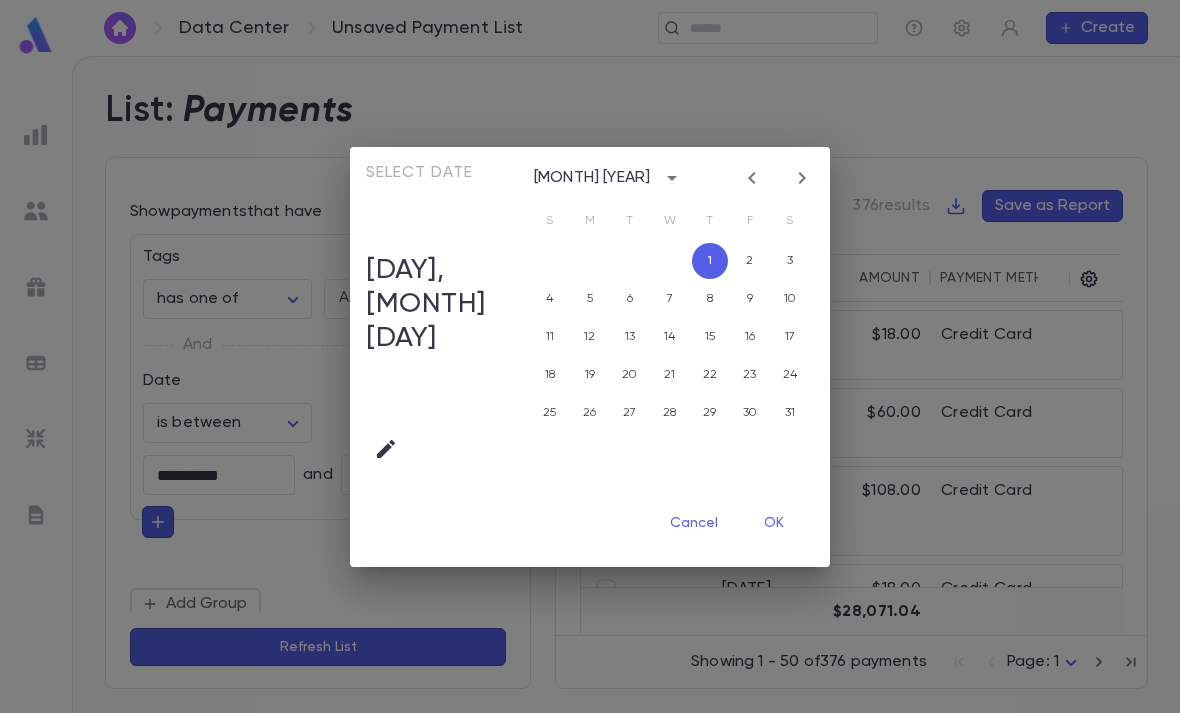 click on "OK" at bounding box center [774, 524] 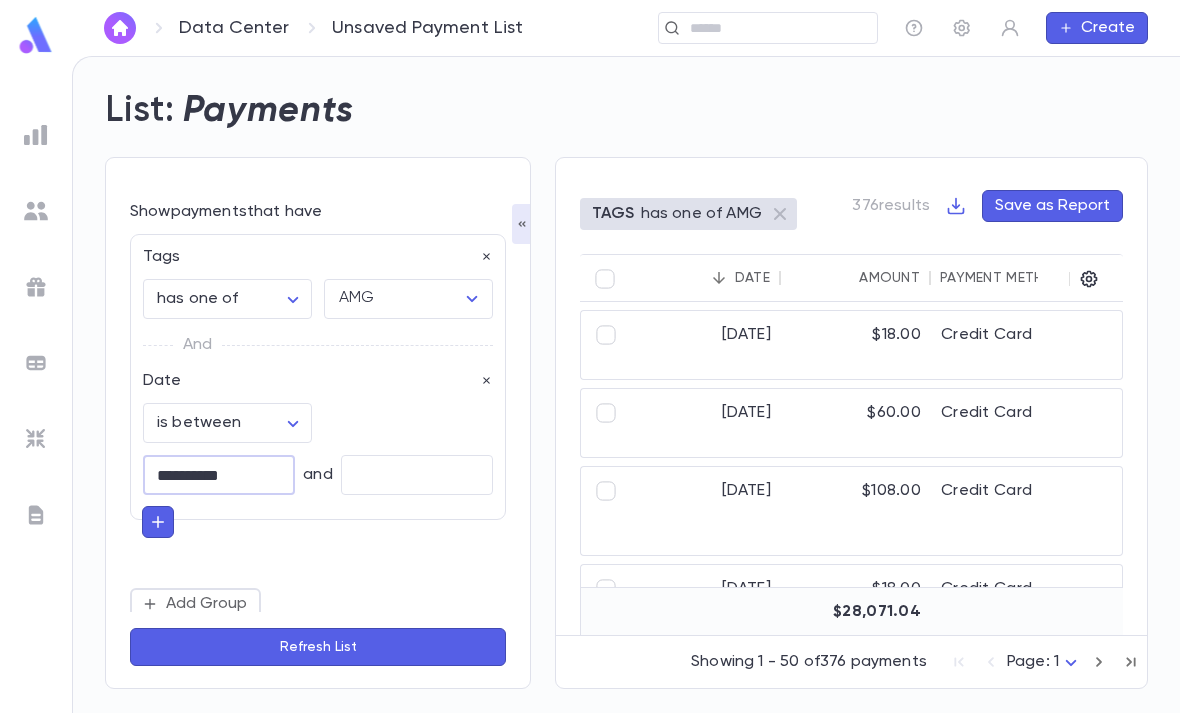 click at bounding box center [417, 475] 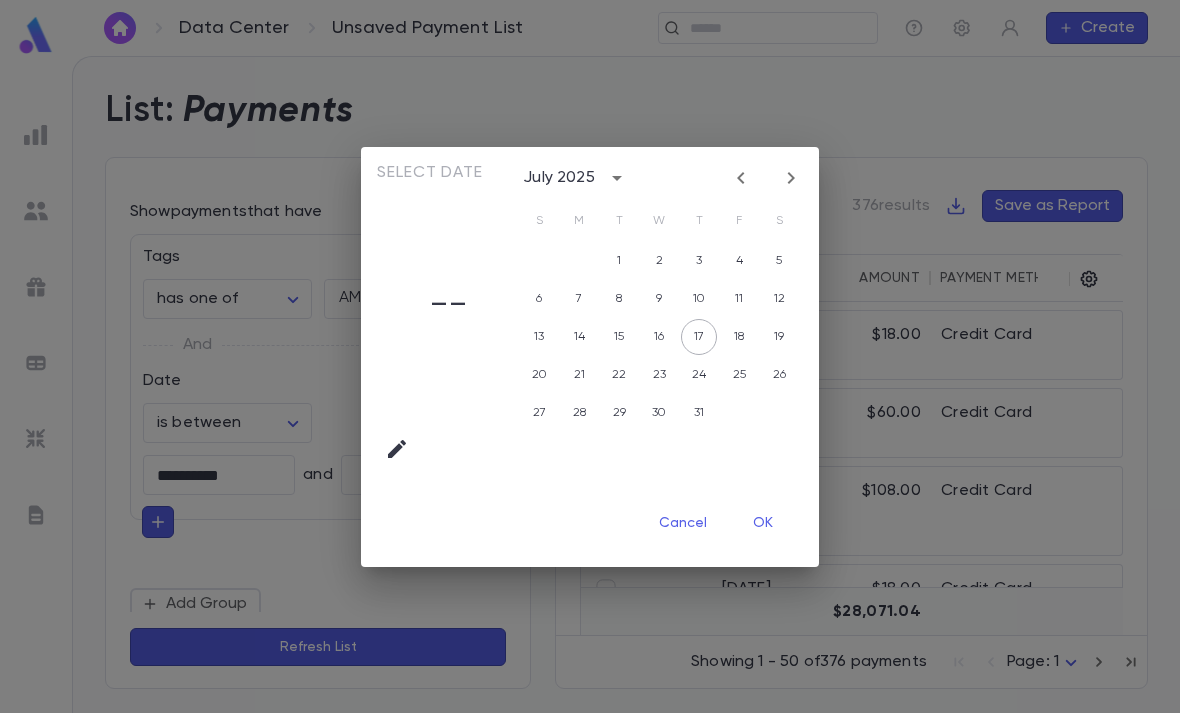 click 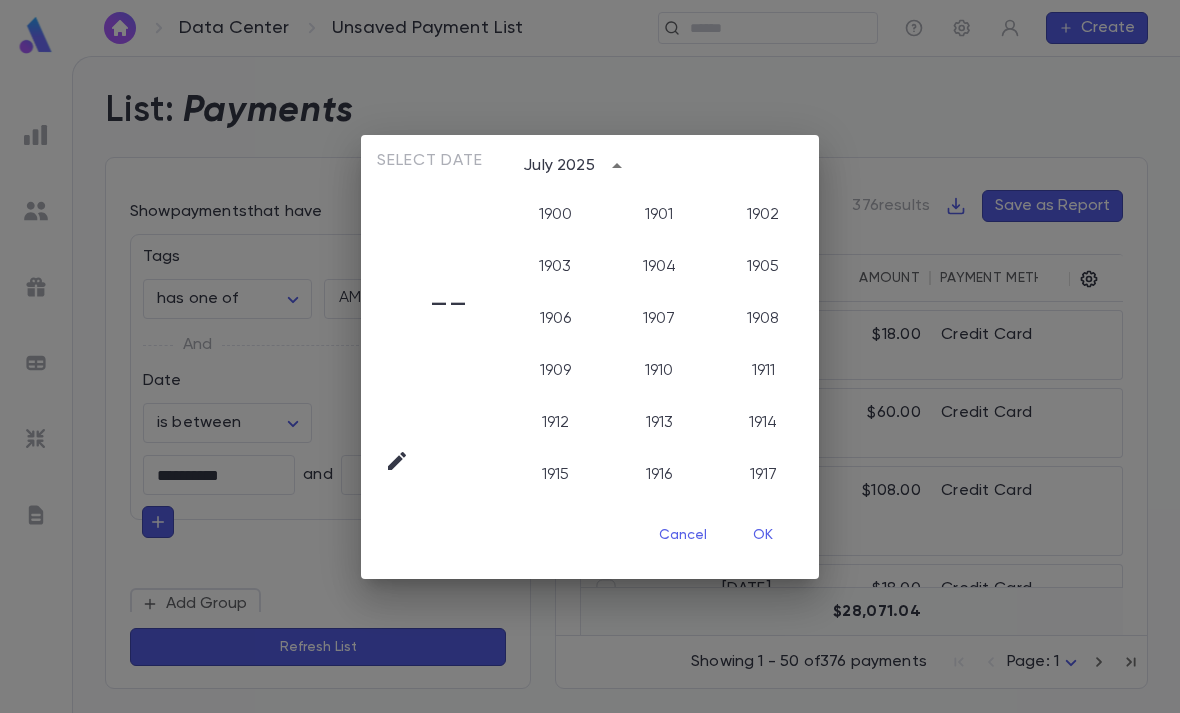 scroll, scrollTop: 2006, scrollLeft: 0, axis: vertical 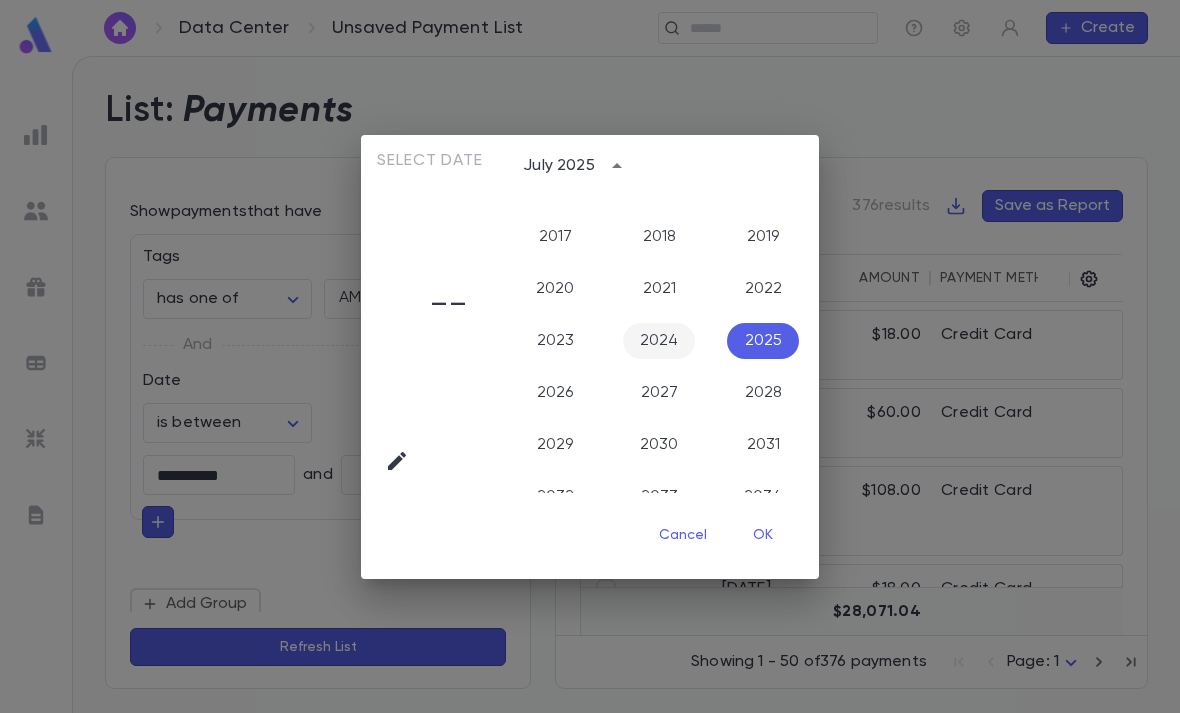 click on "2024" at bounding box center (659, 341) 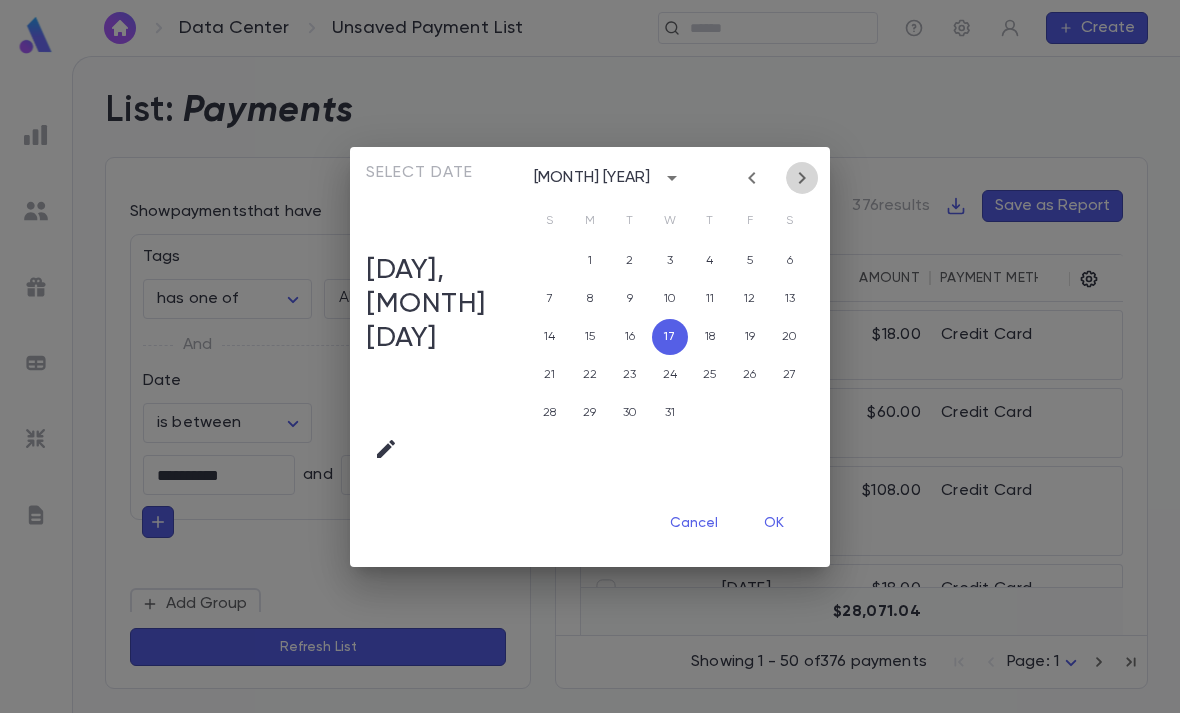 click 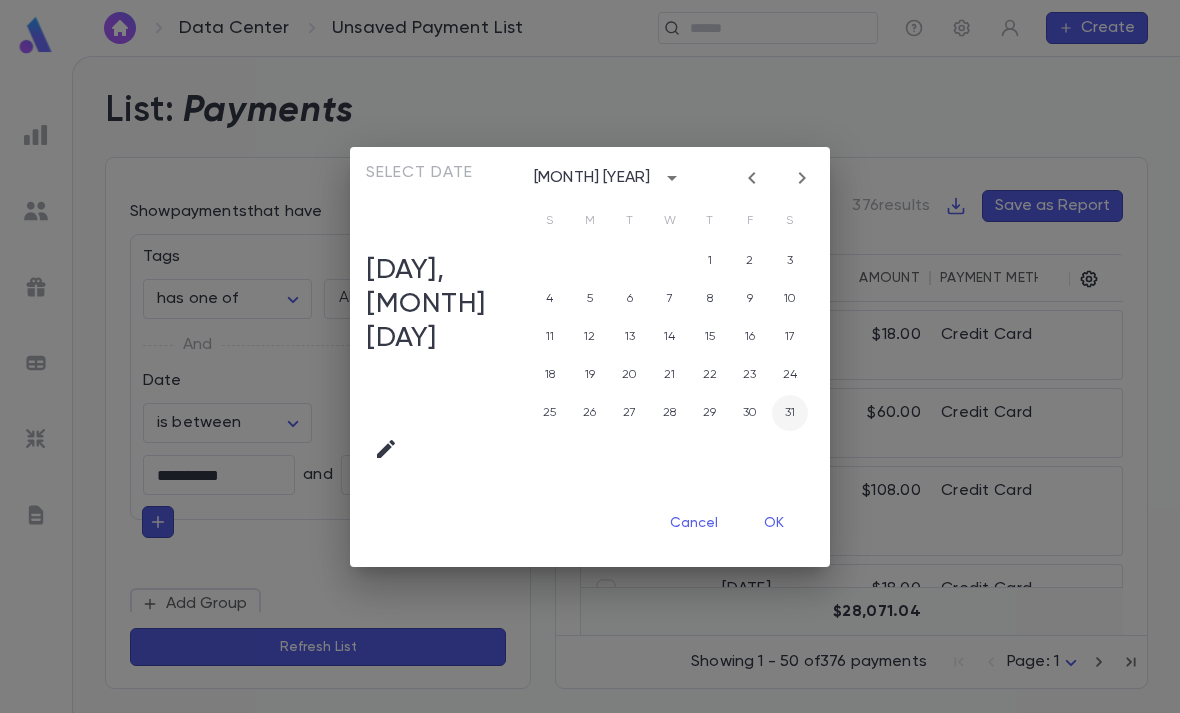 click on "31" at bounding box center (790, 413) 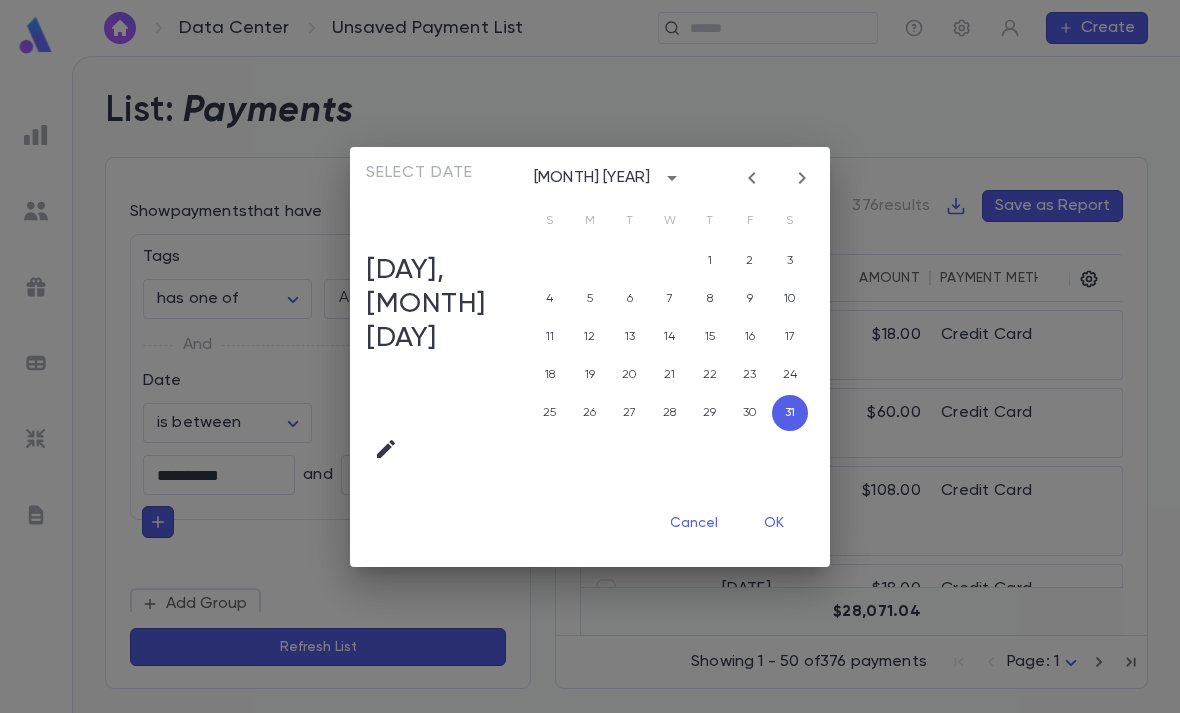 click on "OK" at bounding box center (774, 524) 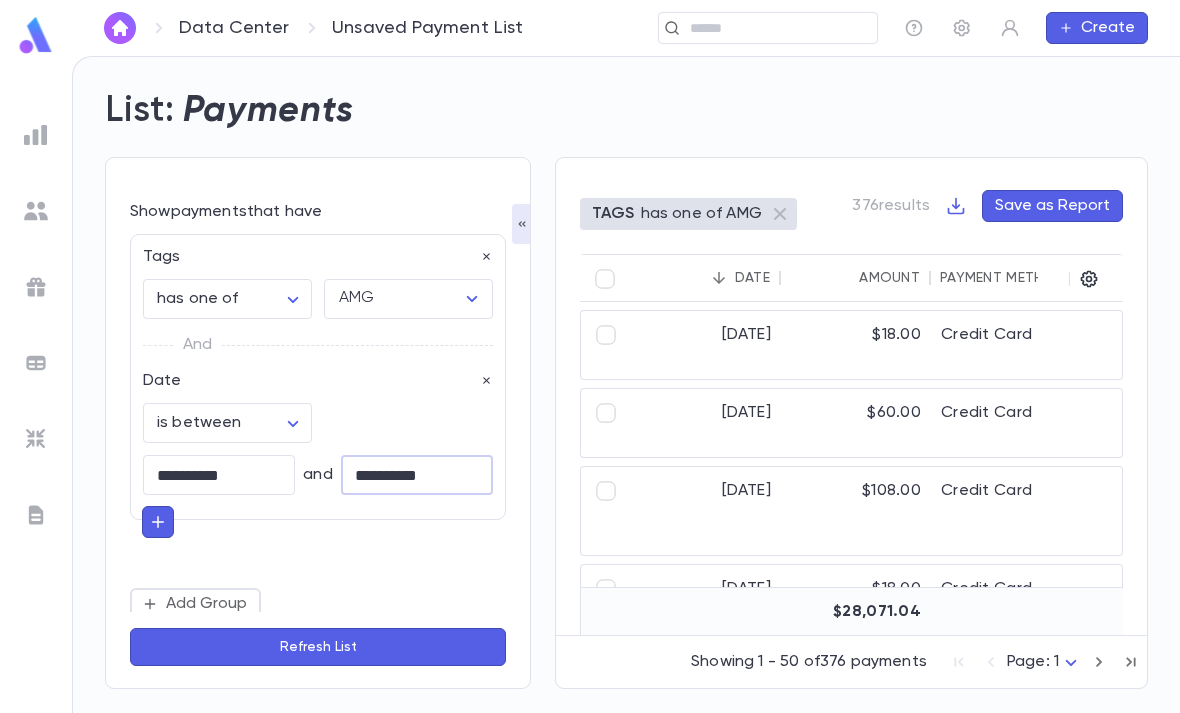 click on "Refresh List" at bounding box center (318, 647) 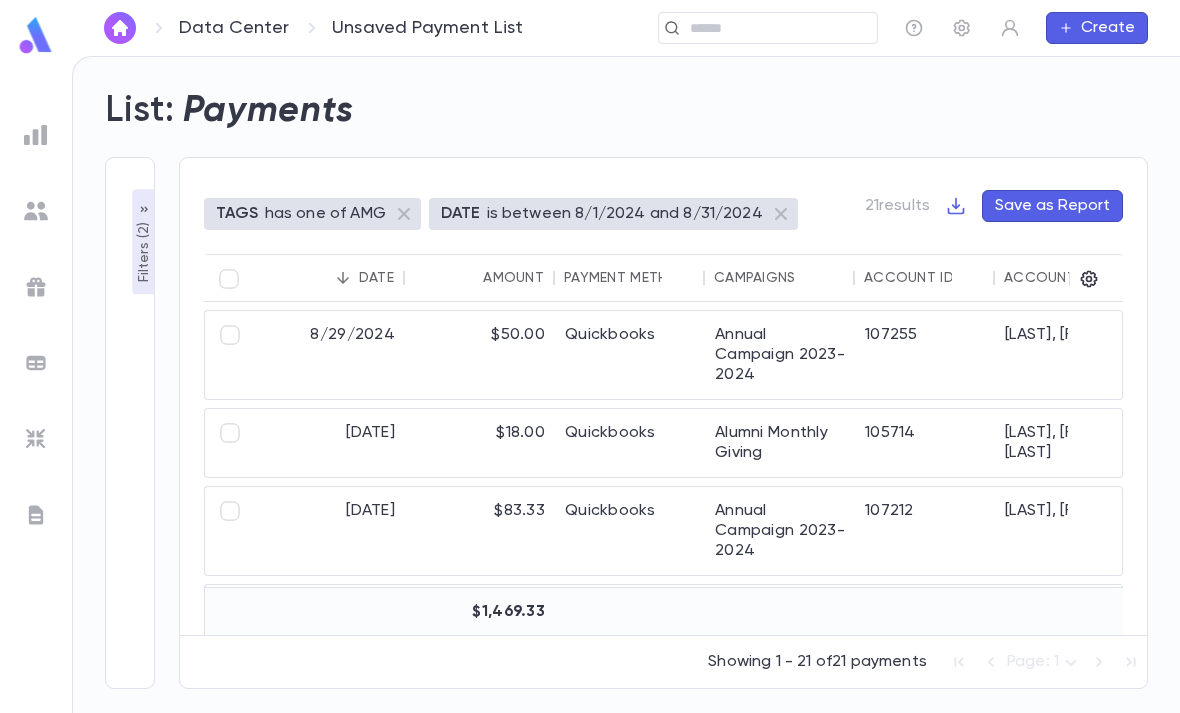 click on "Filters ( 2 )" at bounding box center [144, 250] 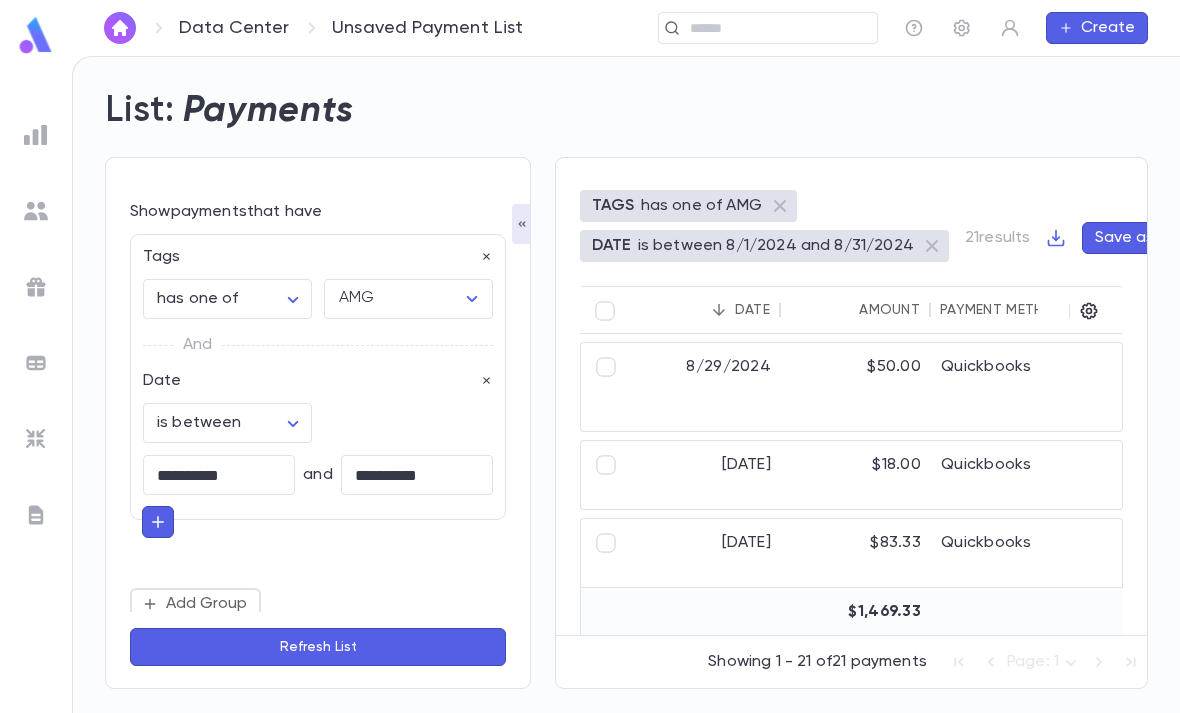 click on "**********" at bounding box center [318, 377] 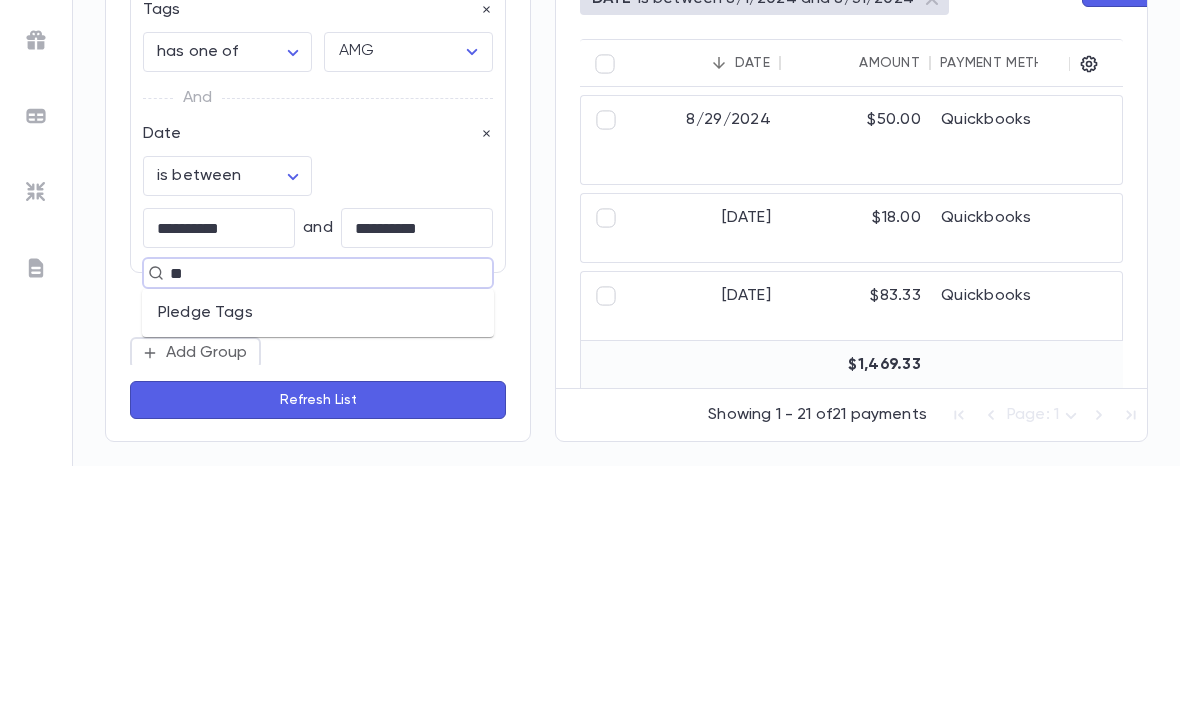 type on "*" 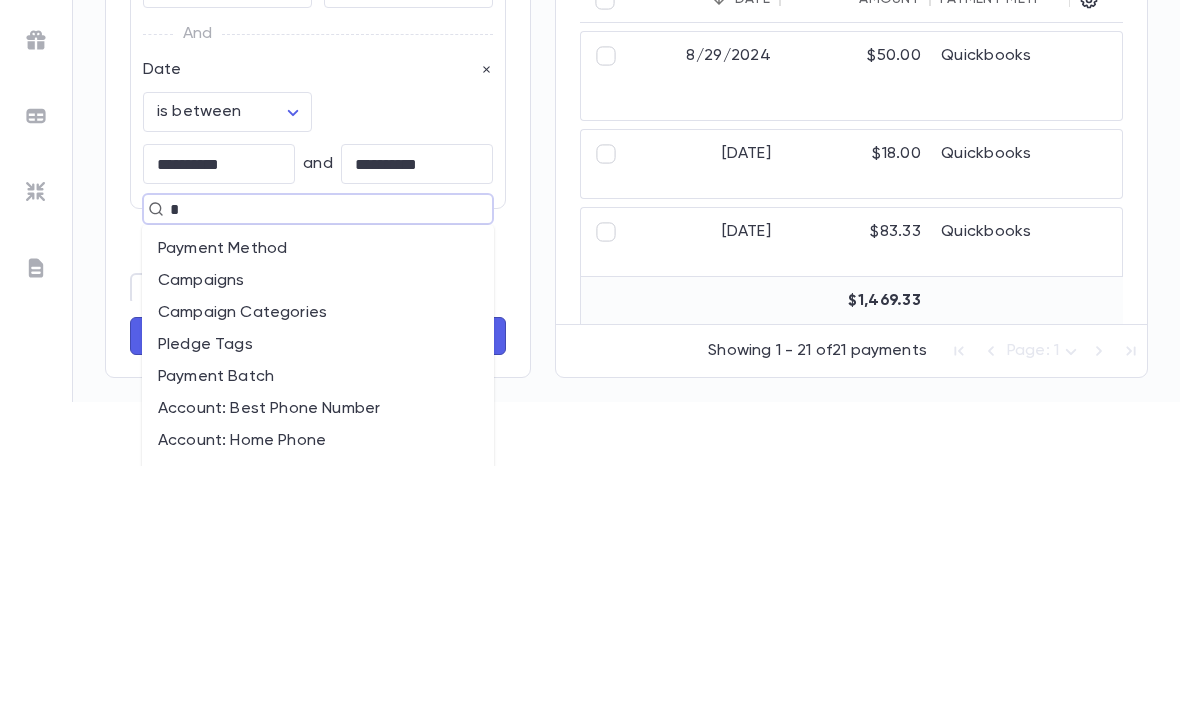 type 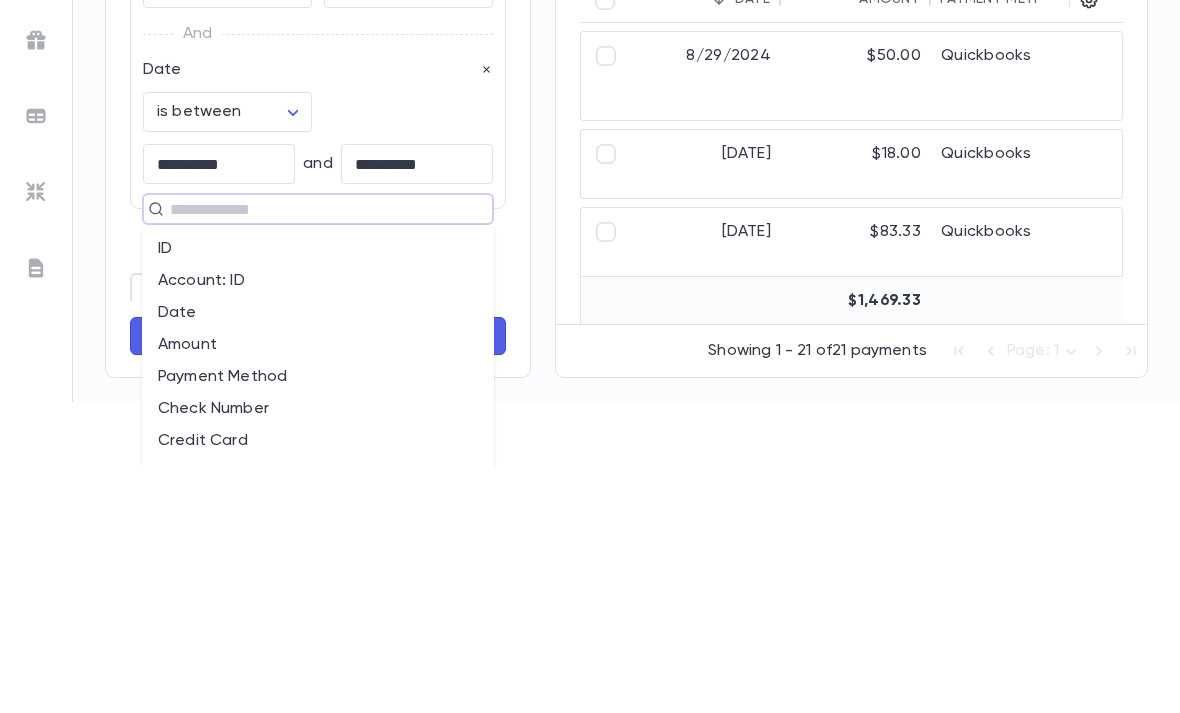 scroll, scrollTop: 134, scrollLeft: 0, axis: vertical 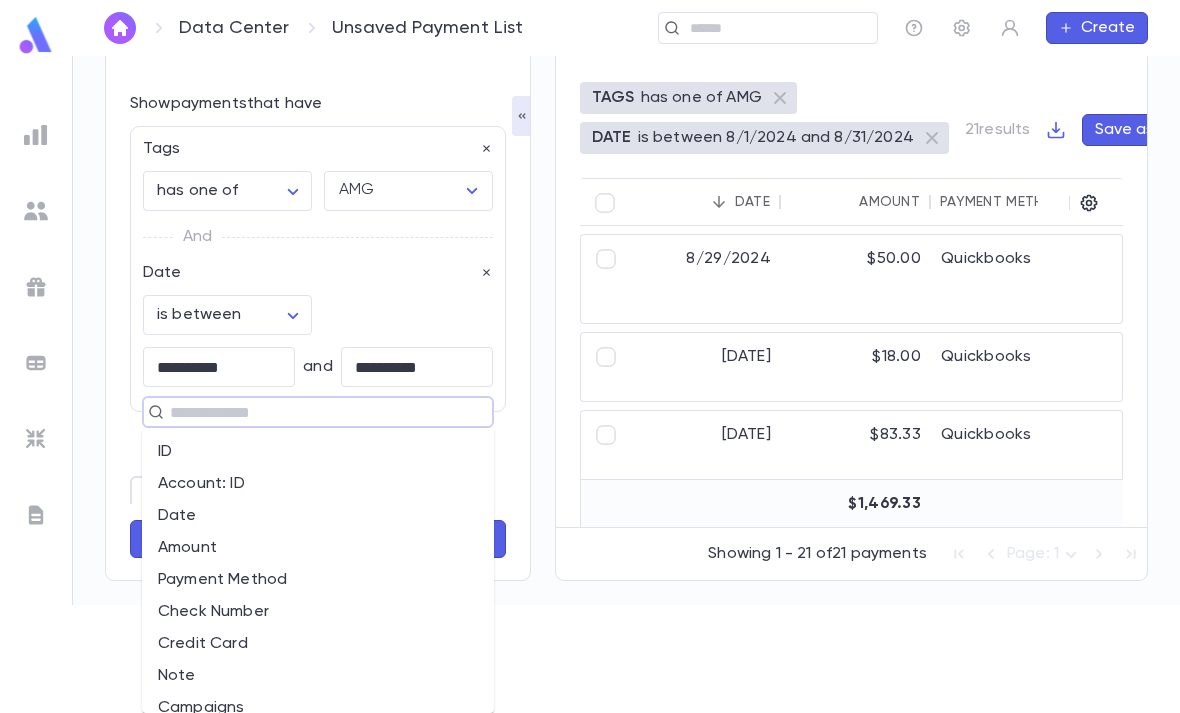click on "TAGS has one of AMG DATE is between 8/1/2024 and 8/31/2024 21  results Save as Report Date Amount Payment Method Campaigns Account ID Account Name Street Address City State Zip 8/29/2024 $50.00 Quickbooks Annual Campaign 2023-2024 107255 [LAST], [FIRST] 6911 Park Heights Avenue Baltimore MD 21215 8/28/2024 $18.00 Quickbooks Alumni Monthly Giving 105714 [LAST], [FIRST]  and [FIRST] [LAST] Baltimore MD 21215 8/28/2024 $83.33 Quickbooks Annual Campaign 2023-2024 107212 [LAST], [FIRST] 1463 1/2 South Bedford Street Los Angeles CA 90035 8/27/2024 $20.00 Quickbooks Alumni Monthly Giving 105936 [LAST], [FIRST] and [FIRST] 3008 Fallstaff RD Baltimore MD 21209 8/21/2024 $30.00 Quickbooks Alumni Monthly Giving 105756 [LAST], [FIRST] 26190 raine st Oak Park MI 48237 8/21/2024 $37.00 Quickbooks Alumni Monthly Giving 106665 [LAST], [FIRST] and [FIRST] 6962 Copperbend Lane Baltimore MD 21209 8/21/2024 $8.00 Quickbooks Alumni Monthly Giving 106982 [LAST], [FIRST] and [FIRST] 3626 Bancroft road MD MD" at bounding box center [839, 303] 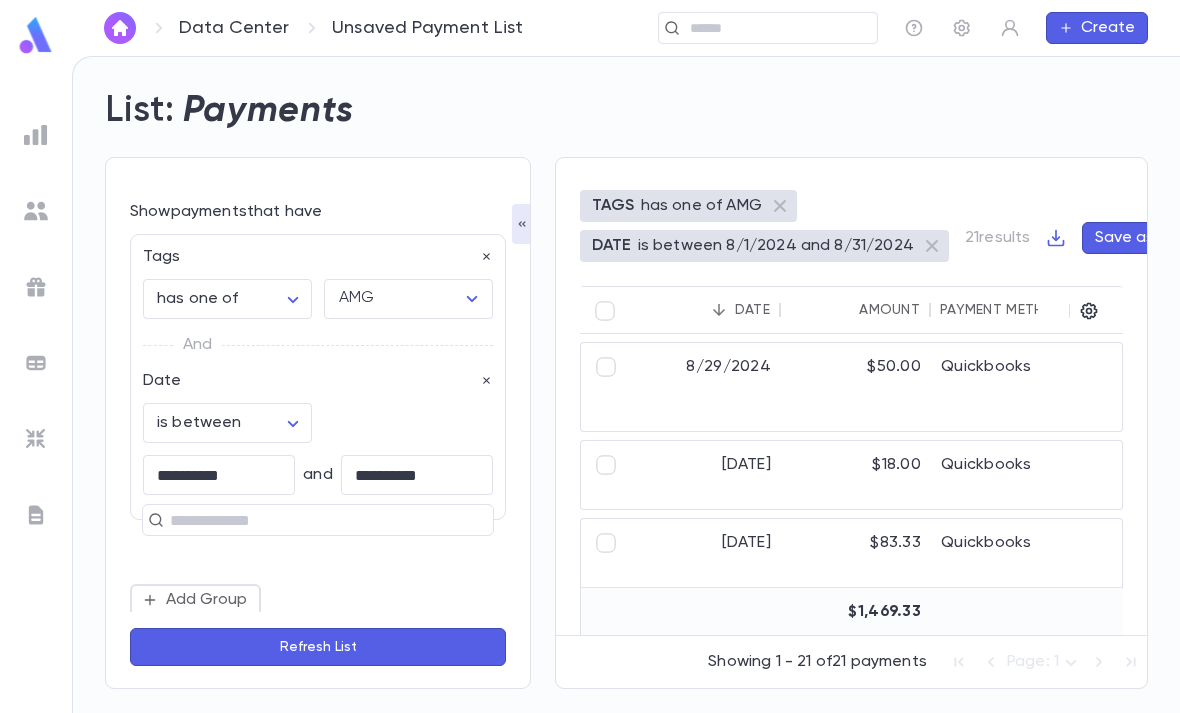 click on "Refresh List" at bounding box center (318, 647) 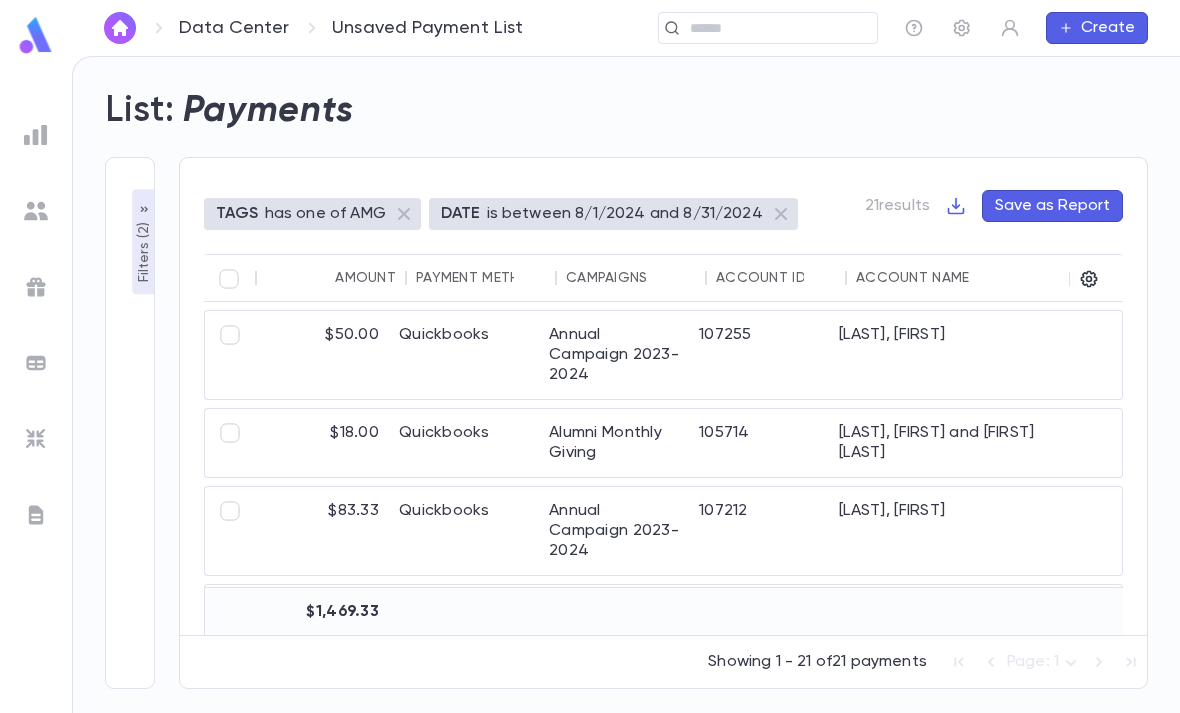 scroll, scrollTop: -1, scrollLeft: 156, axis: both 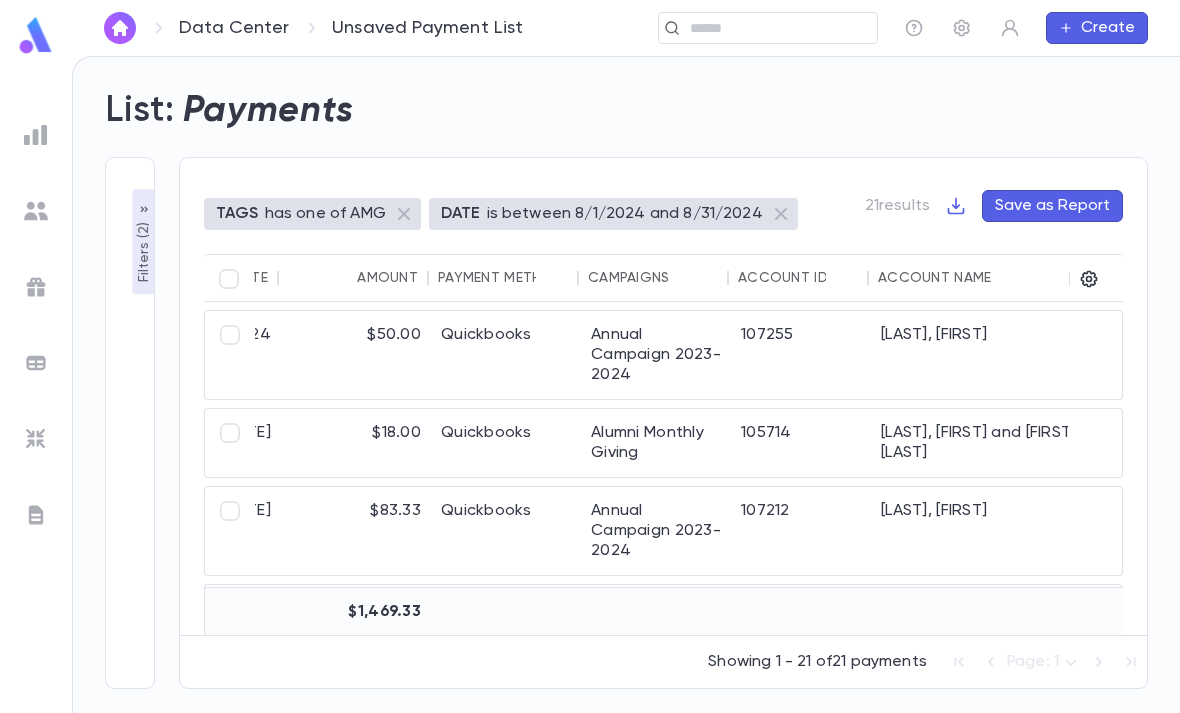 click 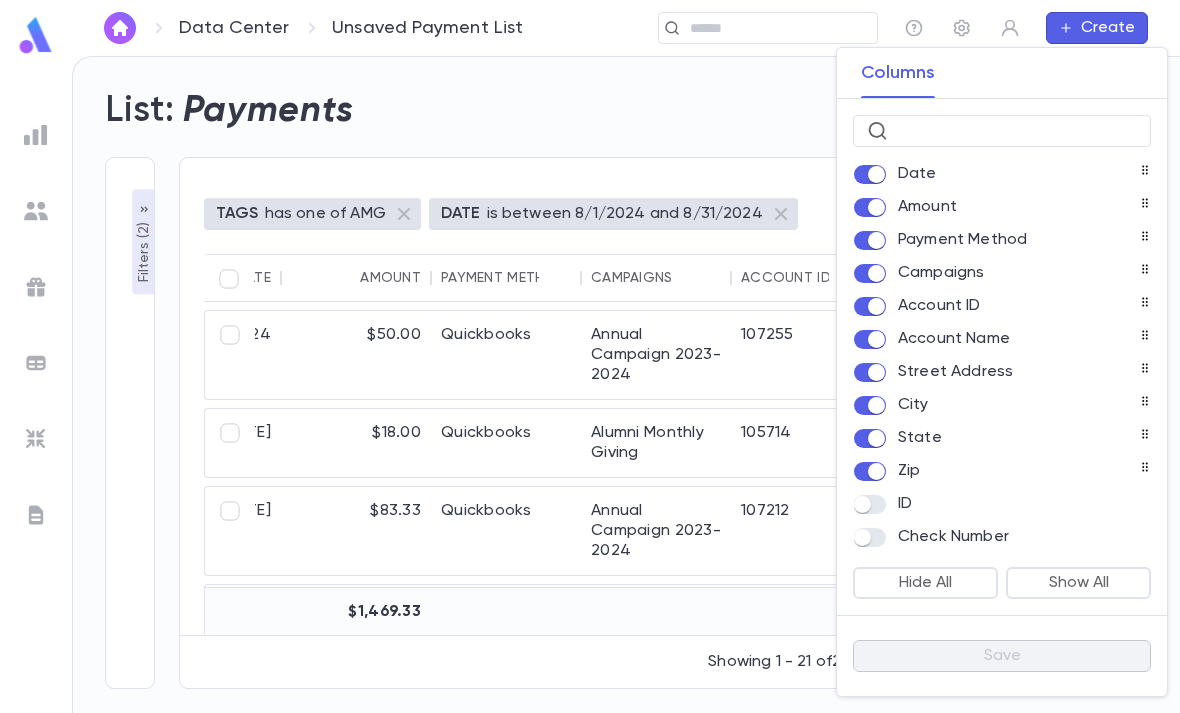 scroll, scrollTop: 0, scrollLeft: 122, axis: horizontal 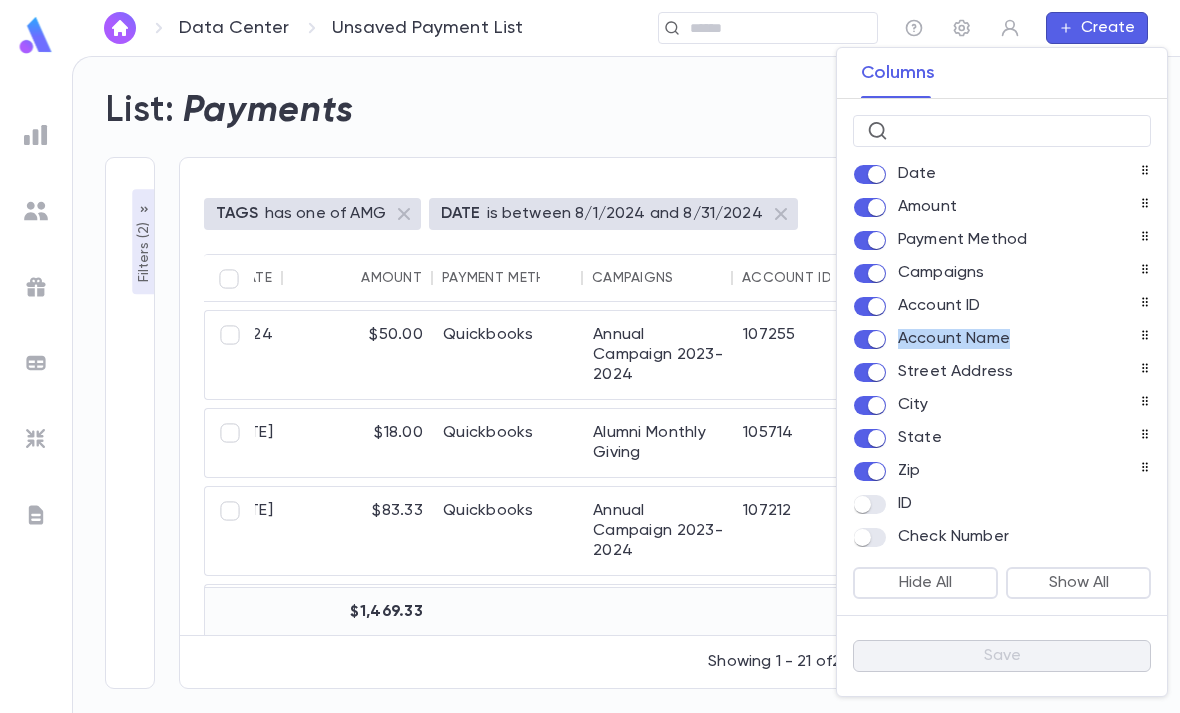 click at bounding box center [1126, 405] 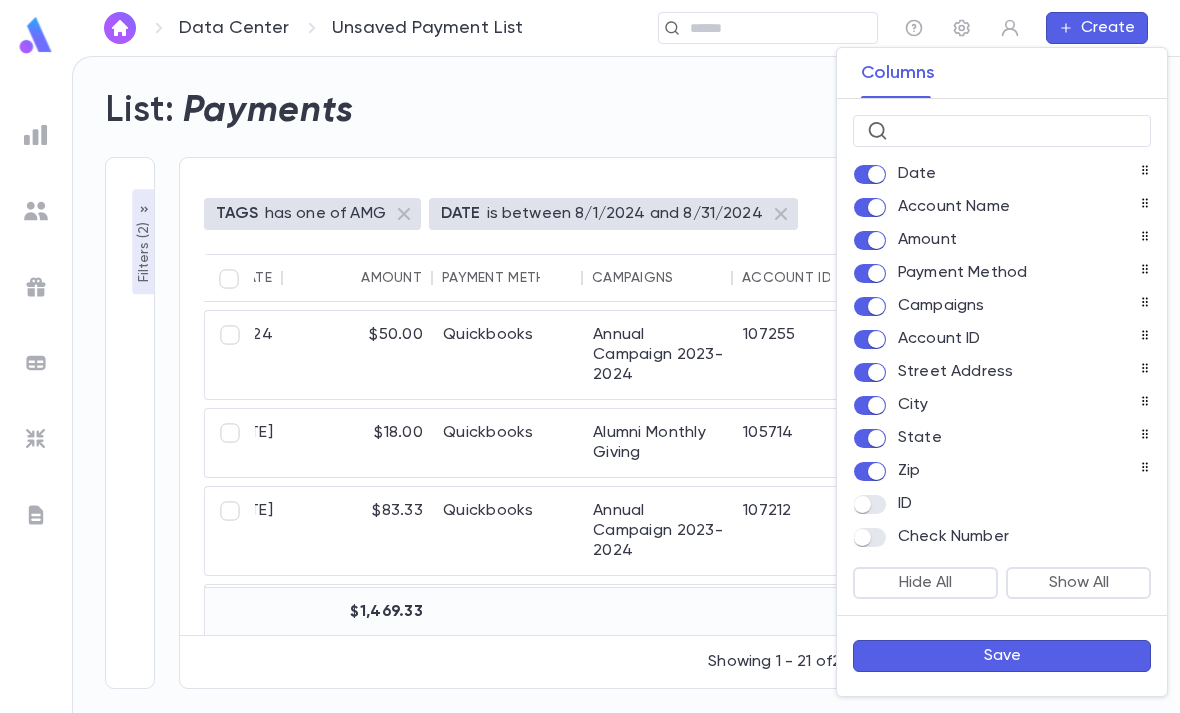 click on "Save" at bounding box center [1002, 656] 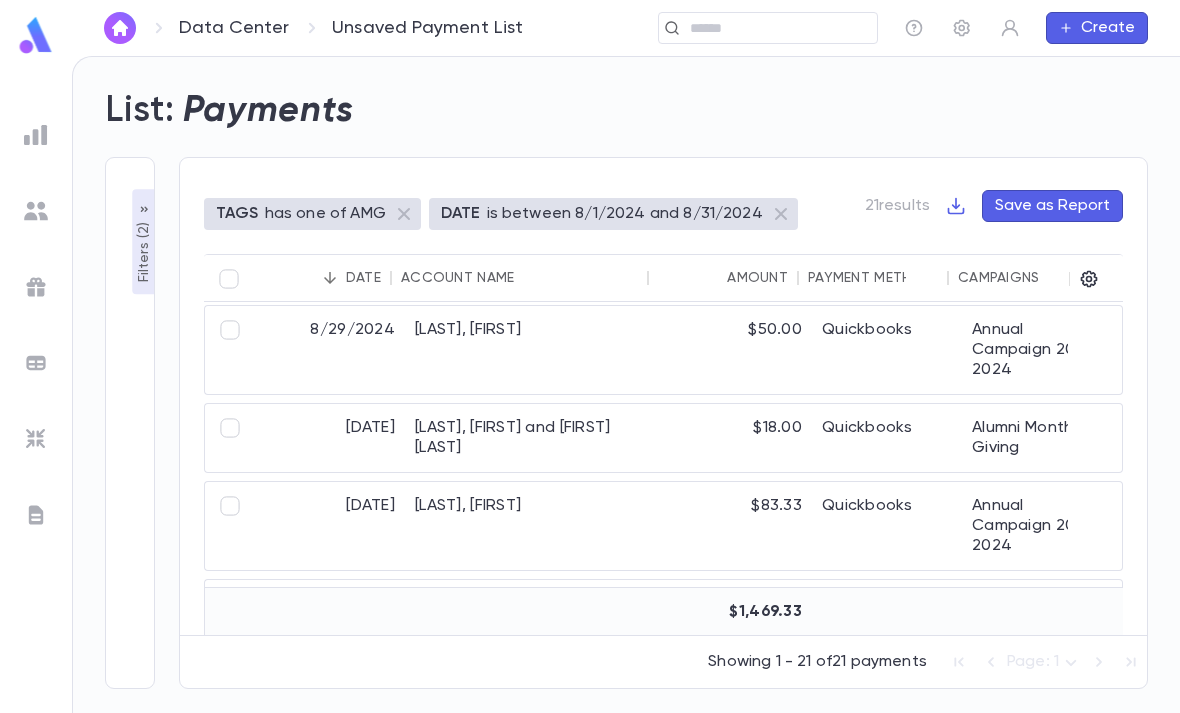 scroll, scrollTop: 6, scrollLeft: 0, axis: vertical 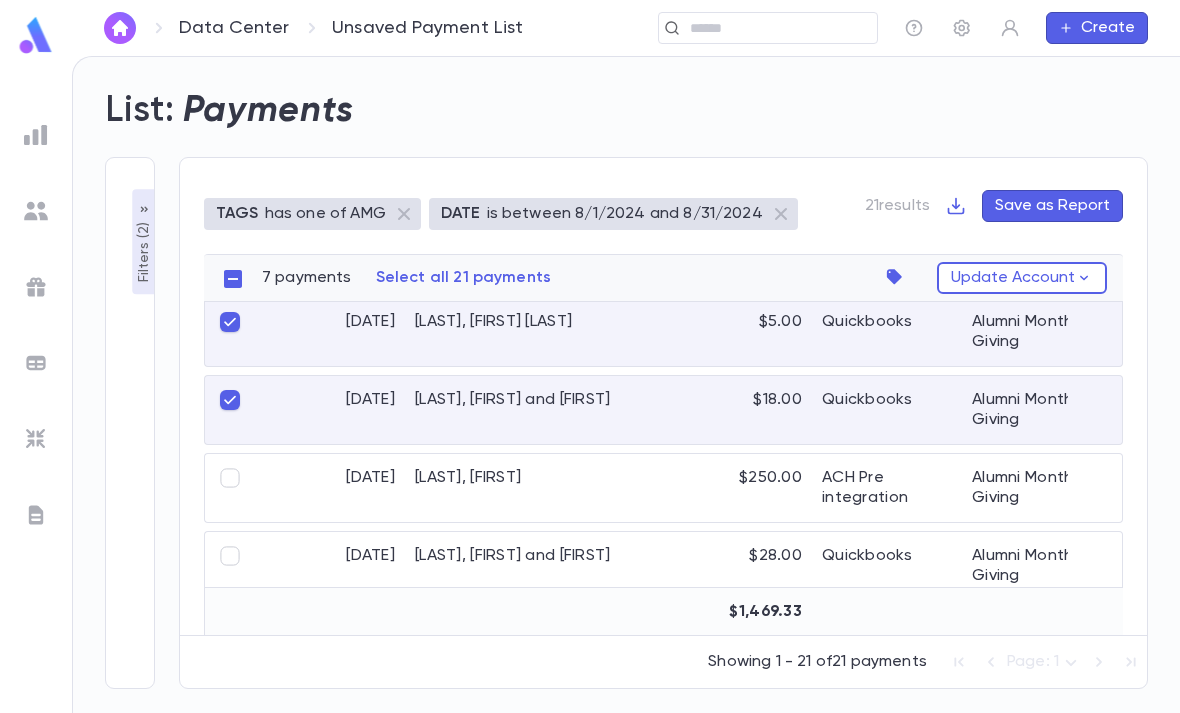 click on "Quickbooks" at bounding box center (887, 410) 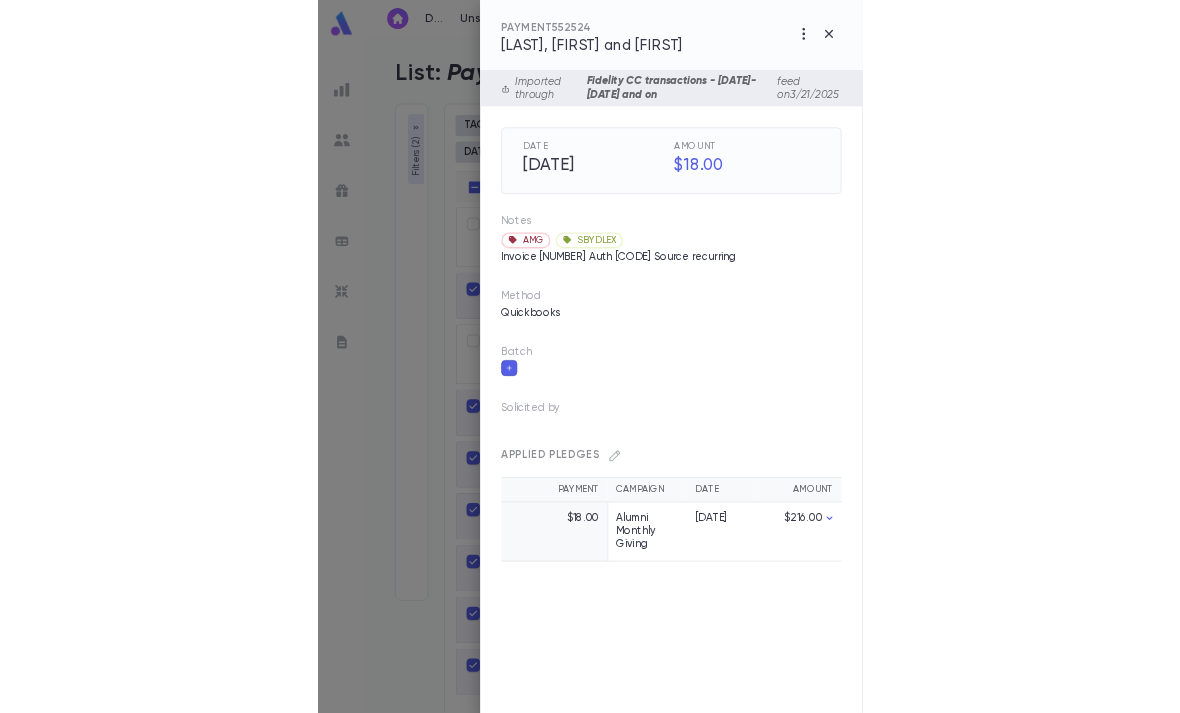 scroll, scrollTop: 64, scrollLeft: 0, axis: vertical 